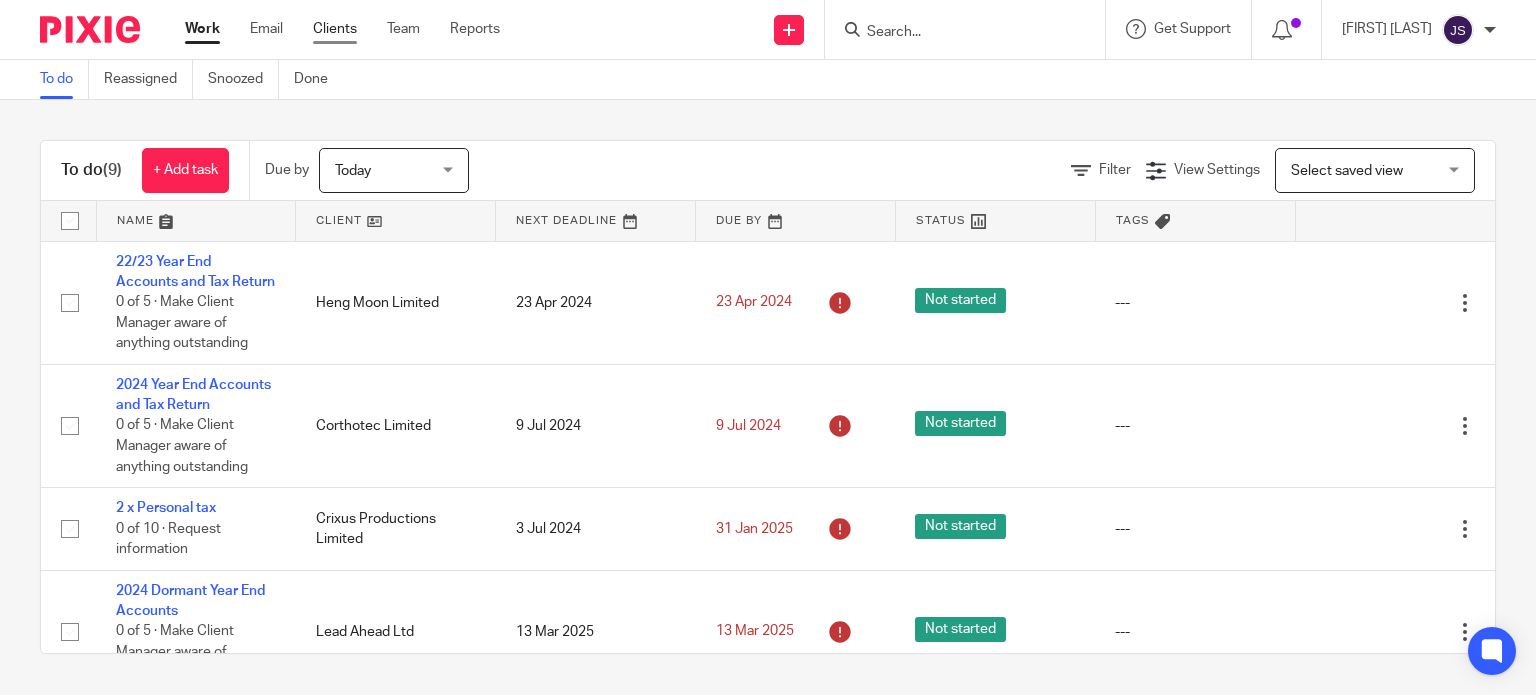 scroll, scrollTop: 0, scrollLeft: 0, axis: both 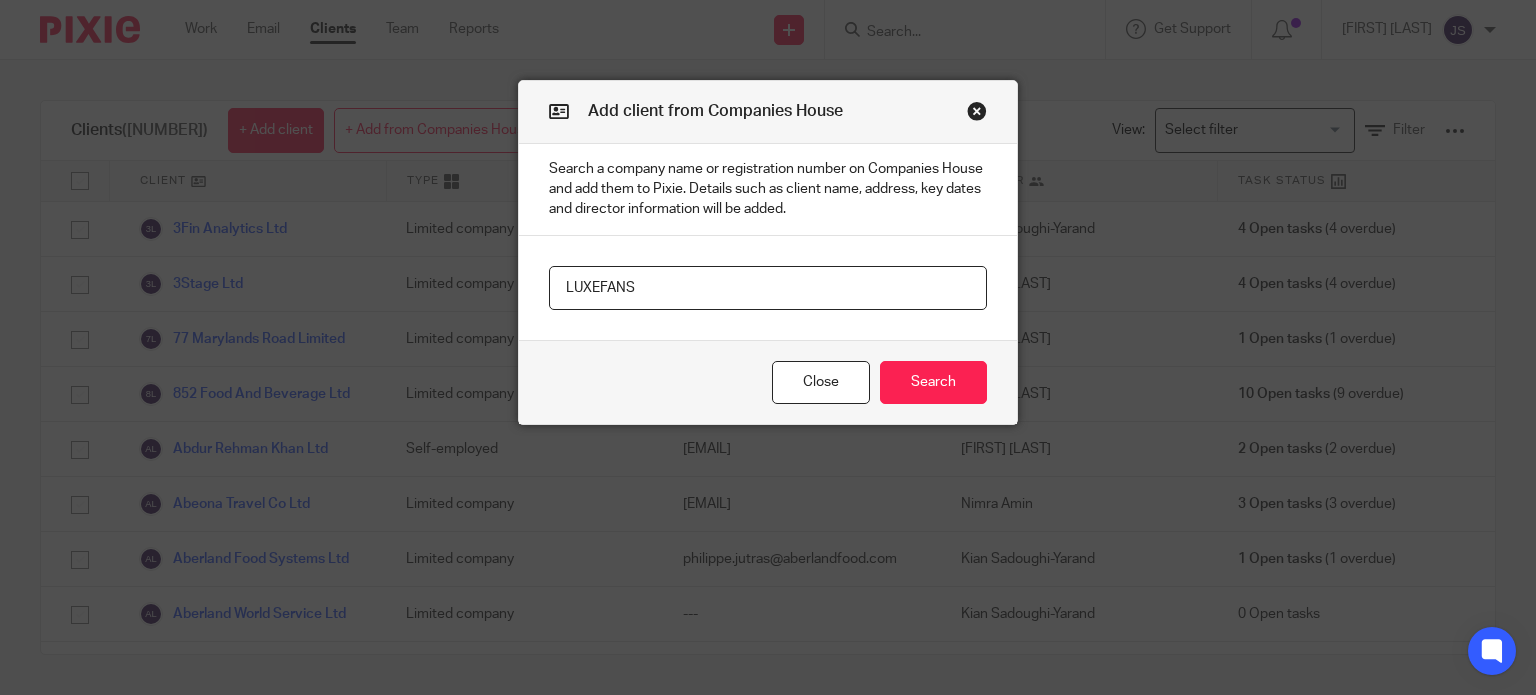 type on "LUXEFANS" 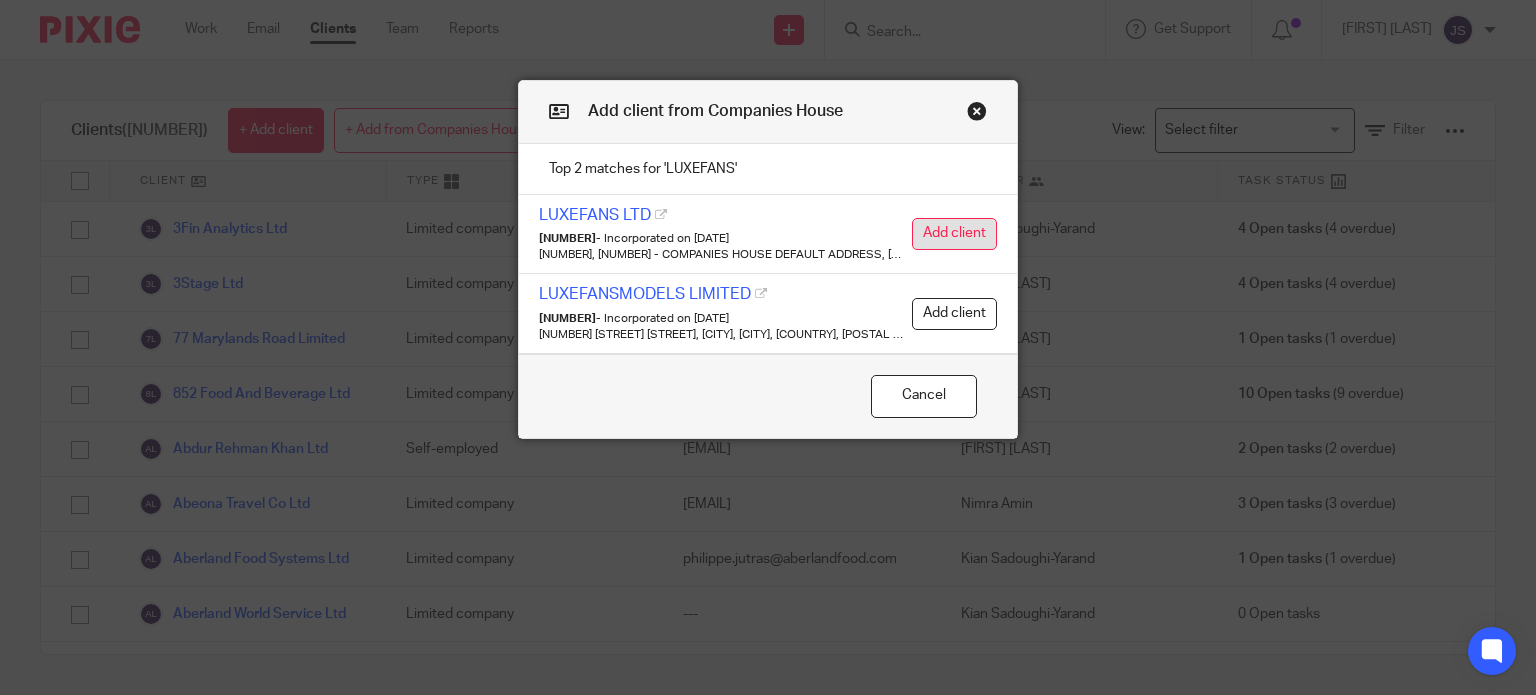 click on "Add client" at bounding box center [954, 234] 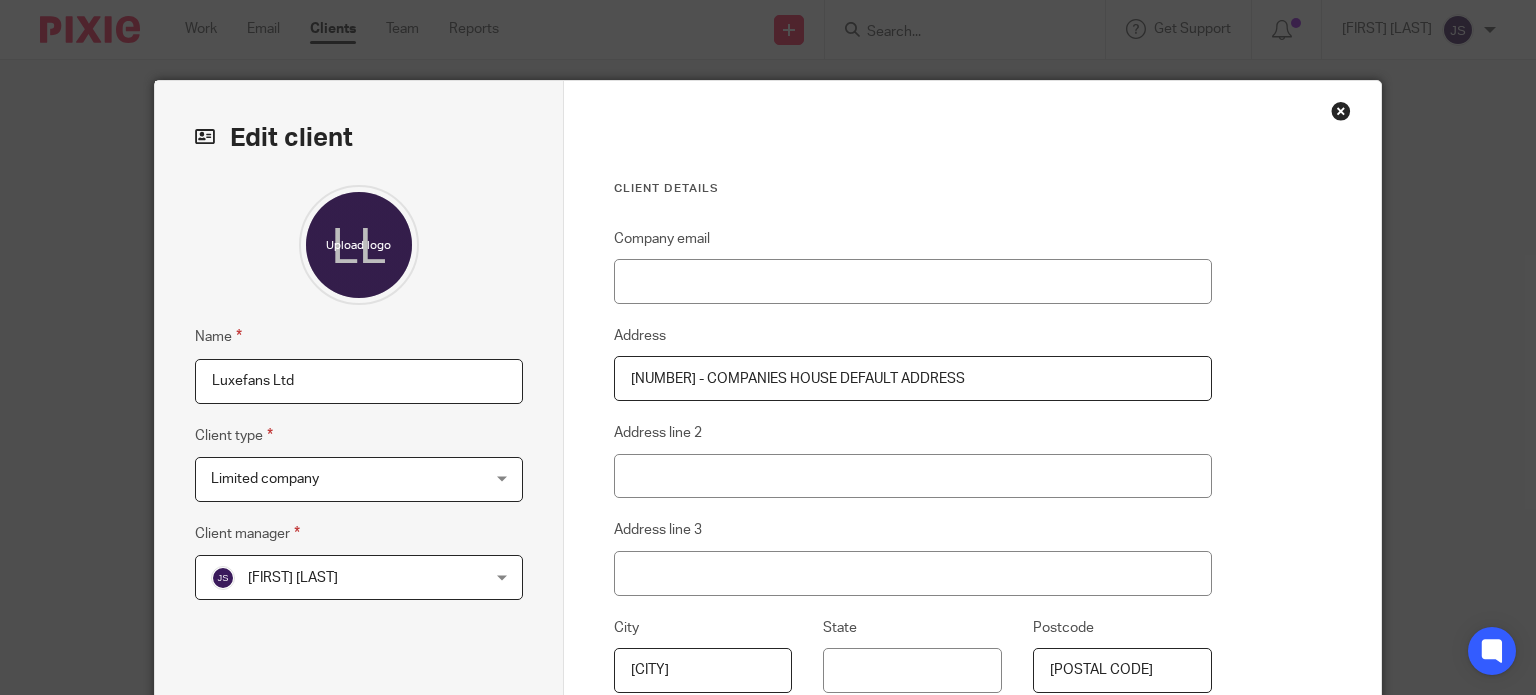 scroll, scrollTop: 0, scrollLeft: 0, axis: both 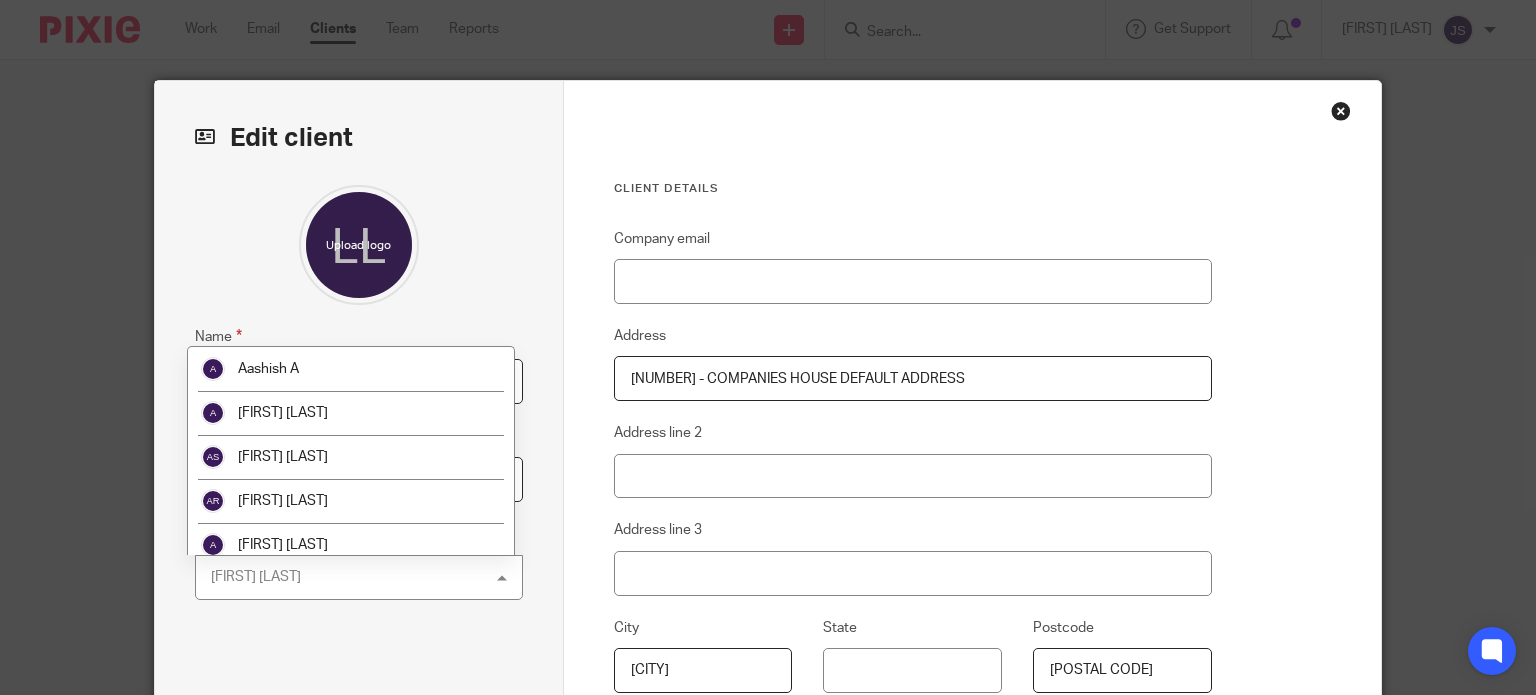 click on "Edit client       Name   Luxefans Ltd   Client type
Limited company
Limited company
Limited company
Partnership
PLC
Prospect
Self-employed
4   Client manager
[FIRST] [LAST]
[FIRST] [LAST]
[FIRST] [LAST]
[FIRST] [LAST]
[FIRST] [LAST]
[FIRST] [LAST]
[FIRST] [LAST]
[FIRST] [LAST]
[FIRST] [LAST]
[FIRST] [LAST]
[FIRST] [LAST]
[FIRST] [LAST]
Company Secretary At Jump Accounting
[FIRST] [LAST]
[FIRST] [LAST]
[FIRST] [LAST]
[FIRST] [LAST]" at bounding box center (359, 516) 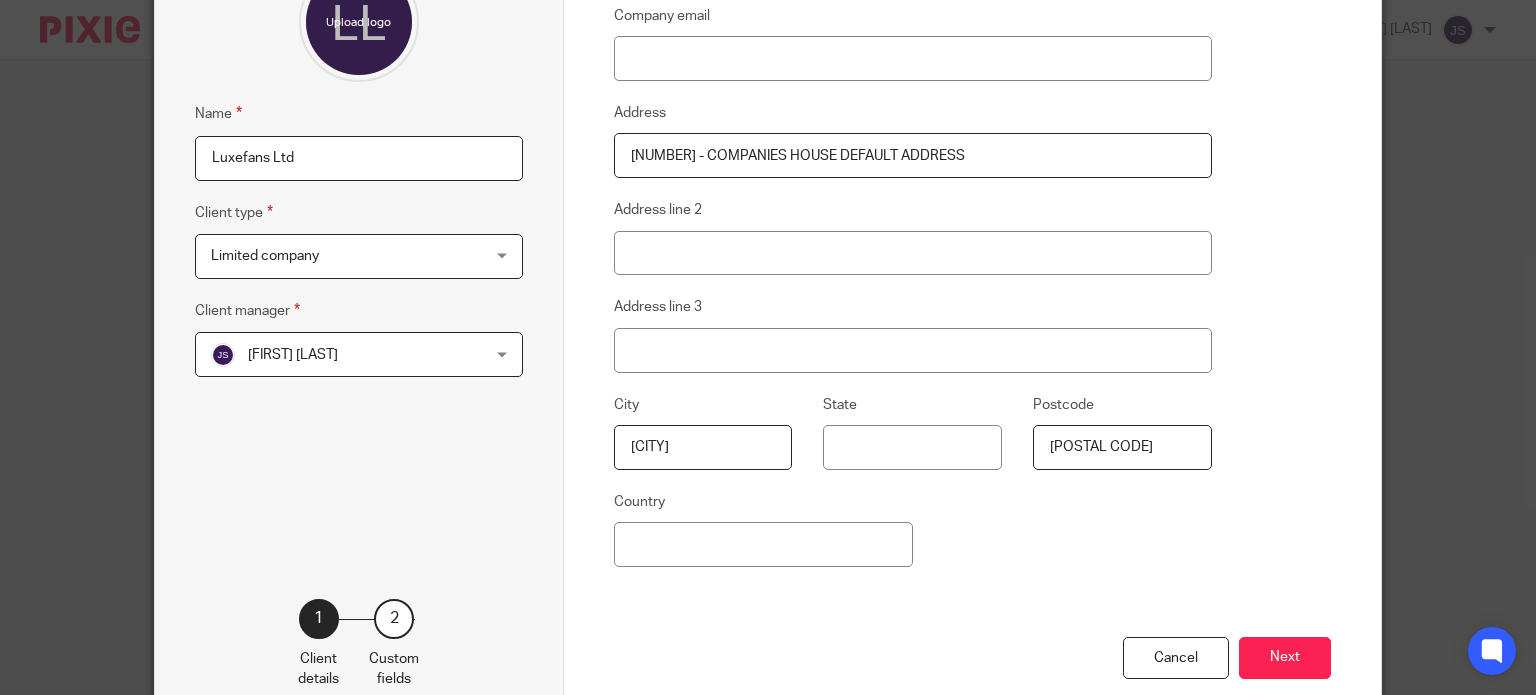 scroll, scrollTop: 335, scrollLeft: 0, axis: vertical 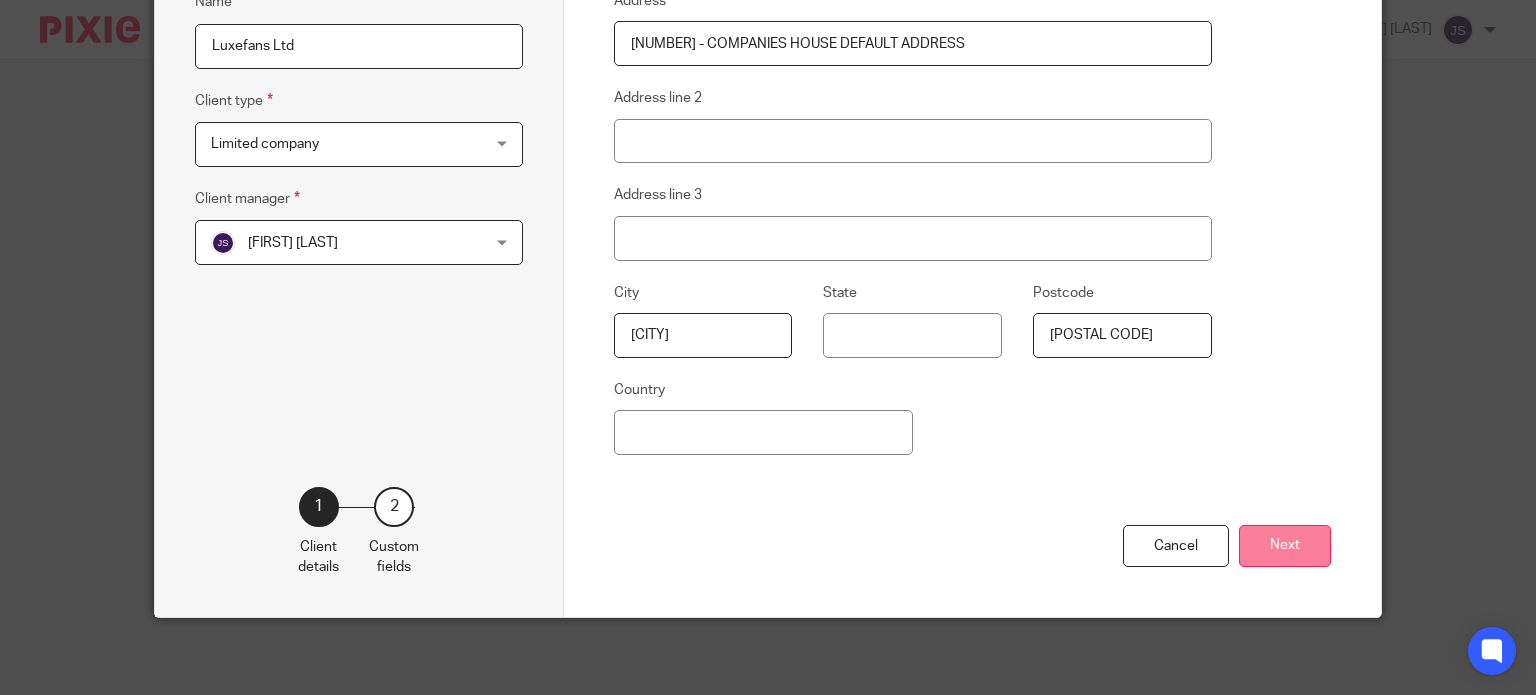 click on "Next" at bounding box center (1285, 546) 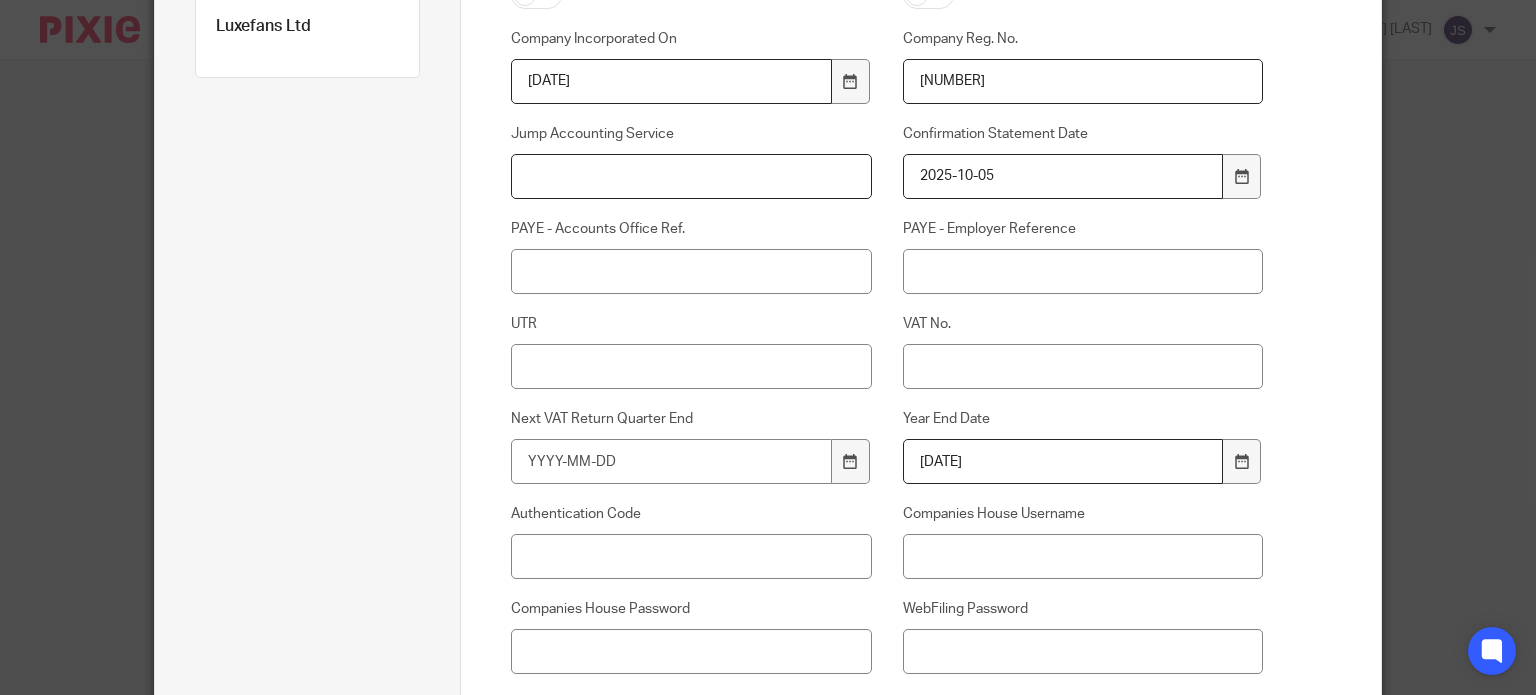 click on "Jump Accounting Service" at bounding box center (691, 176) 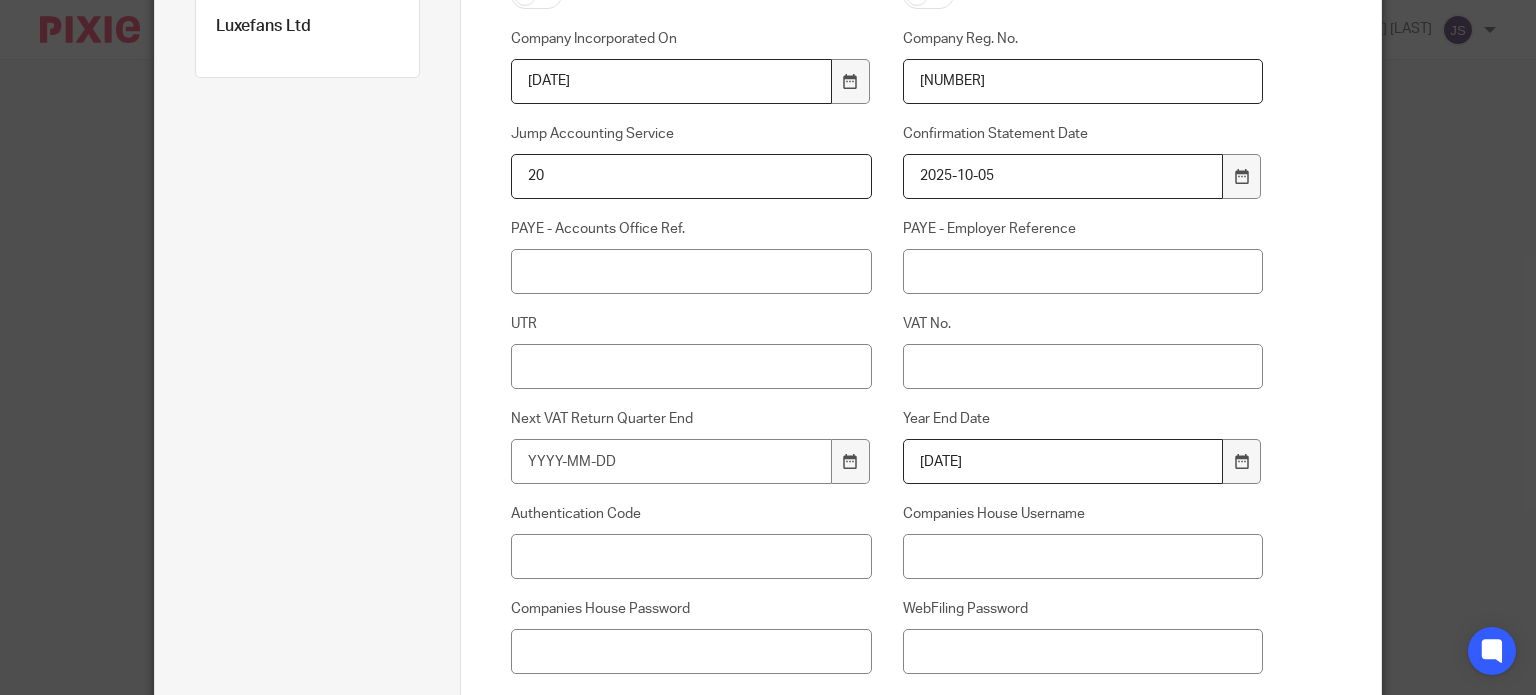 type on "2" 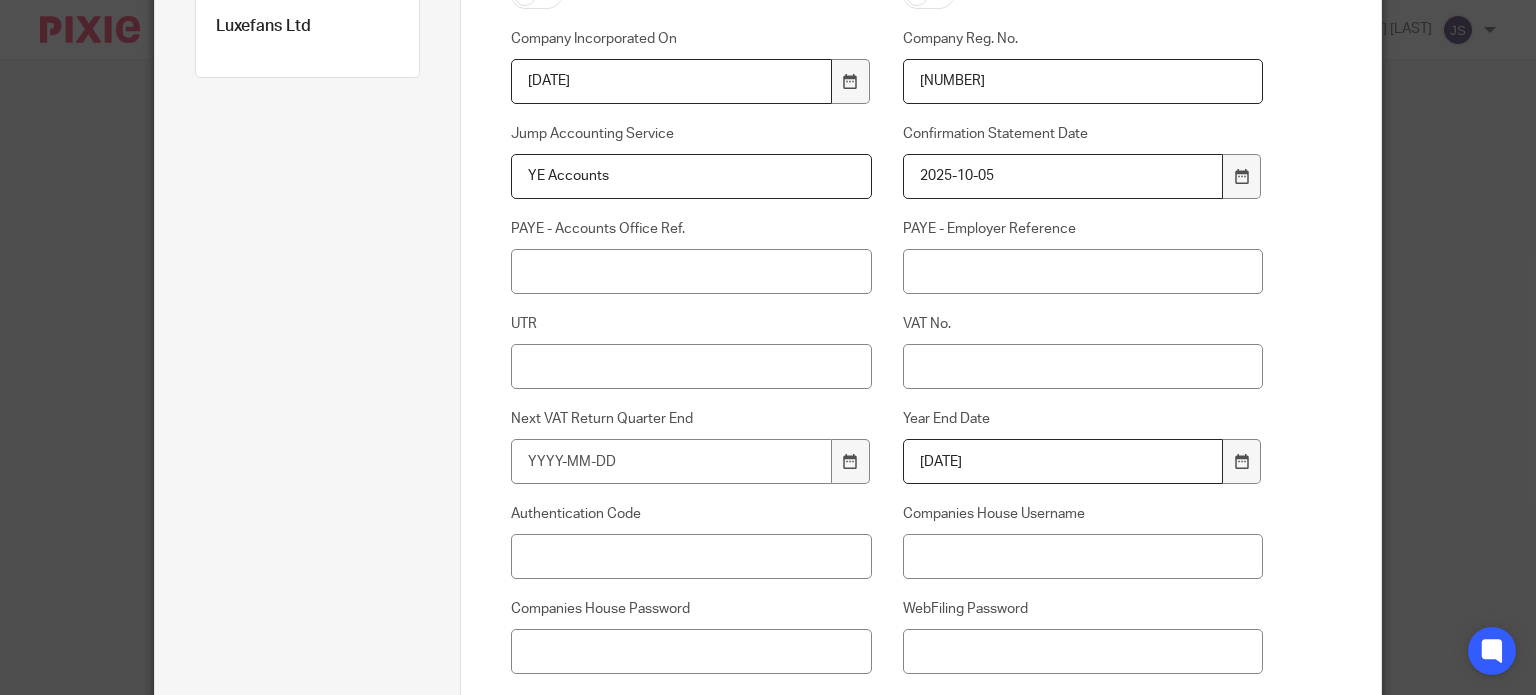 type on "YE Accounts" 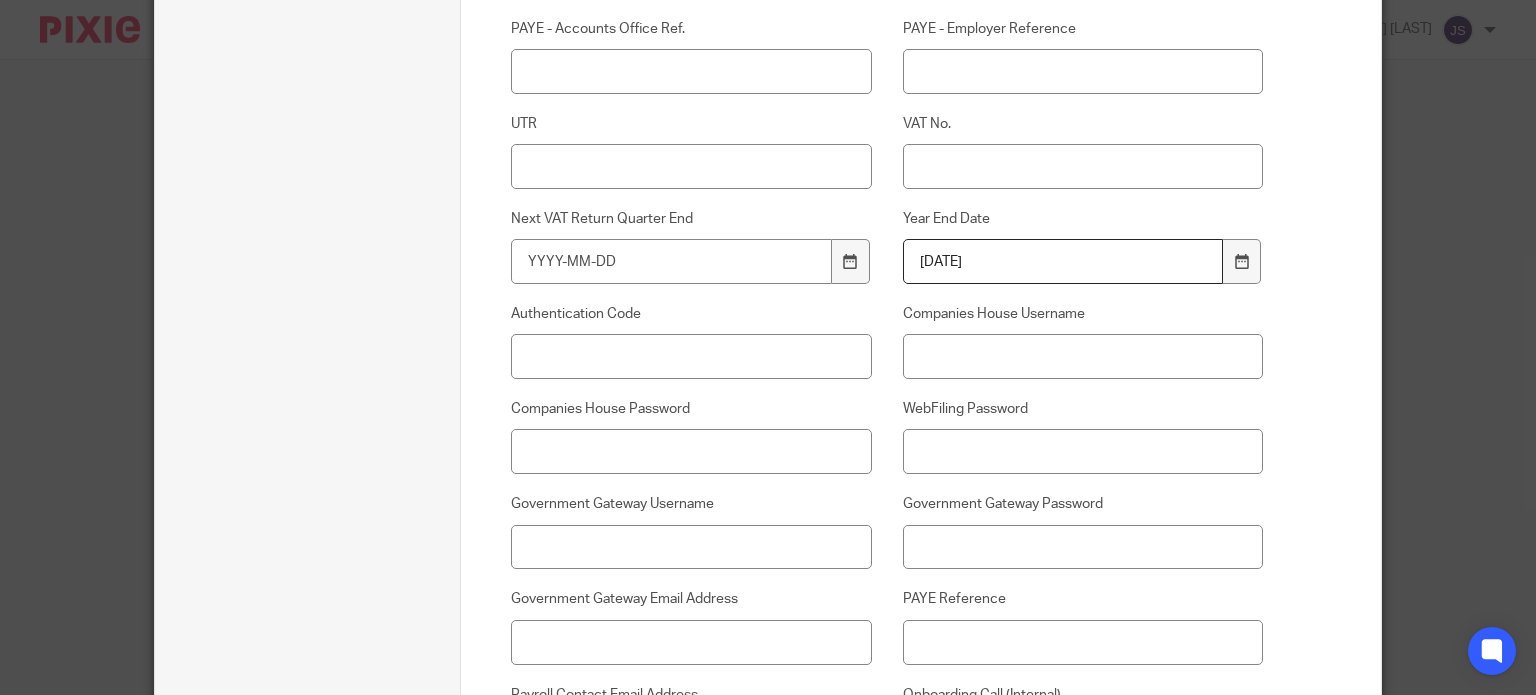 scroll, scrollTop: 635, scrollLeft: 0, axis: vertical 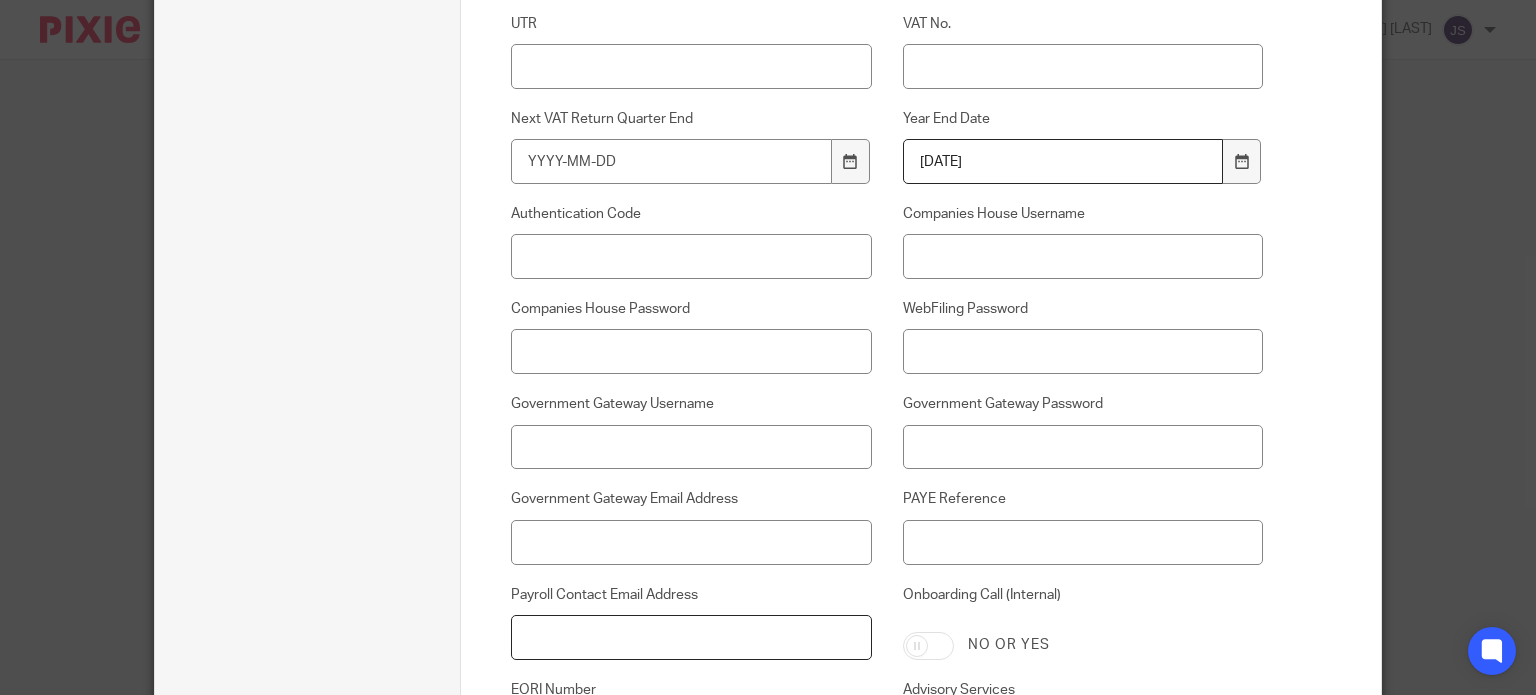 click on "Payroll Contact Email Address" at bounding box center [691, 637] 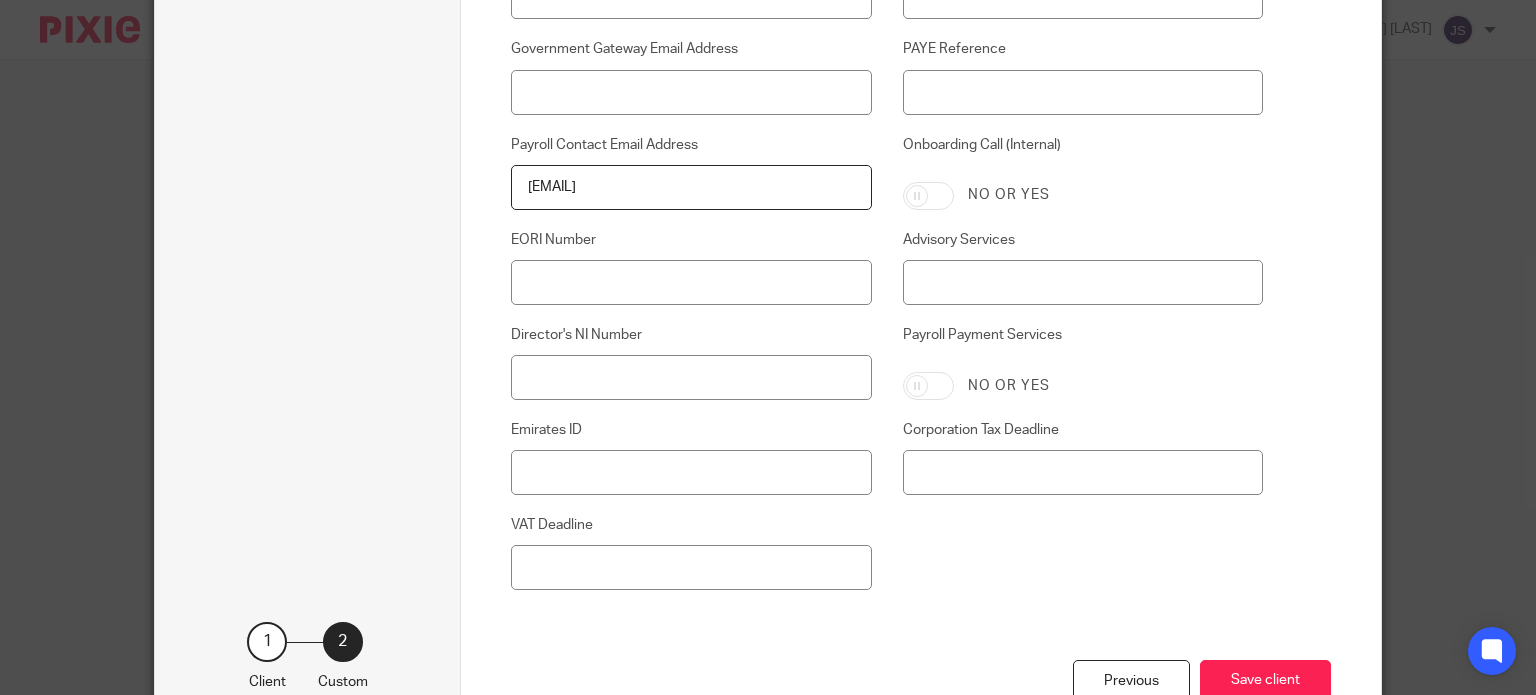 scroll, scrollTop: 1223, scrollLeft: 0, axis: vertical 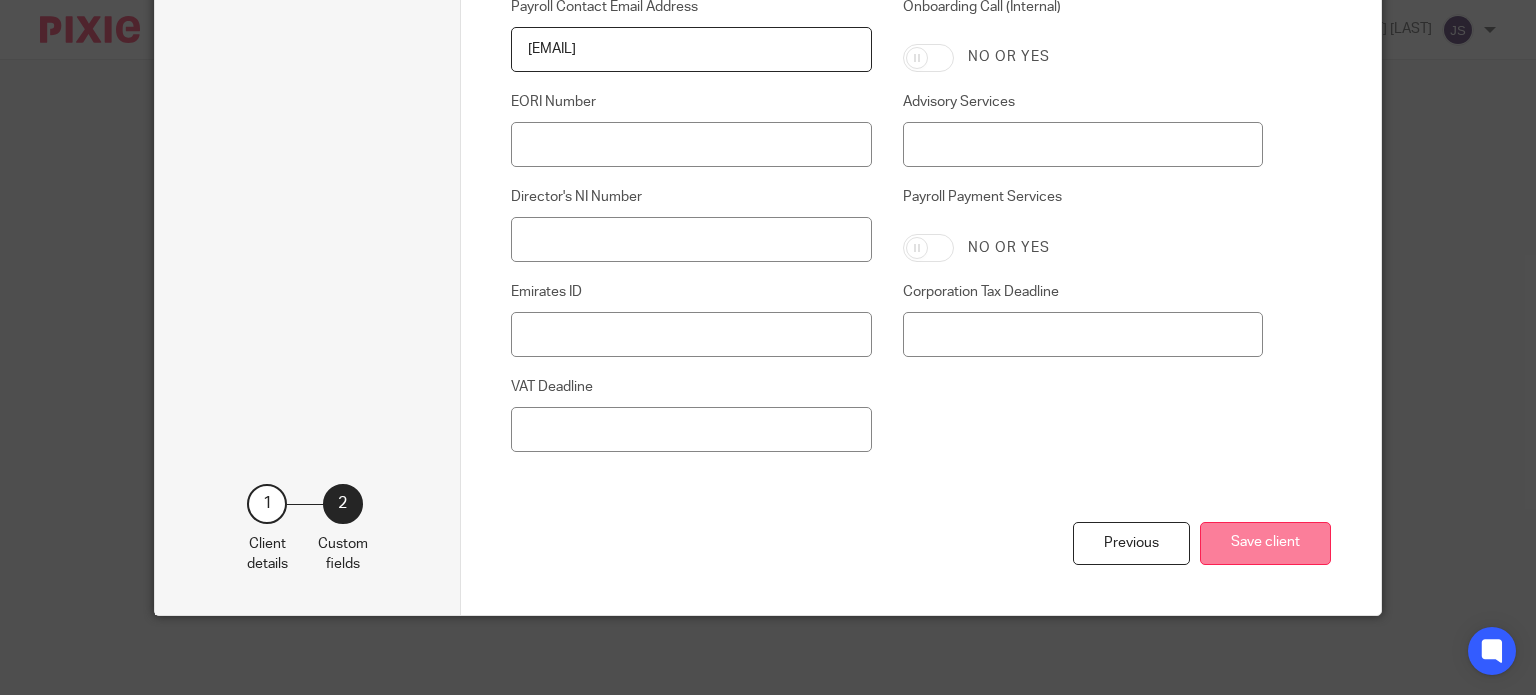 type on "[EMAIL]" 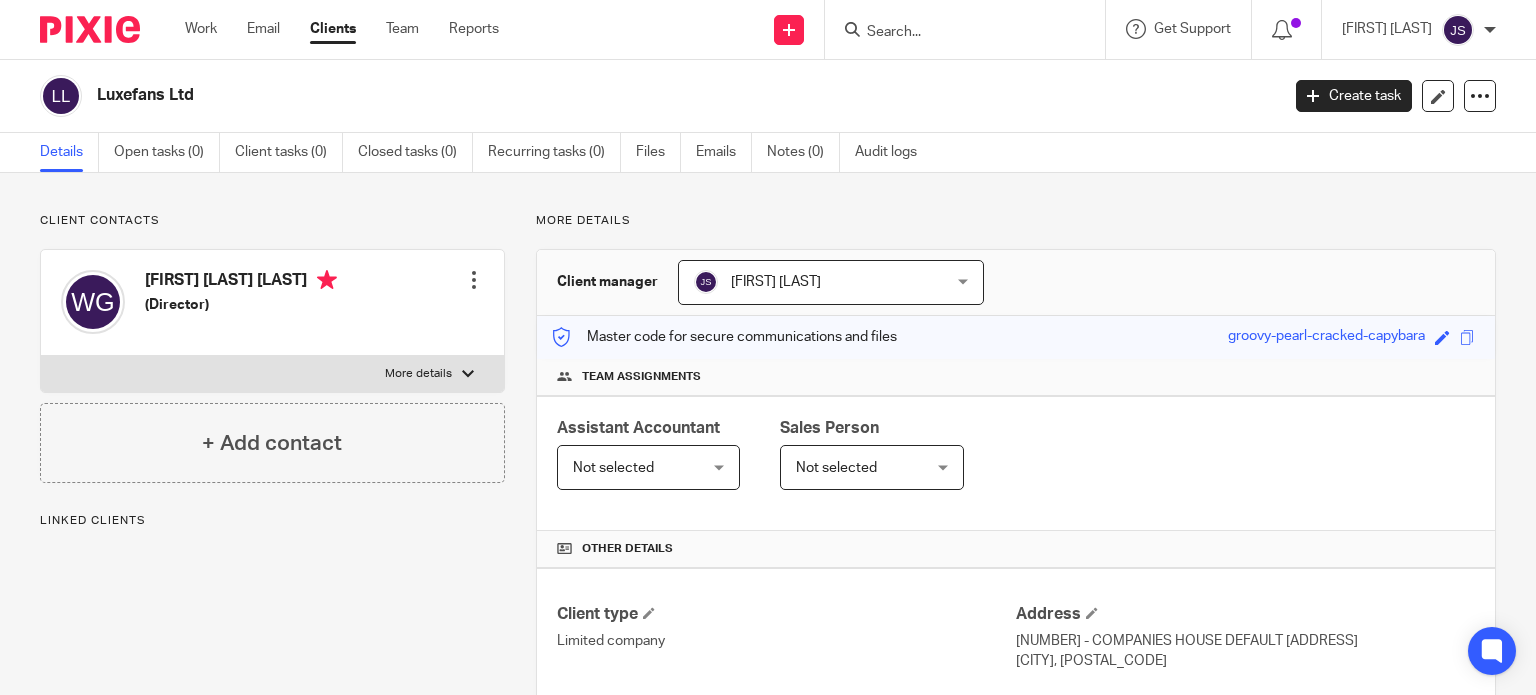 scroll, scrollTop: 0, scrollLeft: 0, axis: both 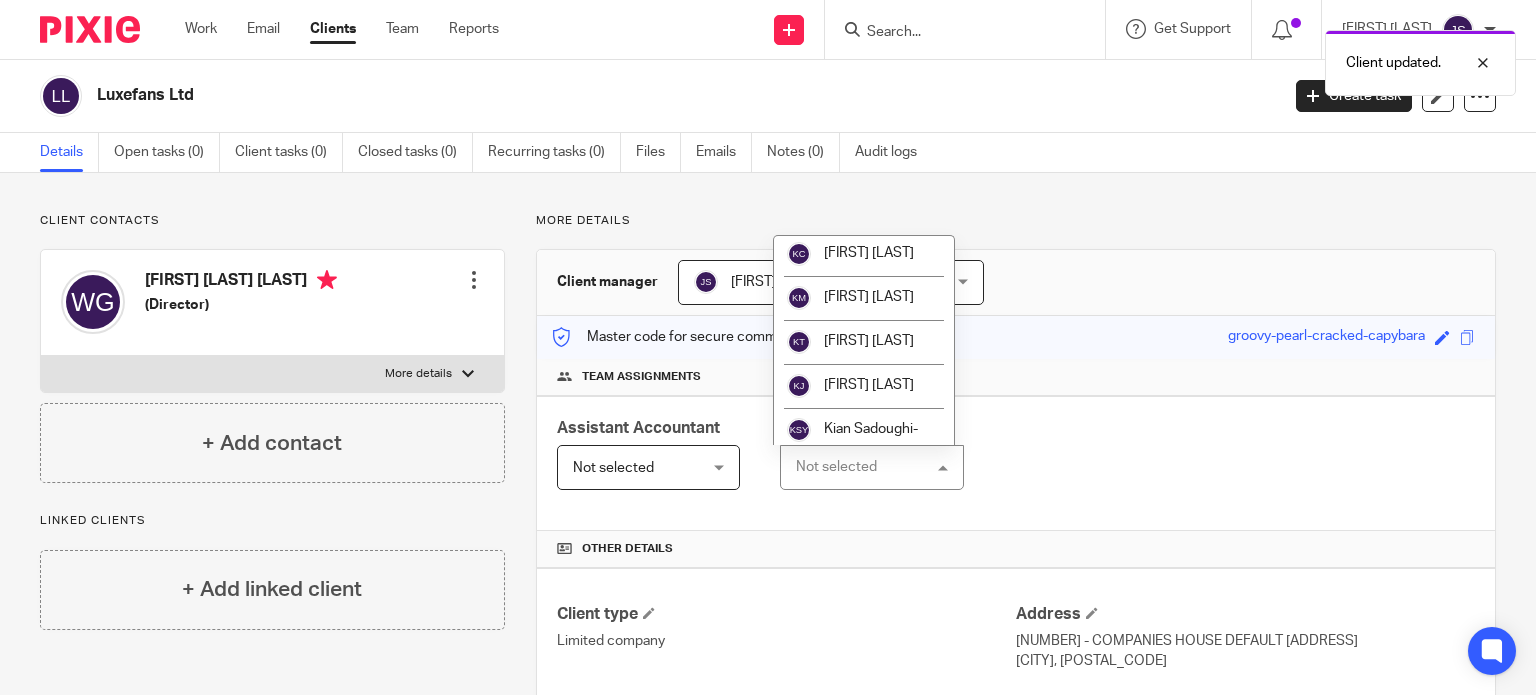 click on "[FIRST] [LAST]" at bounding box center [869, 101] 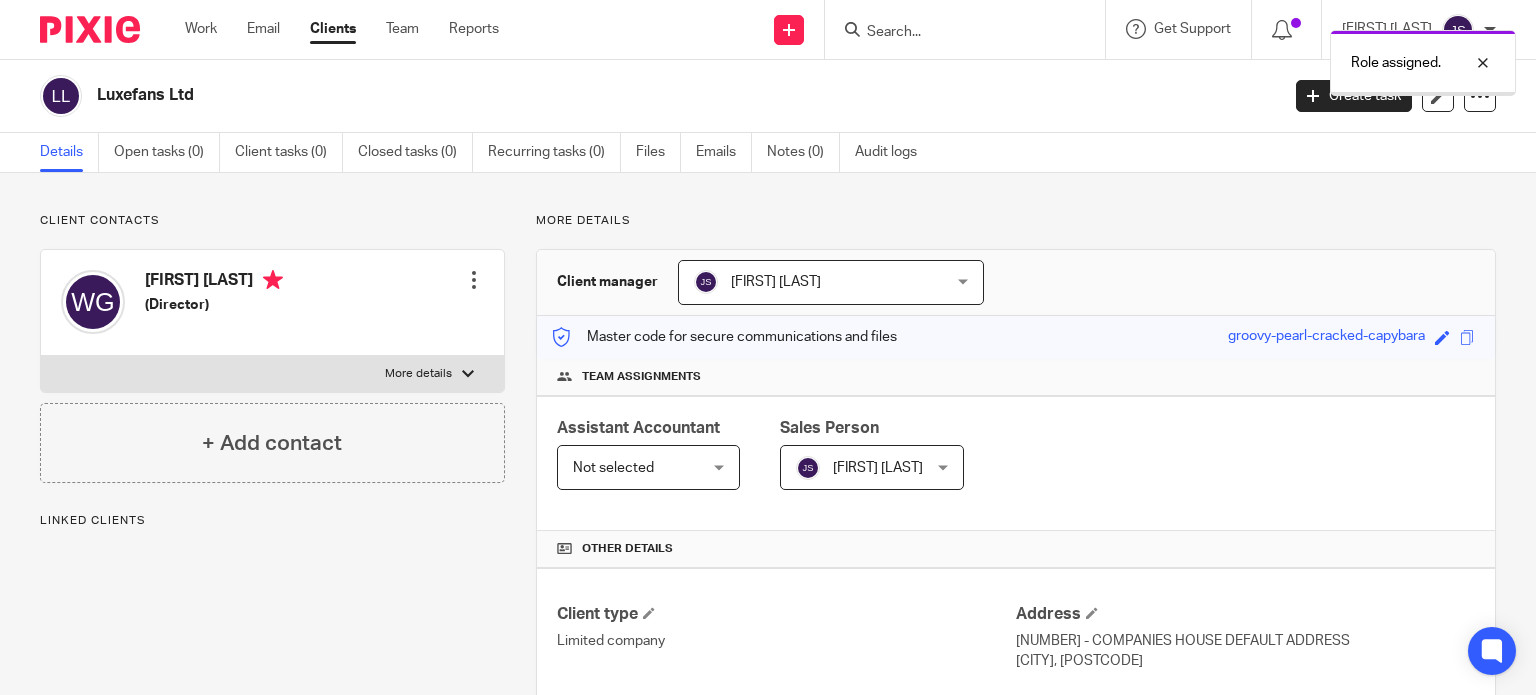 scroll, scrollTop: 0, scrollLeft: 0, axis: both 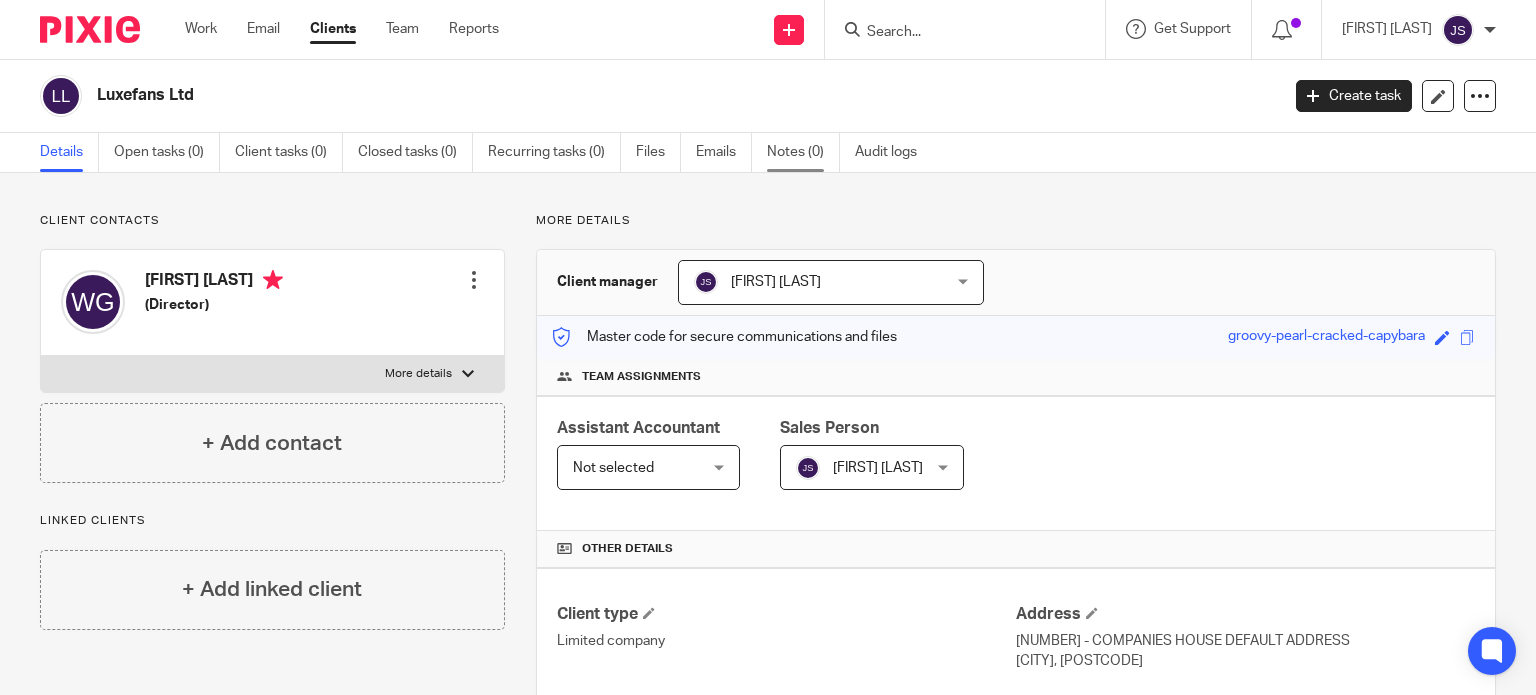 click on "Notes (0)" at bounding box center (803, 152) 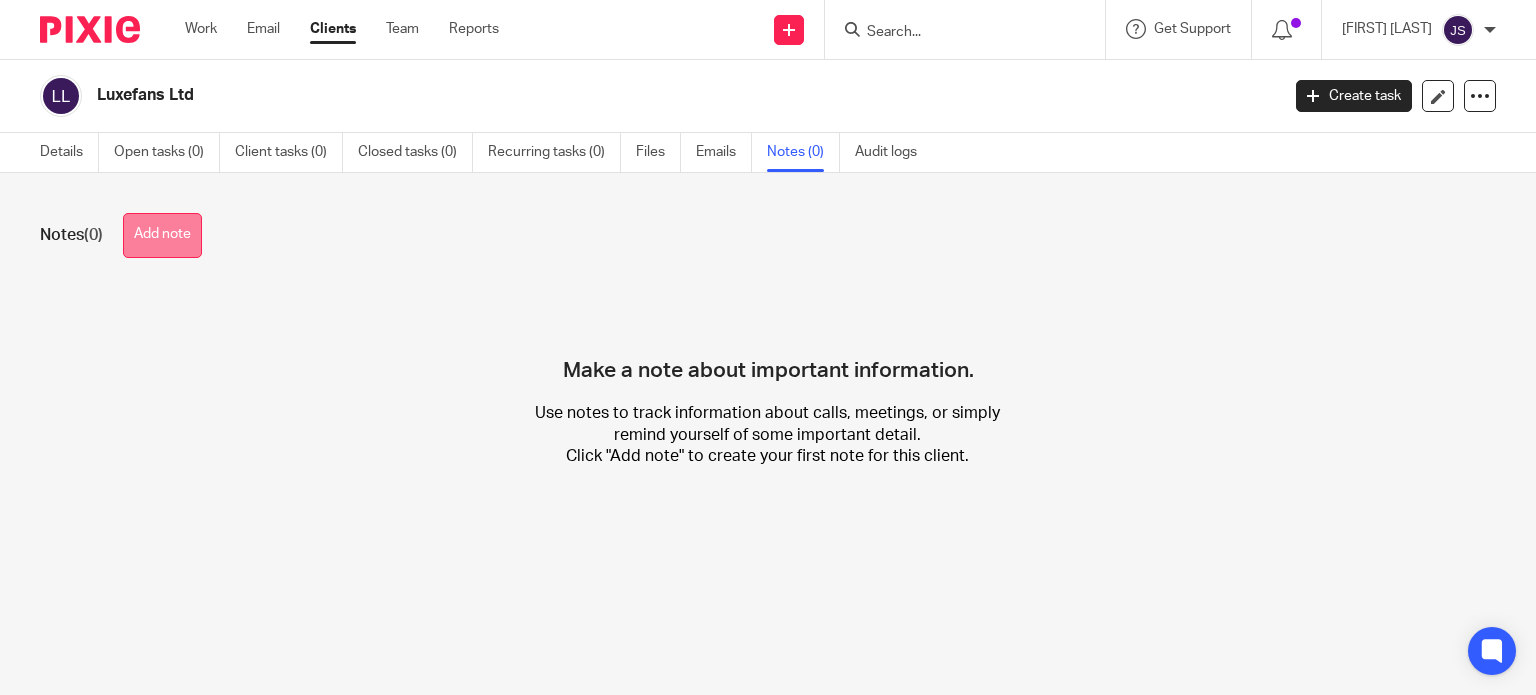 scroll, scrollTop: 0, scrollLeft: 0, axis: both 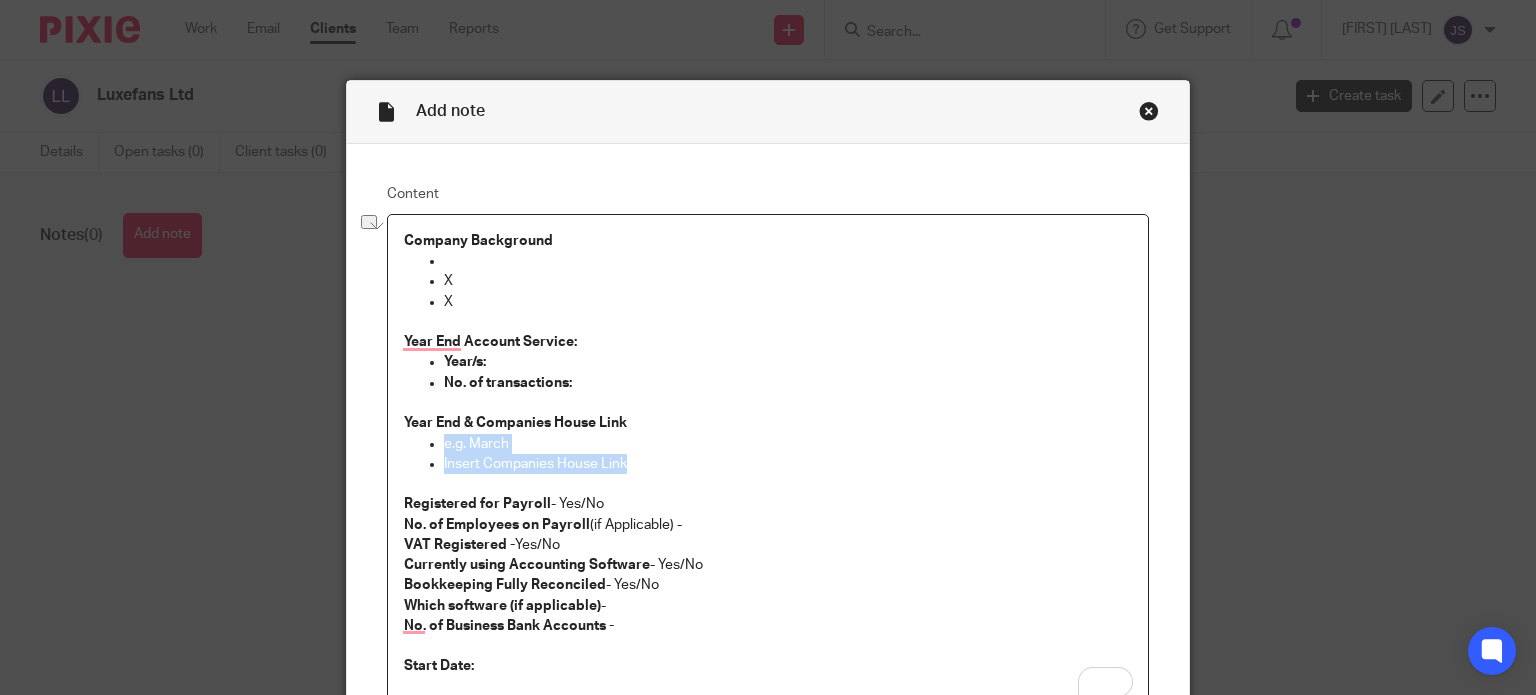 click on "Add note
Content   Company Background   X X   Year End Account Service: Year/s:   No. of transactions:   Year End & Companies House Link e.g. March Insert Companies House Link   Registered for Payroll  - Yes/No No. of Employees on Payroll  (if Applicable) - VAT Registered -  Yes/No Currently using Accounting Software  - Yes/No Bookkeeping Fully Reconciled  - Yes/No Which software (if applicable)  - No. of Business Bank Accounts -   Start Date:
Normal text size
Loading...
Remove
Edit
Insert new video
Close" at bounding box center [768, 485] 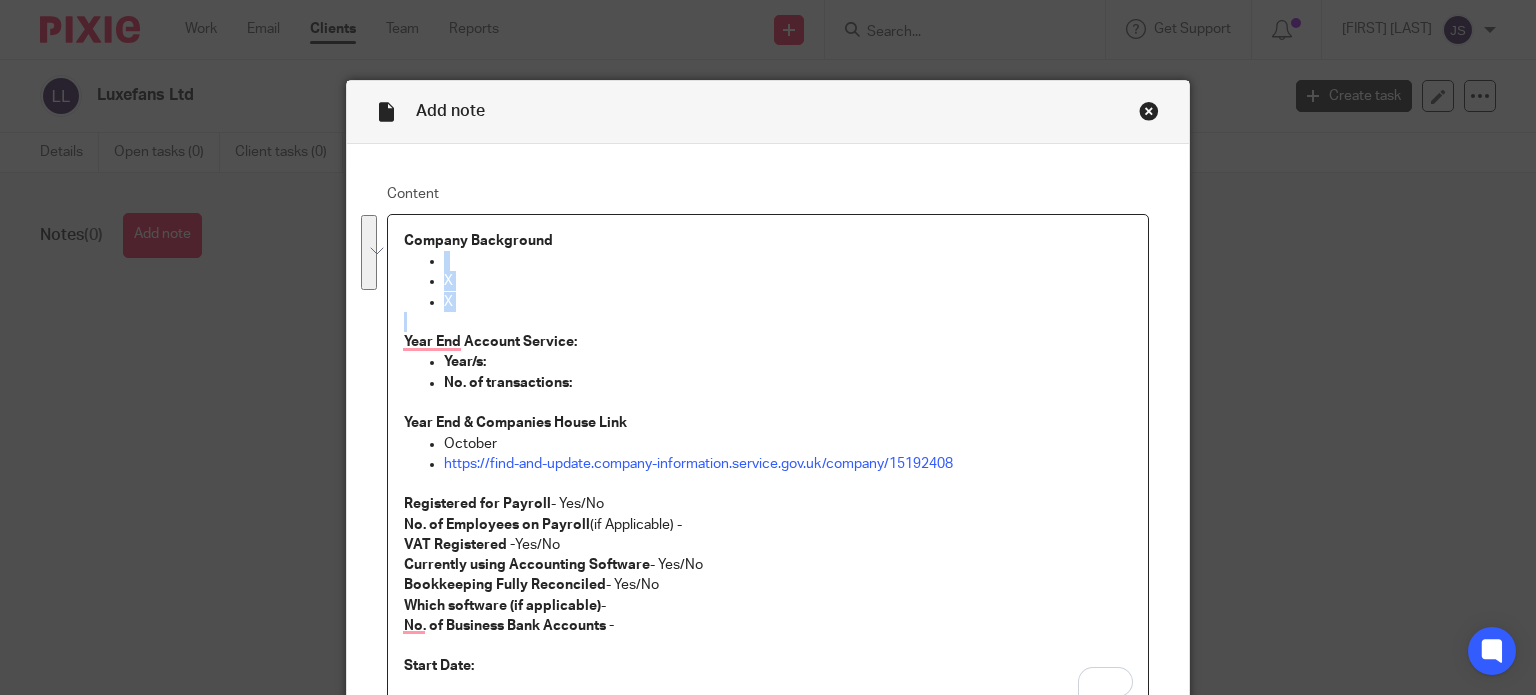 drag, startPoint x: 476, startPoint y: 312, endPoint x: 393, endPoint y: 267, distance: 94.41398 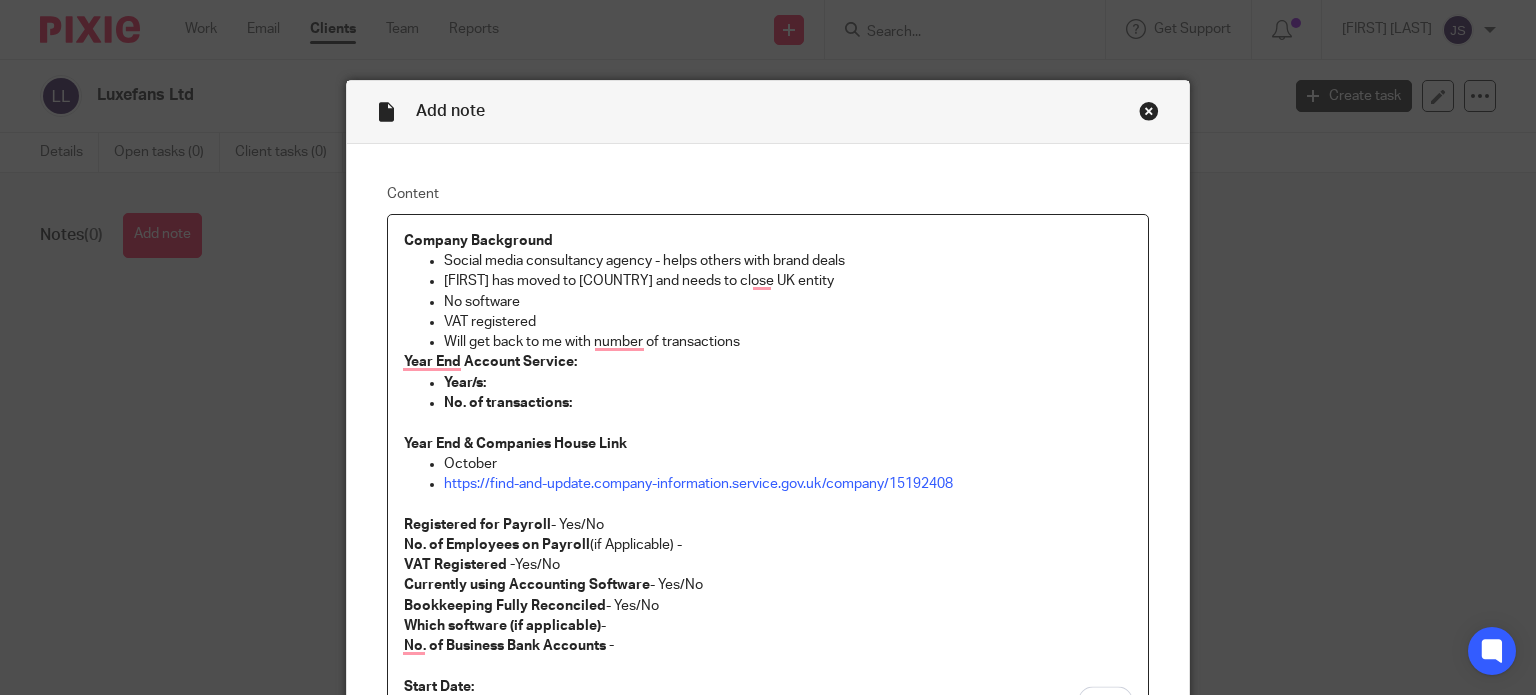 click on "Will get back to me with number of transactions" at bounding box center (788, 342) 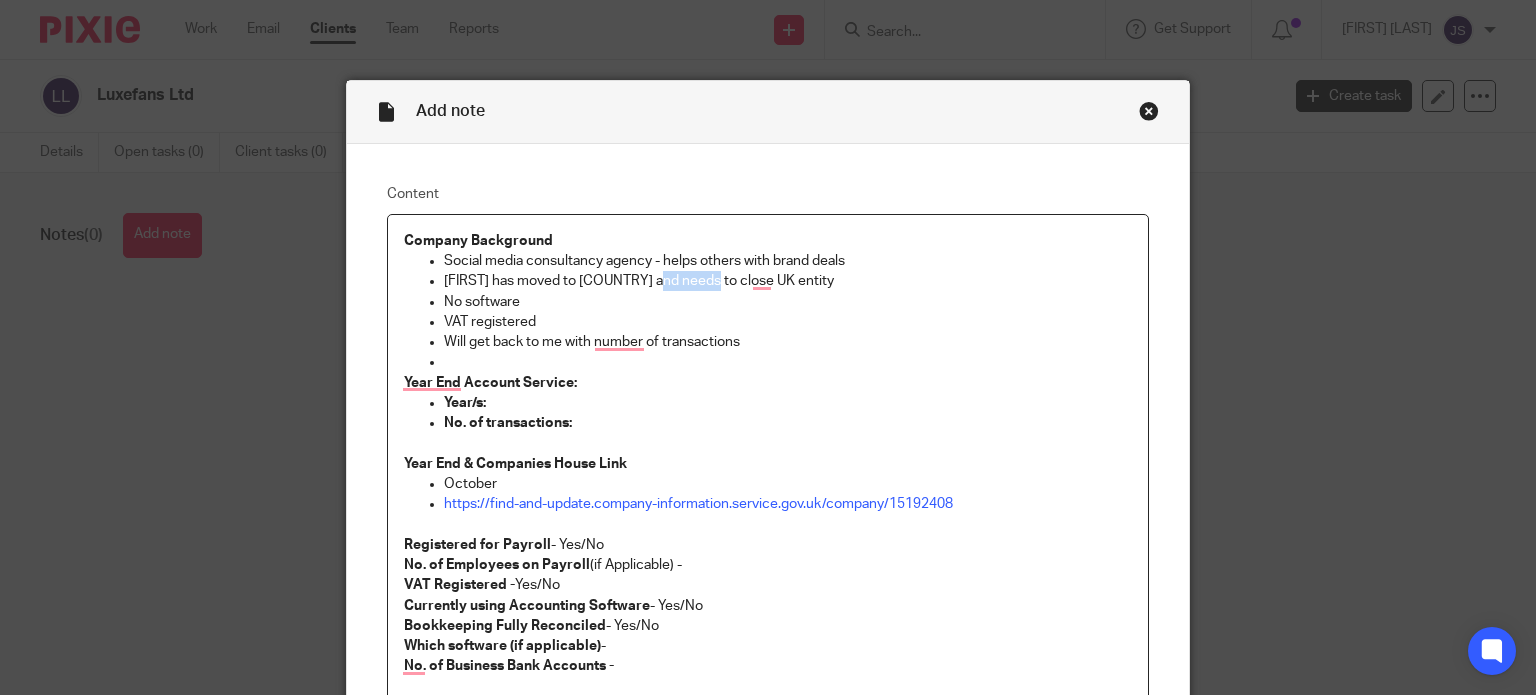 drag, startPoint x: 649, startPoint y: 282, endPoint x: 702, endPoint y: 291, distance: 53.75872 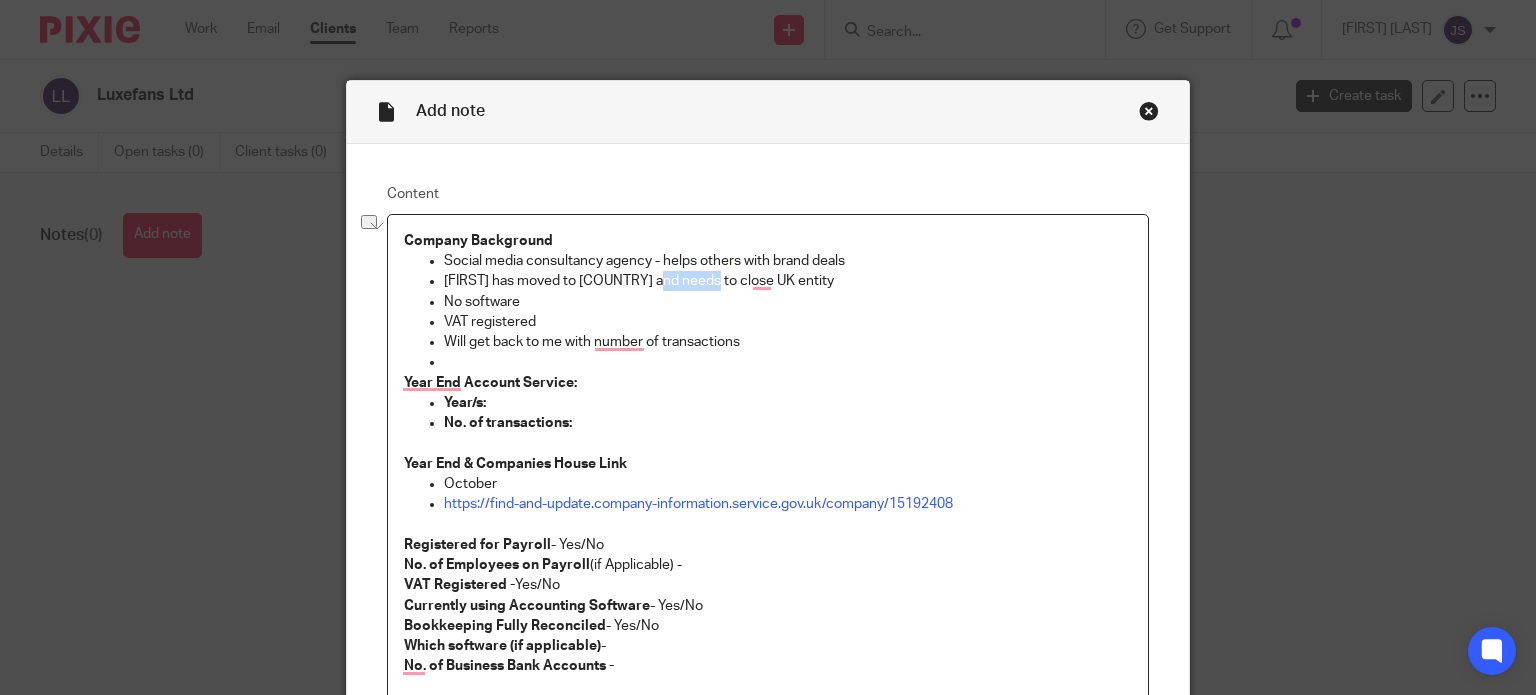 type 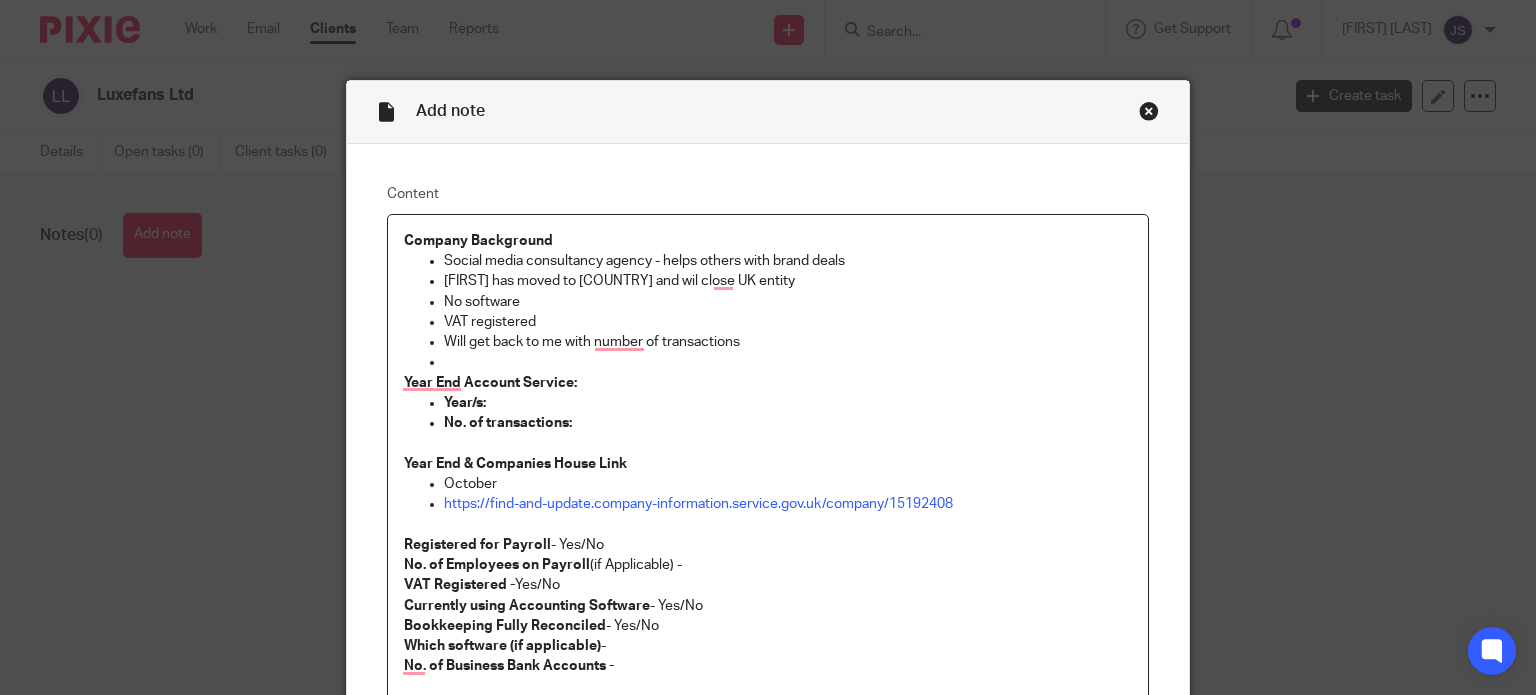 click on "William has moved to Canada and wil close UK entity" at bounding box center [788, 281] 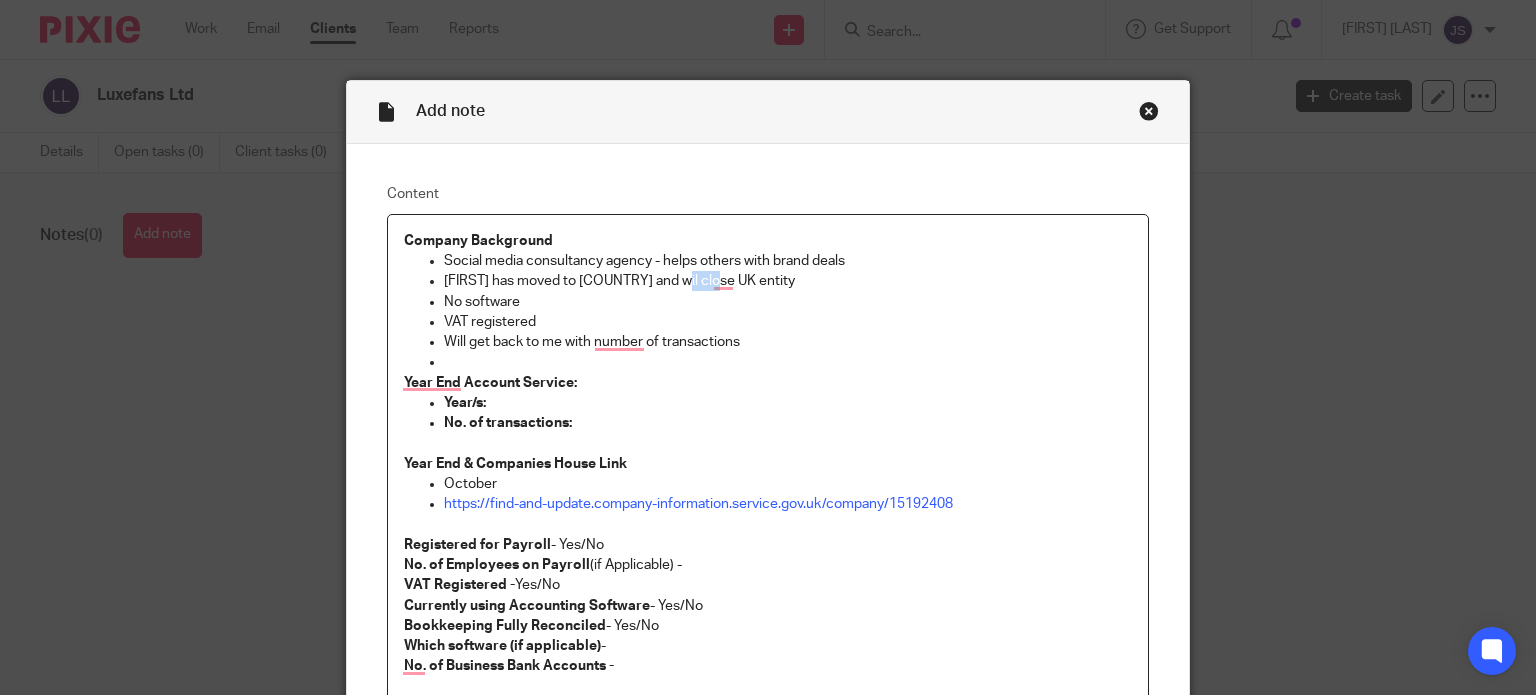 click on "William has moved to Canada and wil close UK entity" at bounding box center [788, 281] 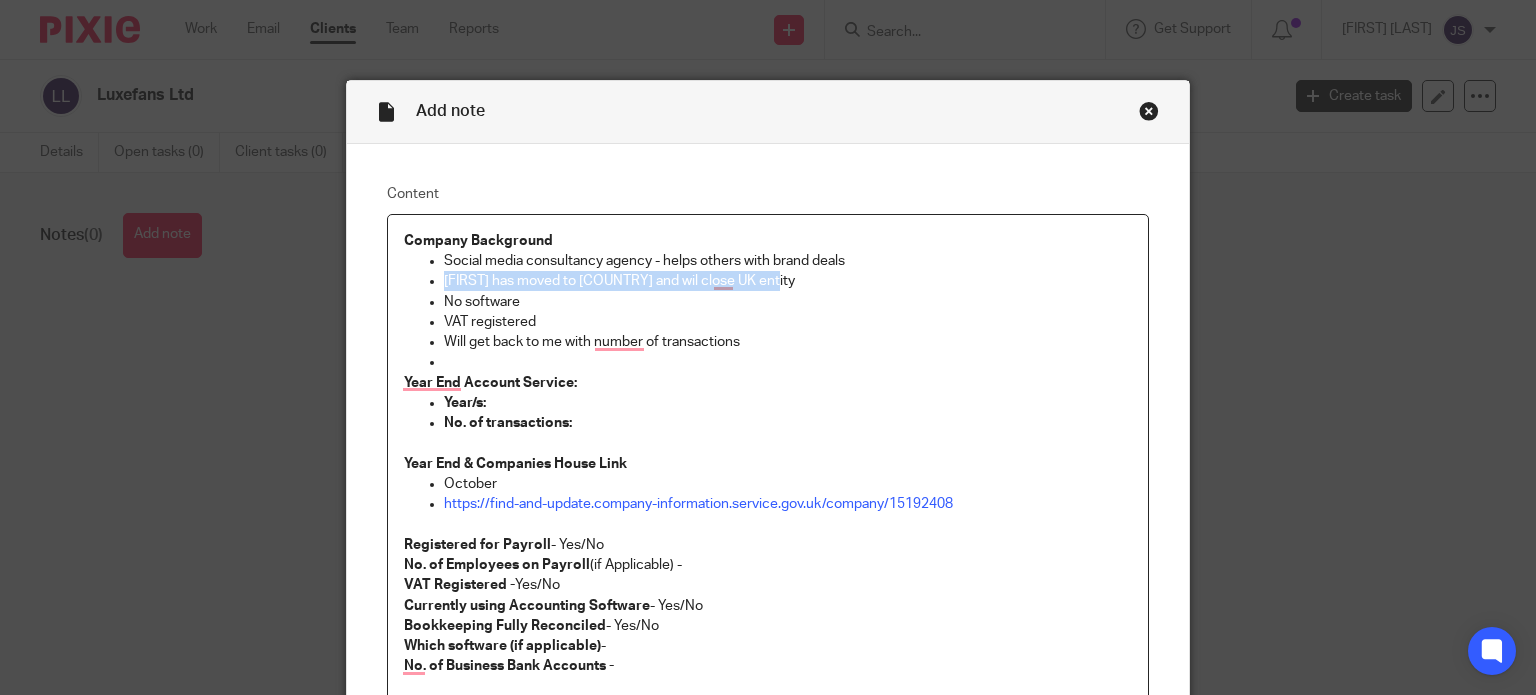 click on "William has moved to Canada and wil close UK entity" at bounding box center (788, 281) 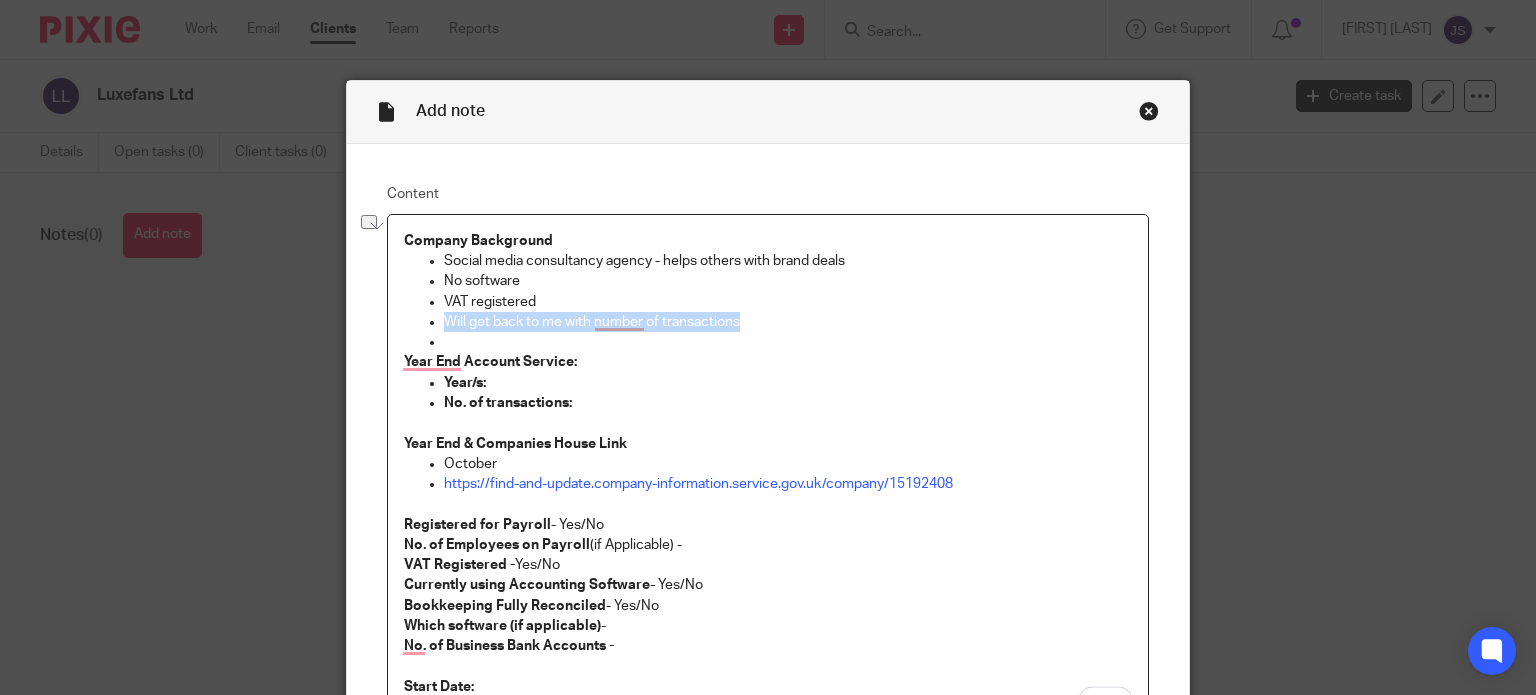 drag, startPoint x: 736, startPoint y: 323, endPoint x: 367, endPoint y: 324, distance: 369.00134 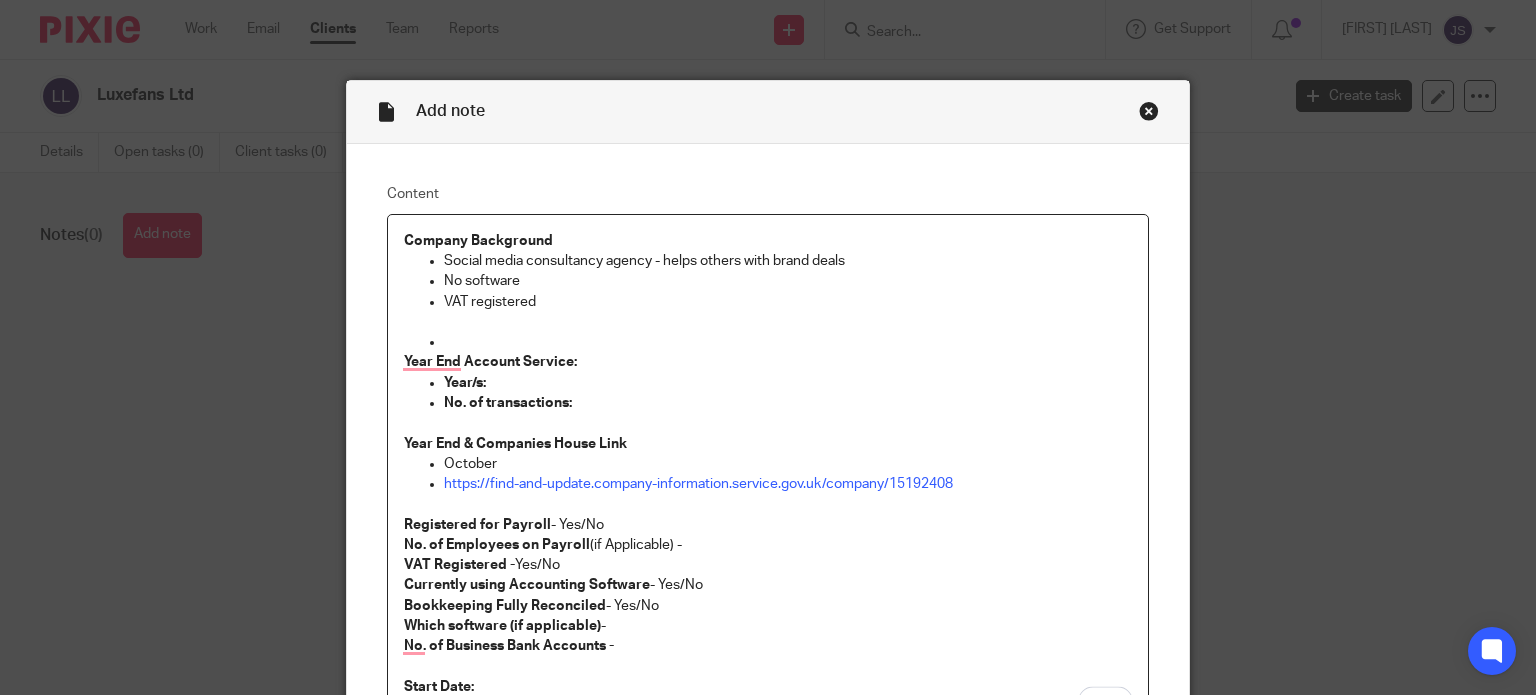 click at bounding box center [788, 342] 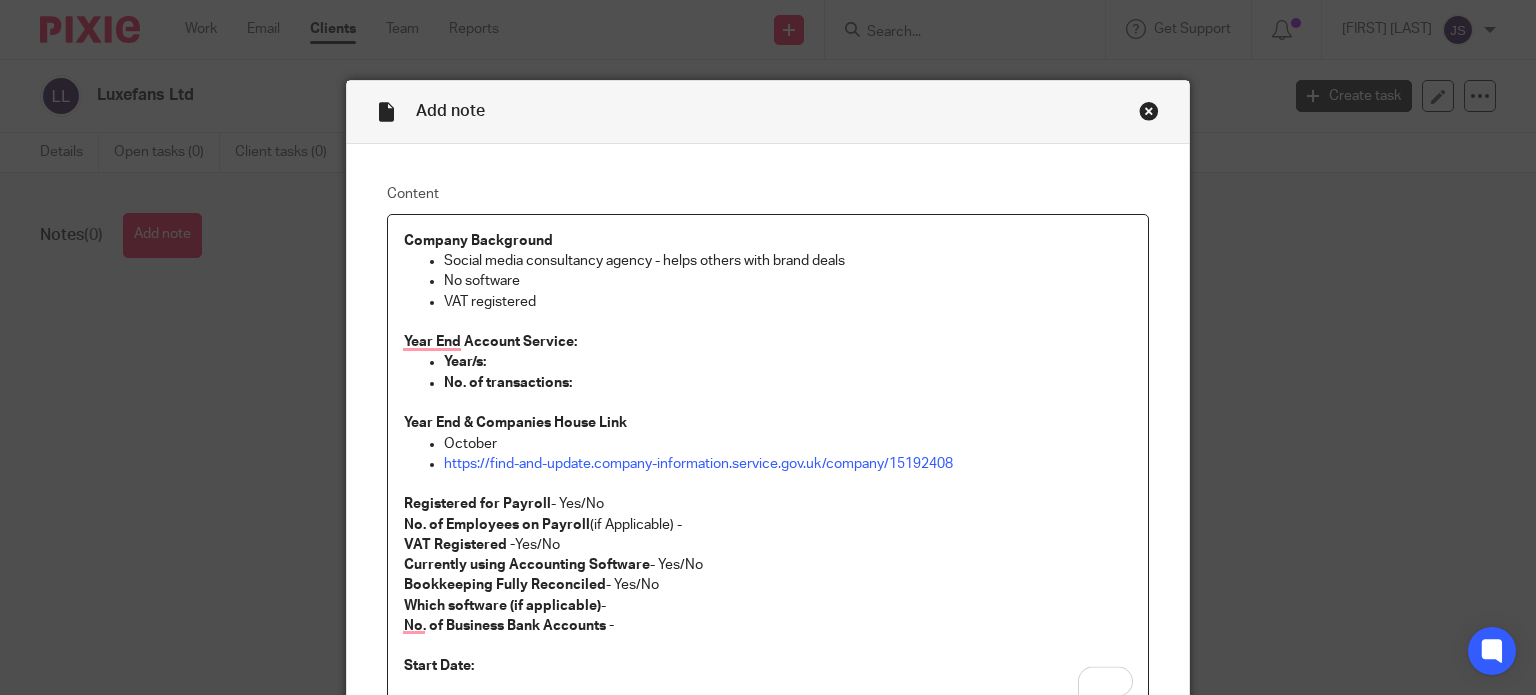 click on "Year/s:" at bounding box center (788, 362) 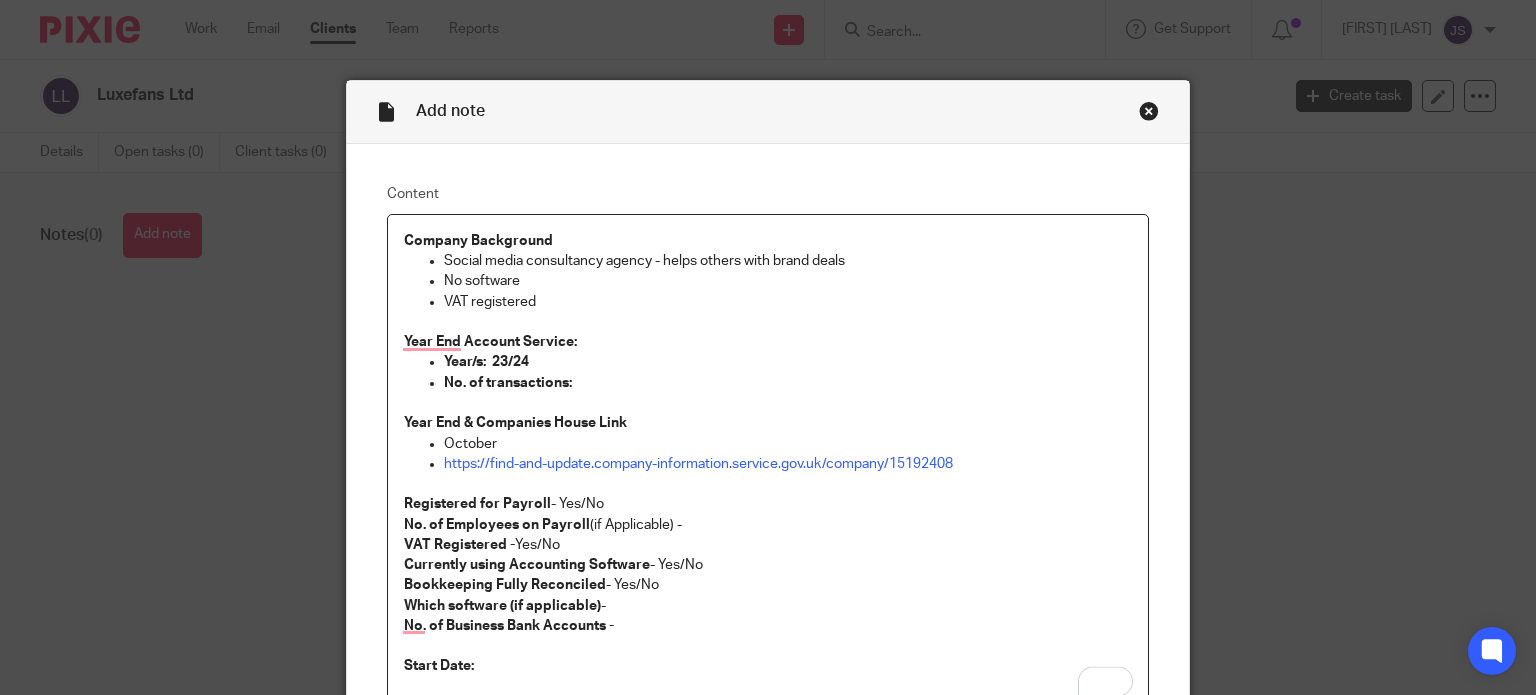 click on "No software" at bounding box center [788, 281] 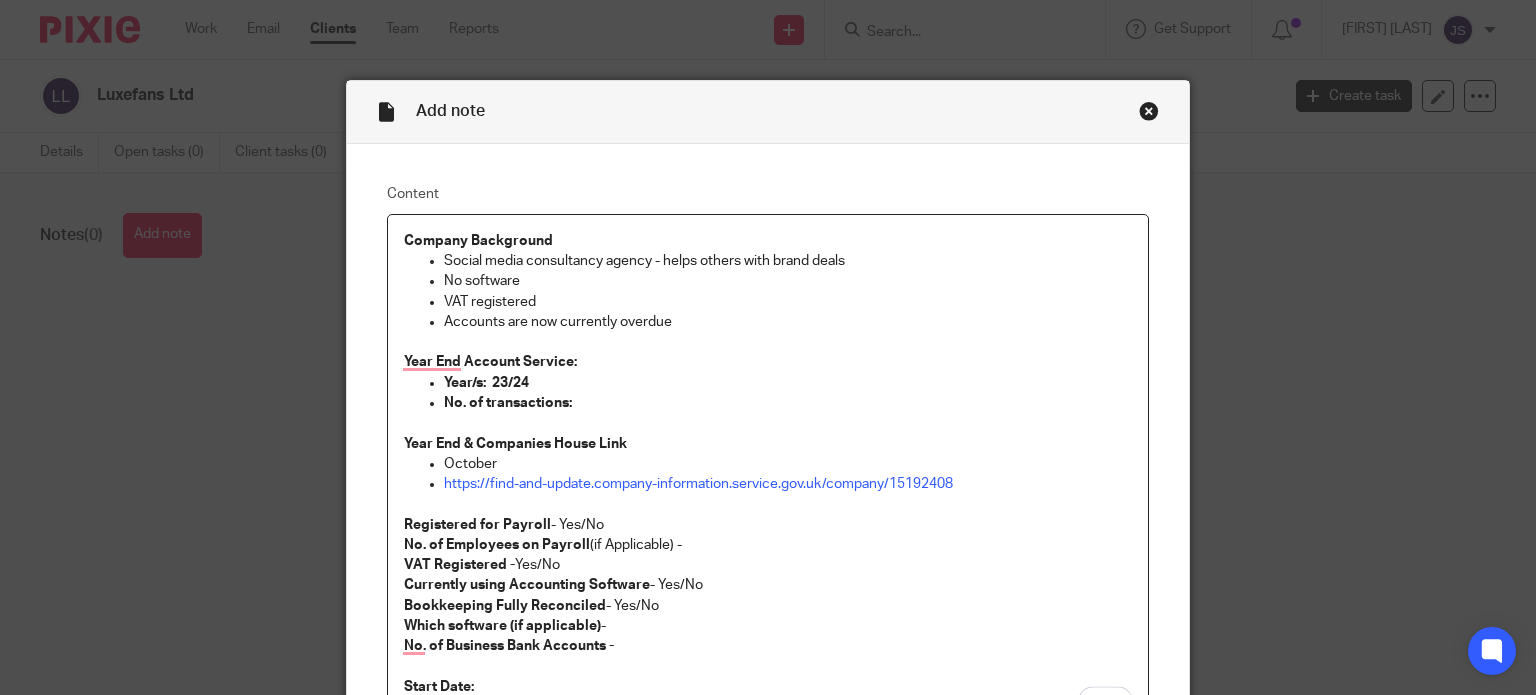 click on "No. of transactions:" at bounding box center [788, 403] 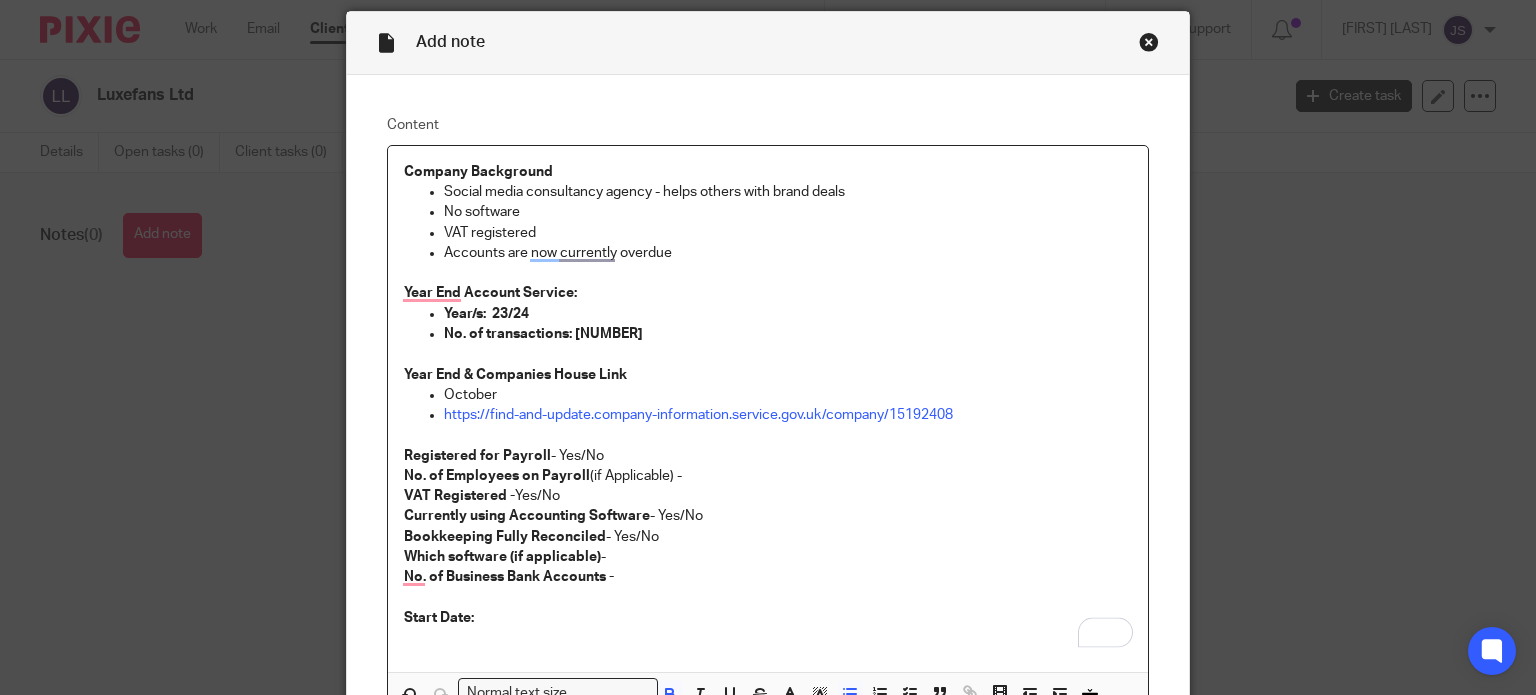 scroll, scrollTop: 100, scrollLeft: 0, axis: vertical 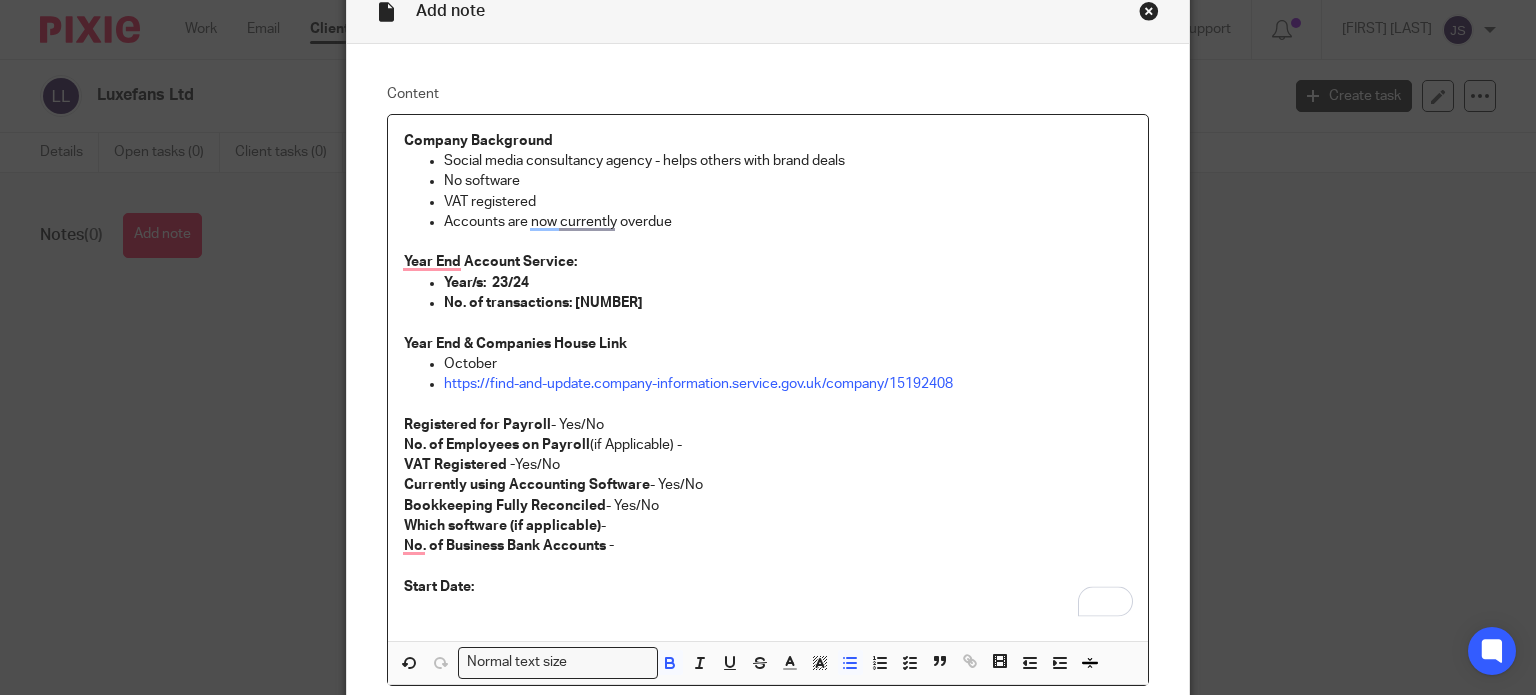 click on "Registered for Payroll  - Yes/No" at bounding box center [768, 425] 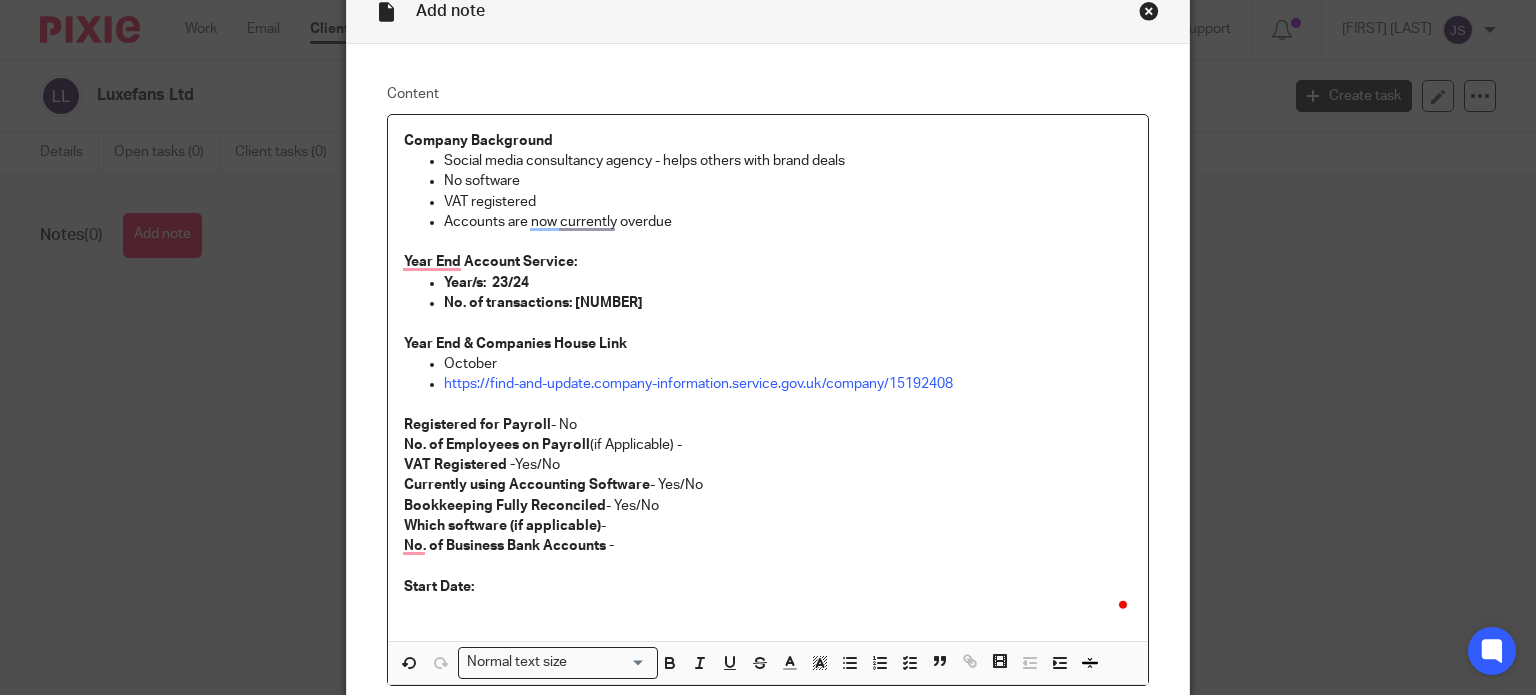 click on "VAT Registered -  Yes/No" at bounding box center [768, 465] 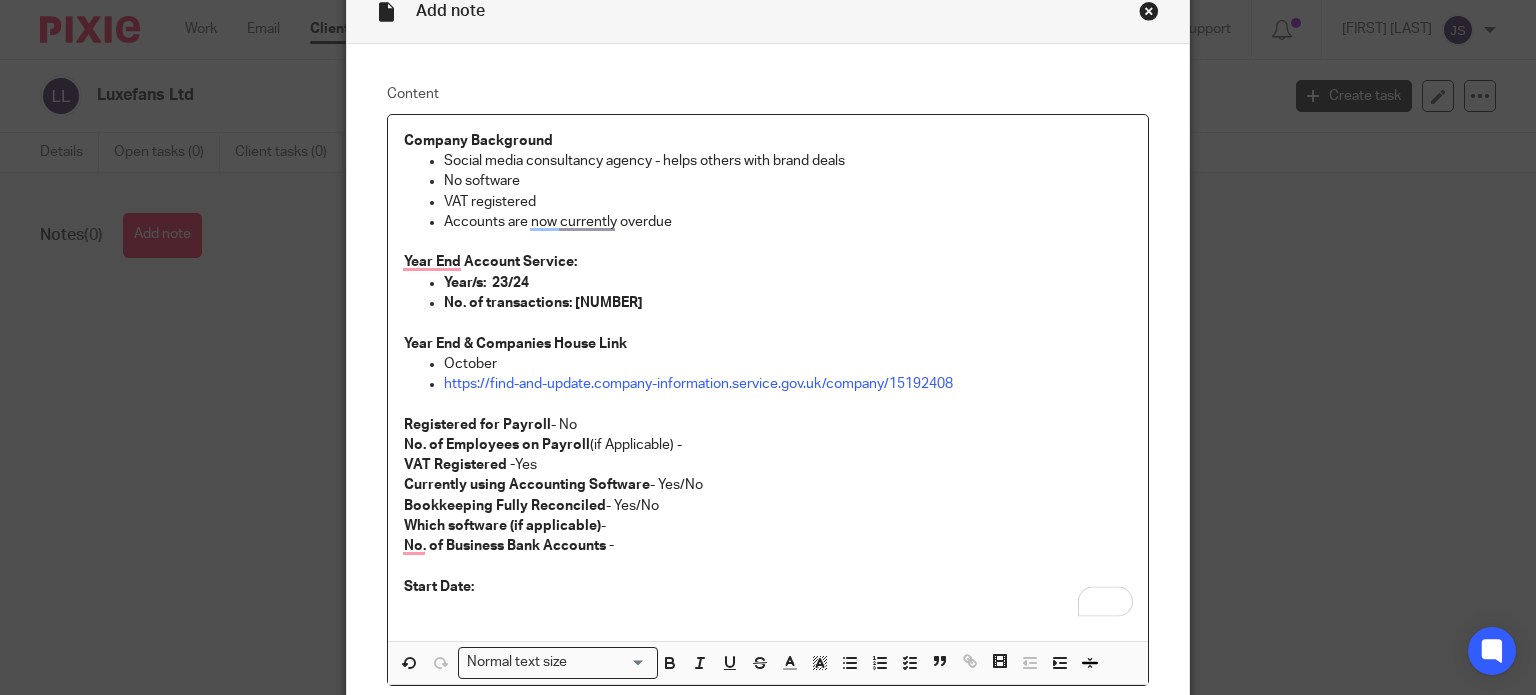 click on "Currently using Accounting Software  - Yes/No" at bounding box center [768, 485] 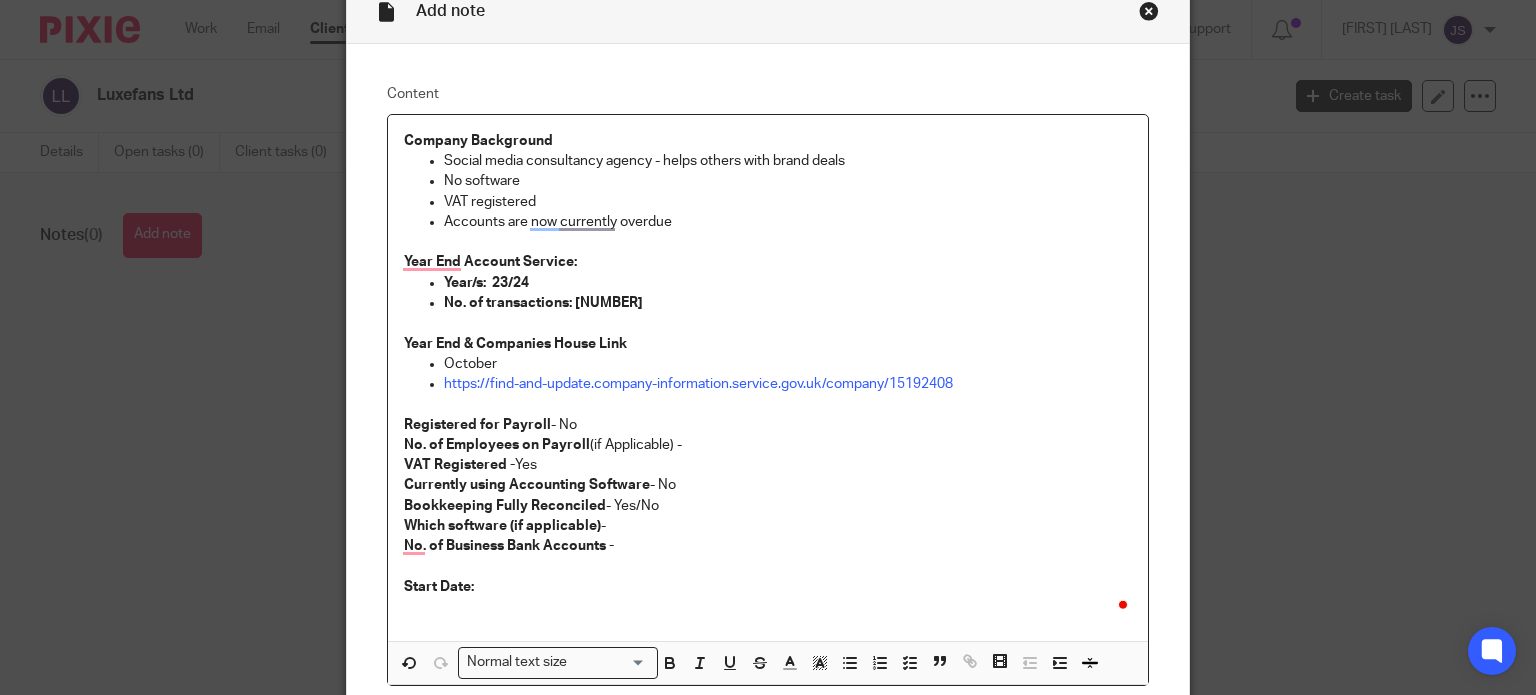 click on "Bookkeeping Fully Reconciled  - Yes/No" at bounding box center (768, 506) 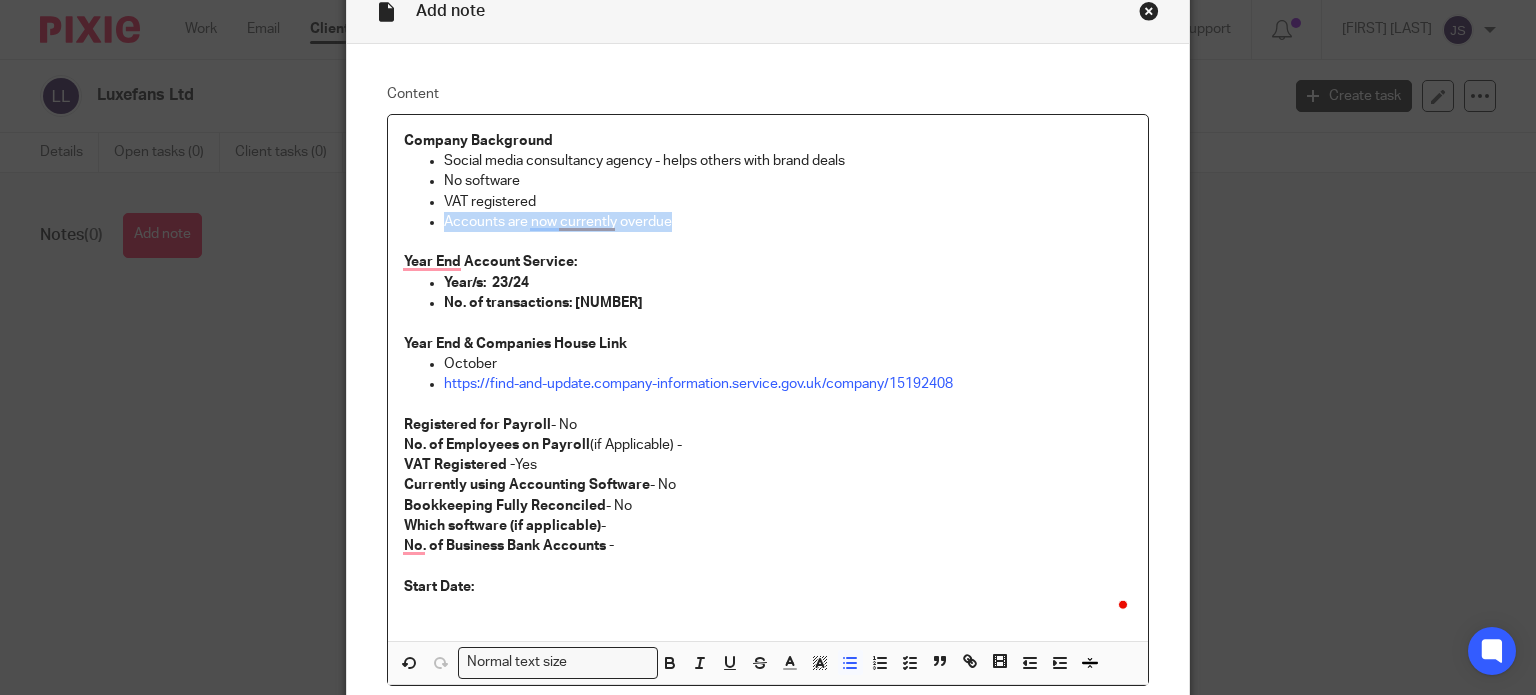 click on "Social media consultancy agency - helps others with brand deals No software VAT registered Accounts are now currently overdue" at bounding box center (768, 201) 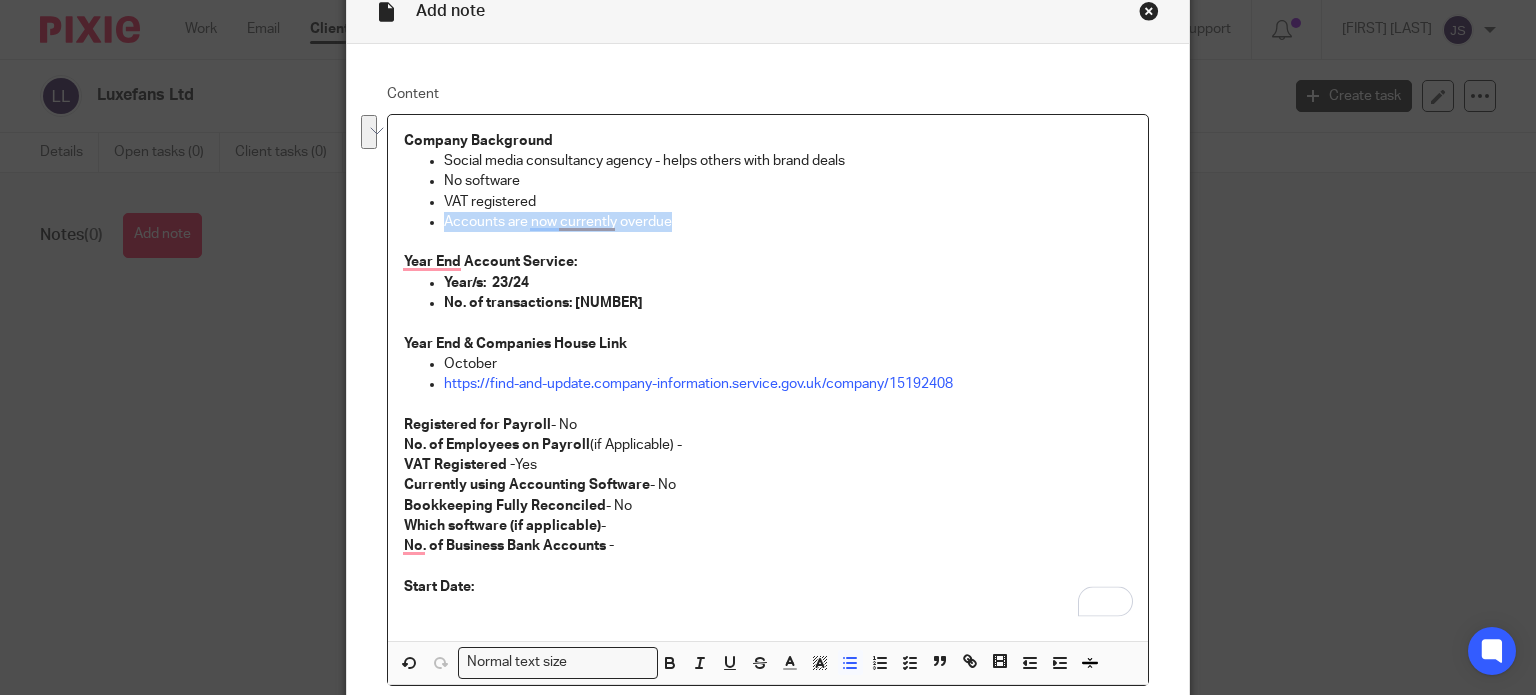 click on "Accounts are now currently overdue" at bounding box center (788, 222) 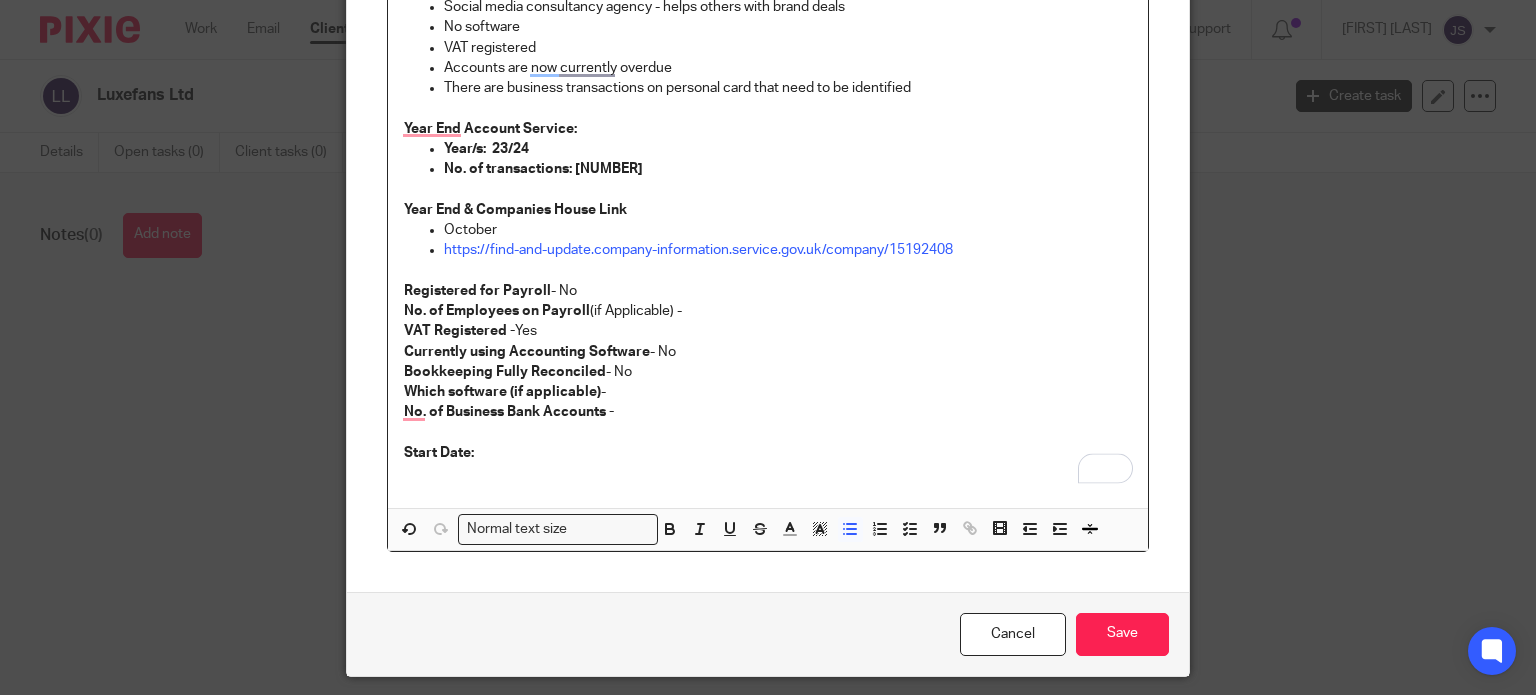 scroll, scrollTop: 300, scrollLeft: 0, axis: vertical 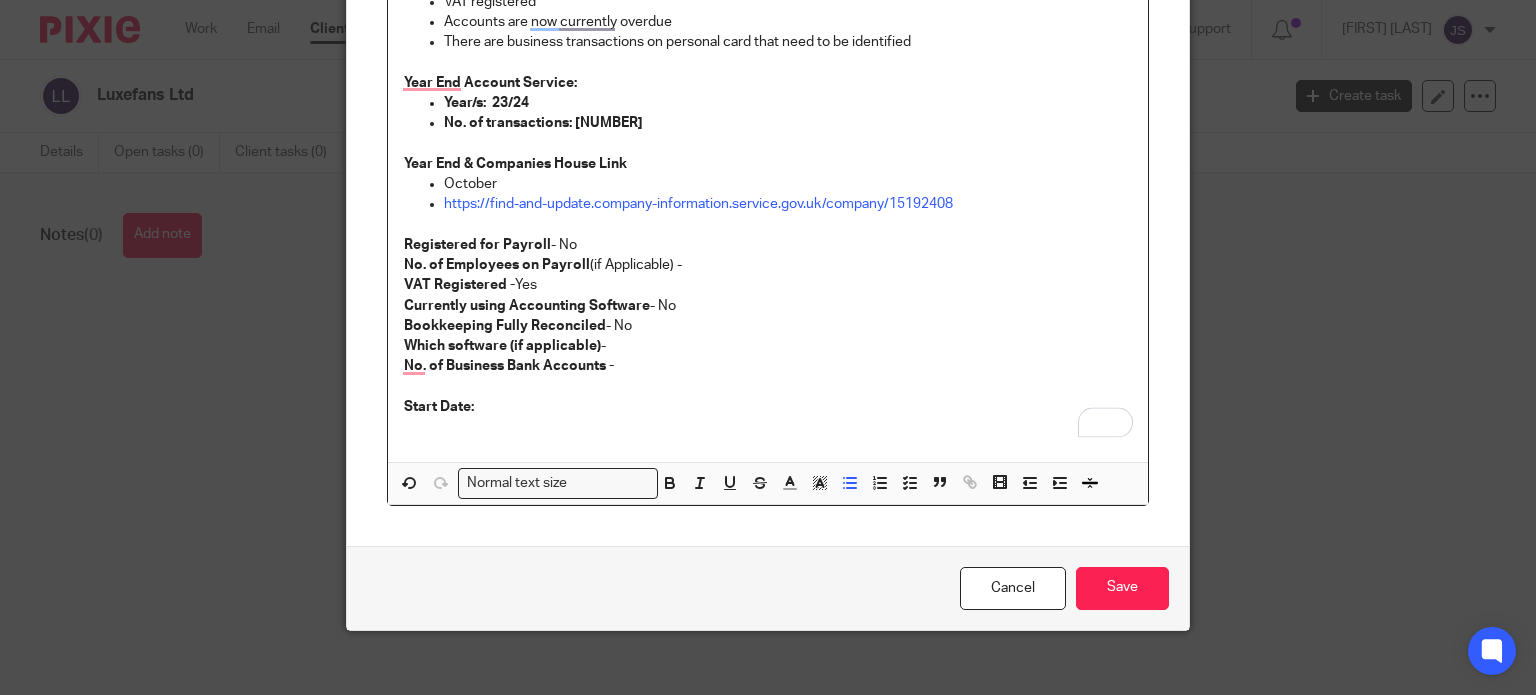 click at bounding box center (768, 427) 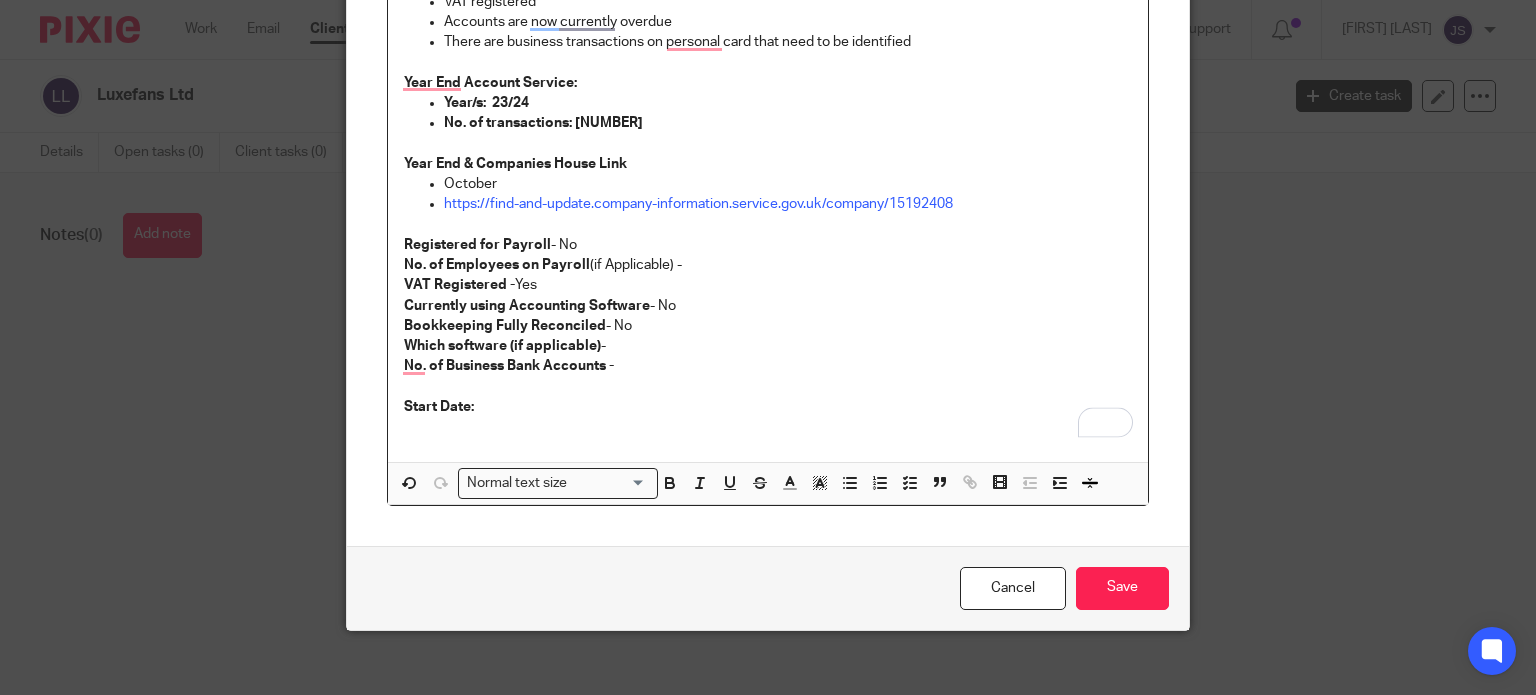 click on "Start Date:" at bounding box center [768, 407] 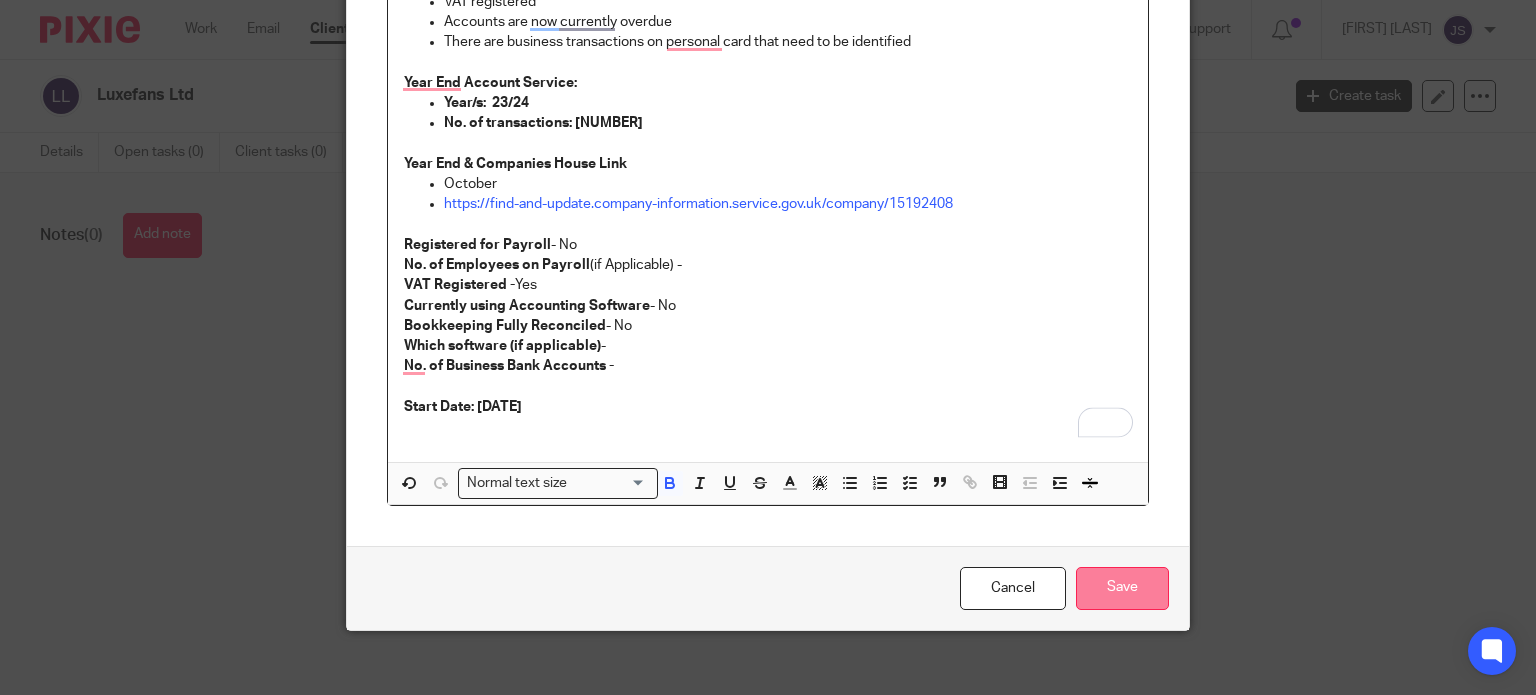 click on "Save" at bounding box center (1122, 588) 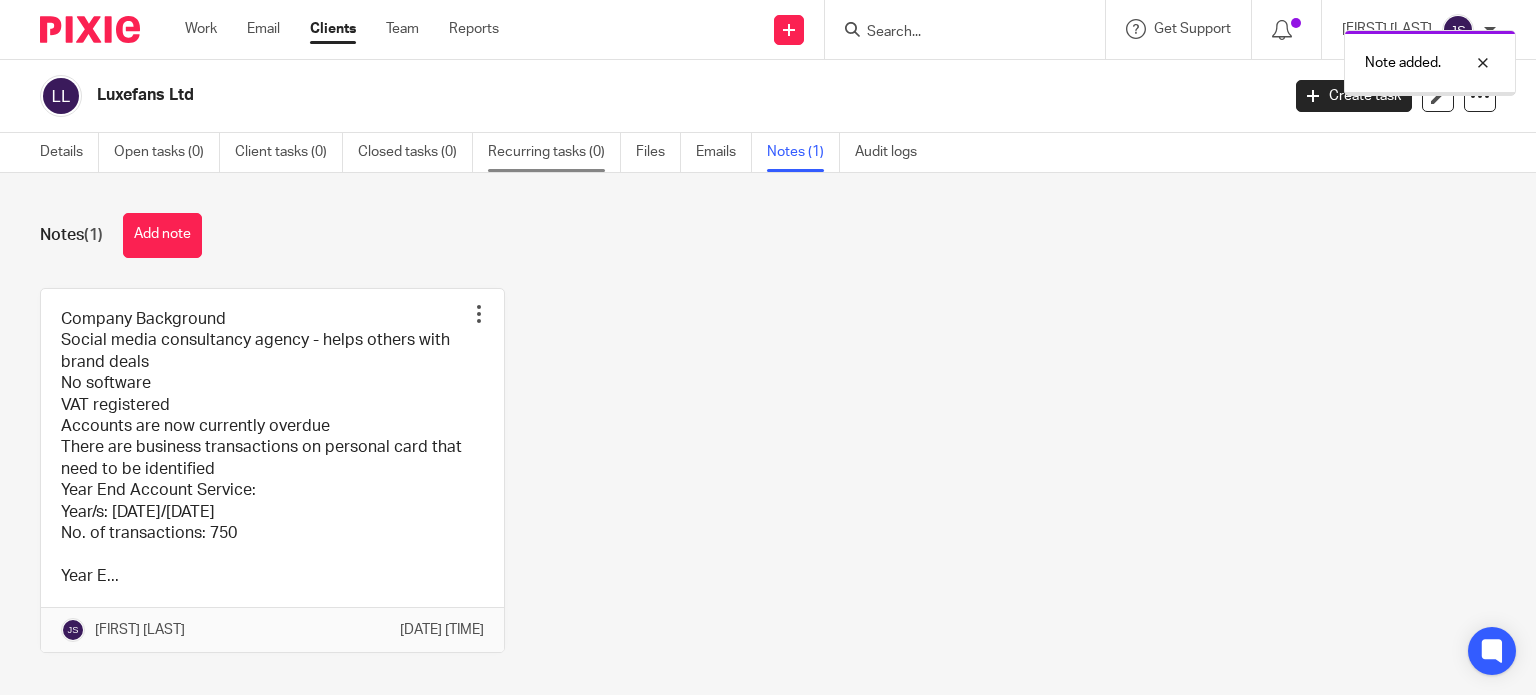 scroll, scrollTop: 0, scrollLeft: 0, axis: both 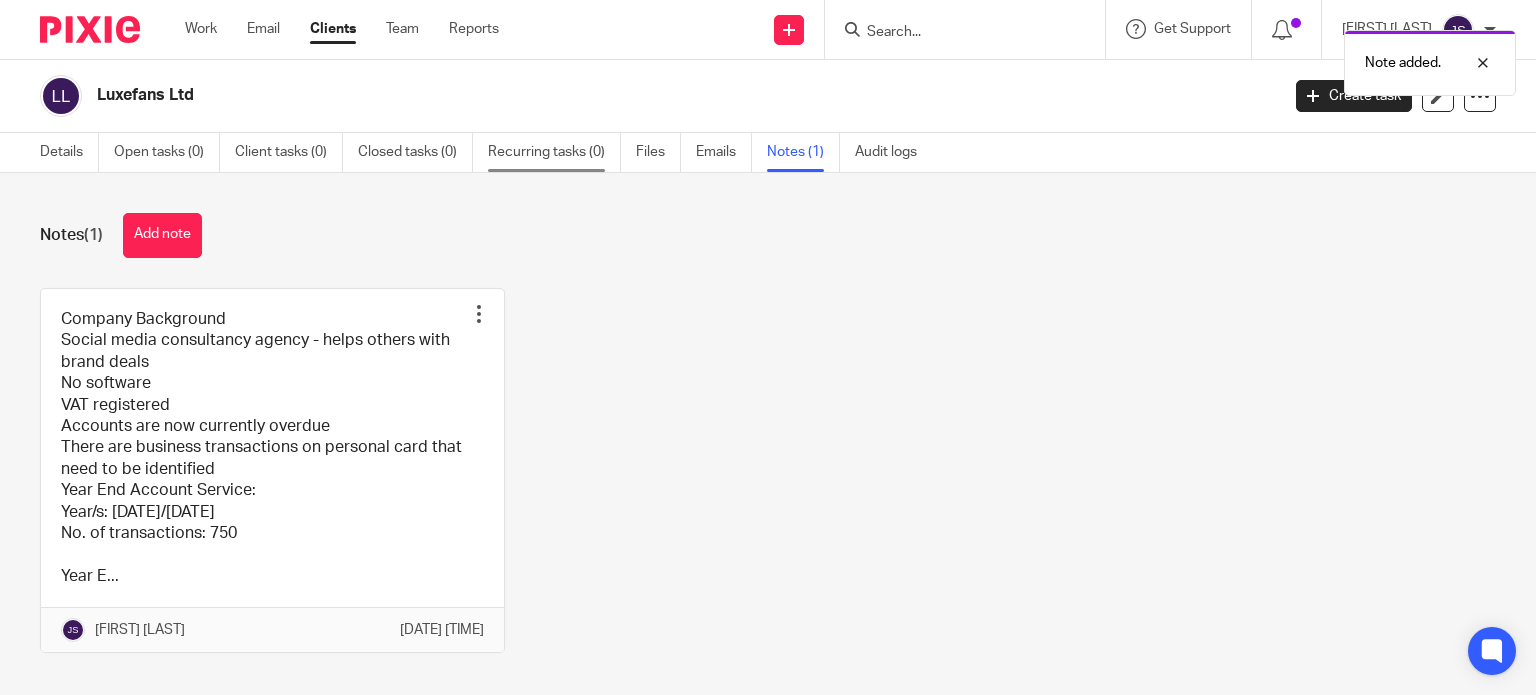 click on "Recurring tasks (0)" at bounding box center (554, 152) 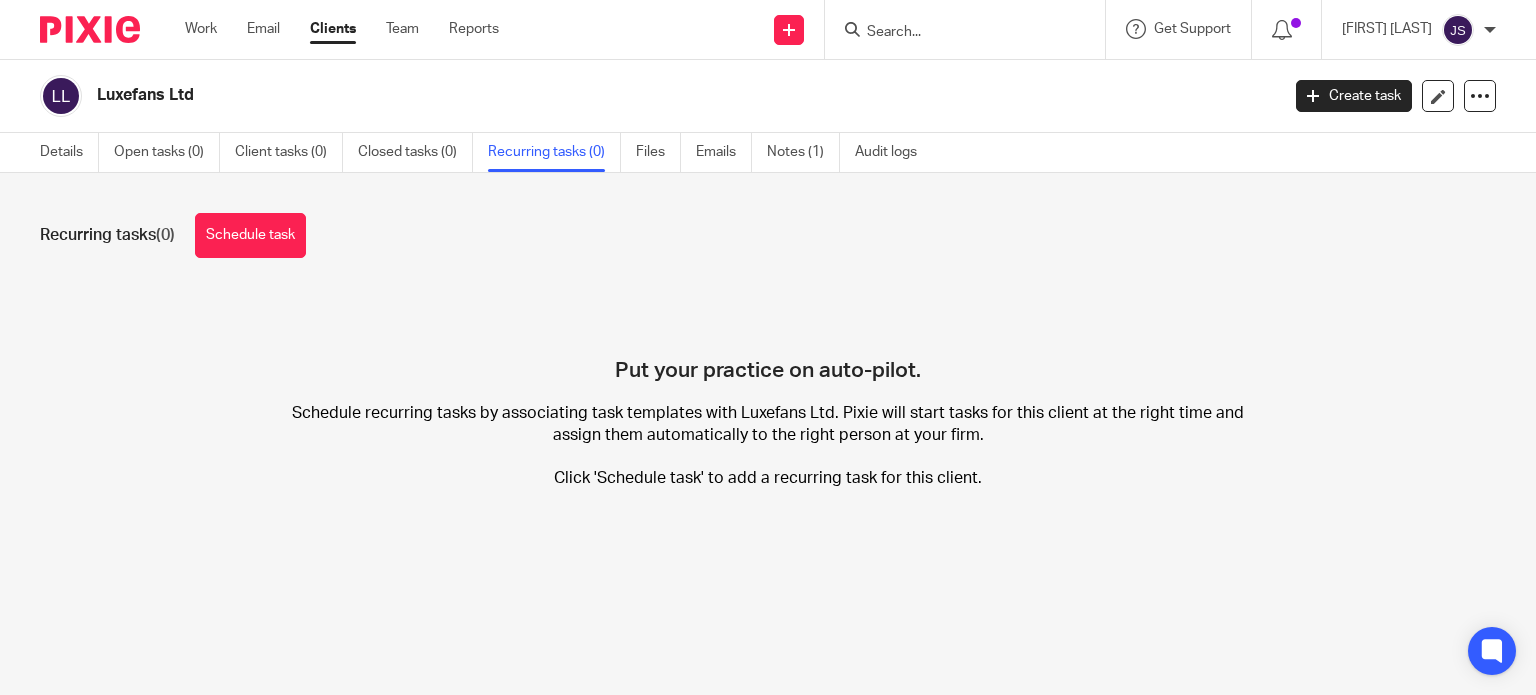 scroll, scrollTop: 0, scrollLeft: 0, axis: both 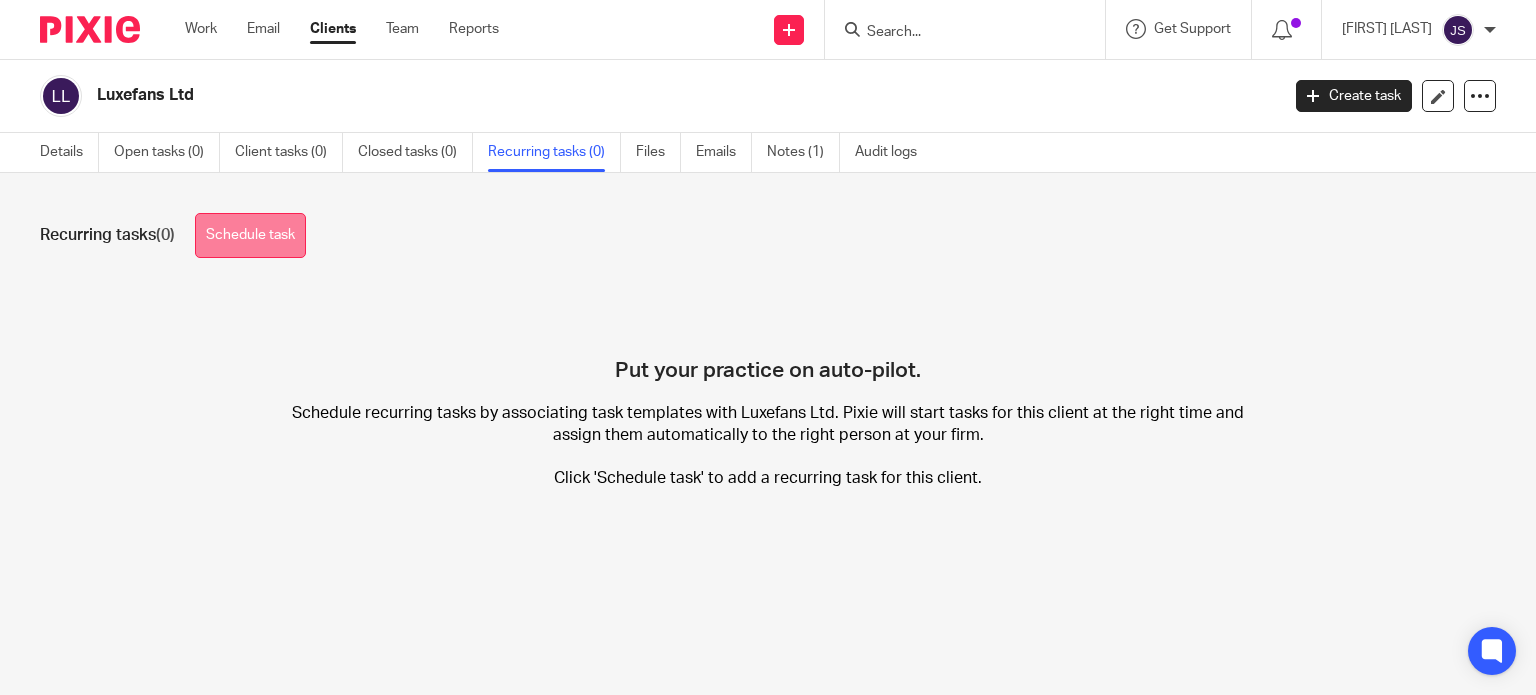 click on "Schedule task" at bounding box center (250, 235) 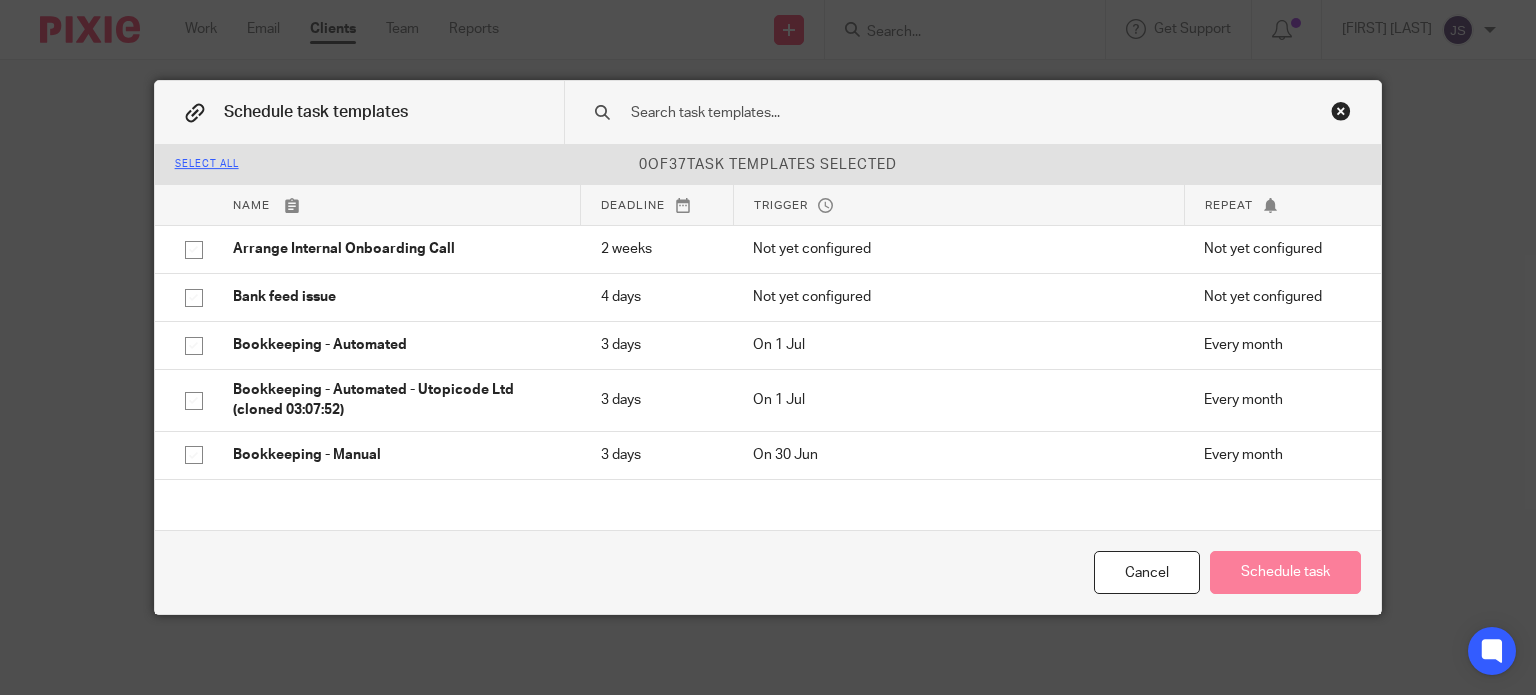 scroll, scrollTop: 0, scrollLeft: 0, axis: both 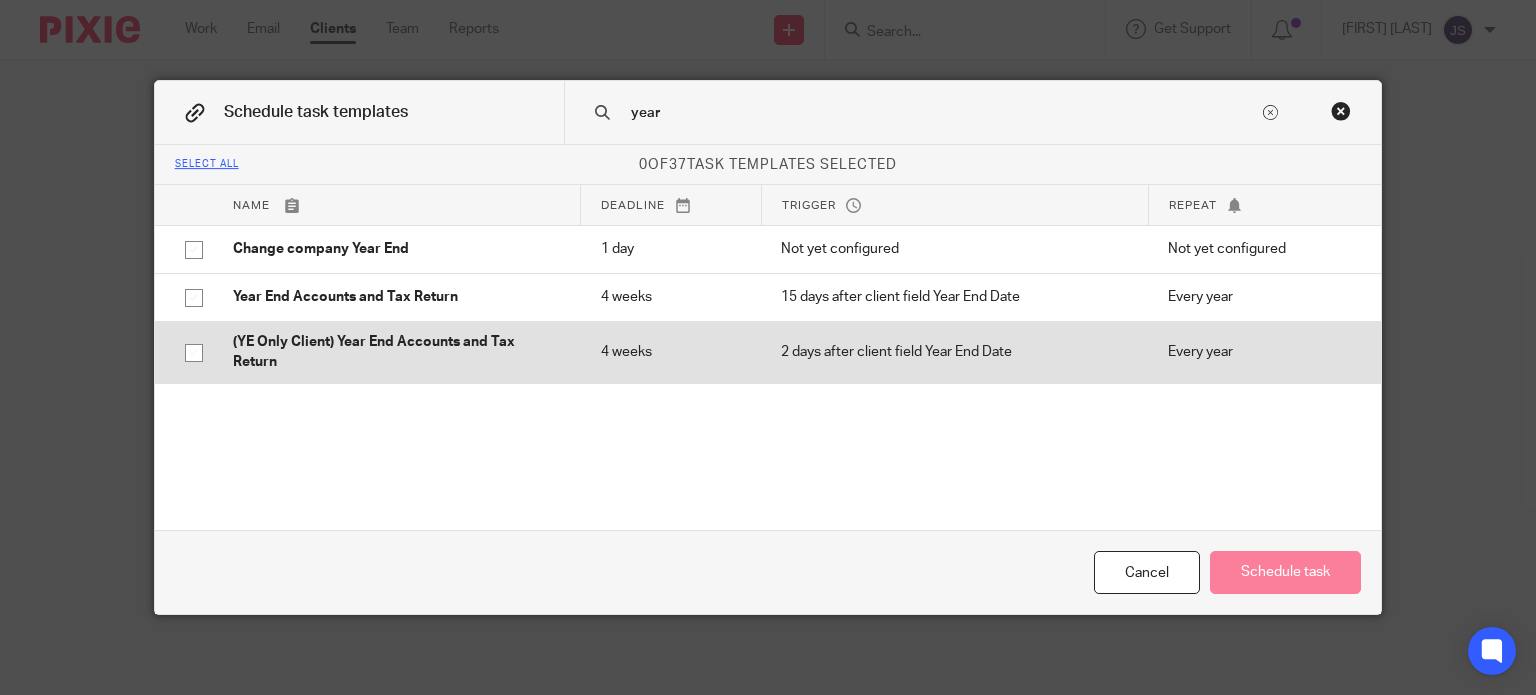 type on "year" 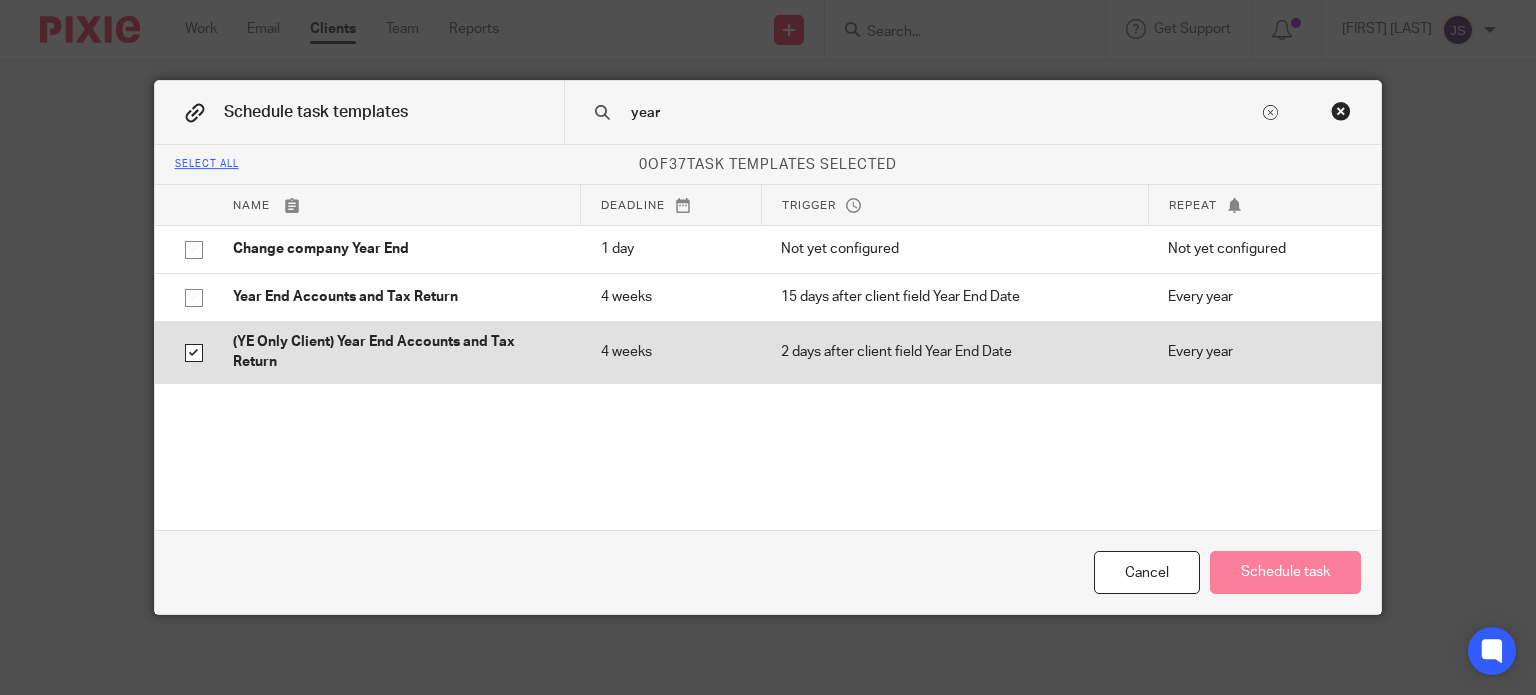 checkbox on "true" 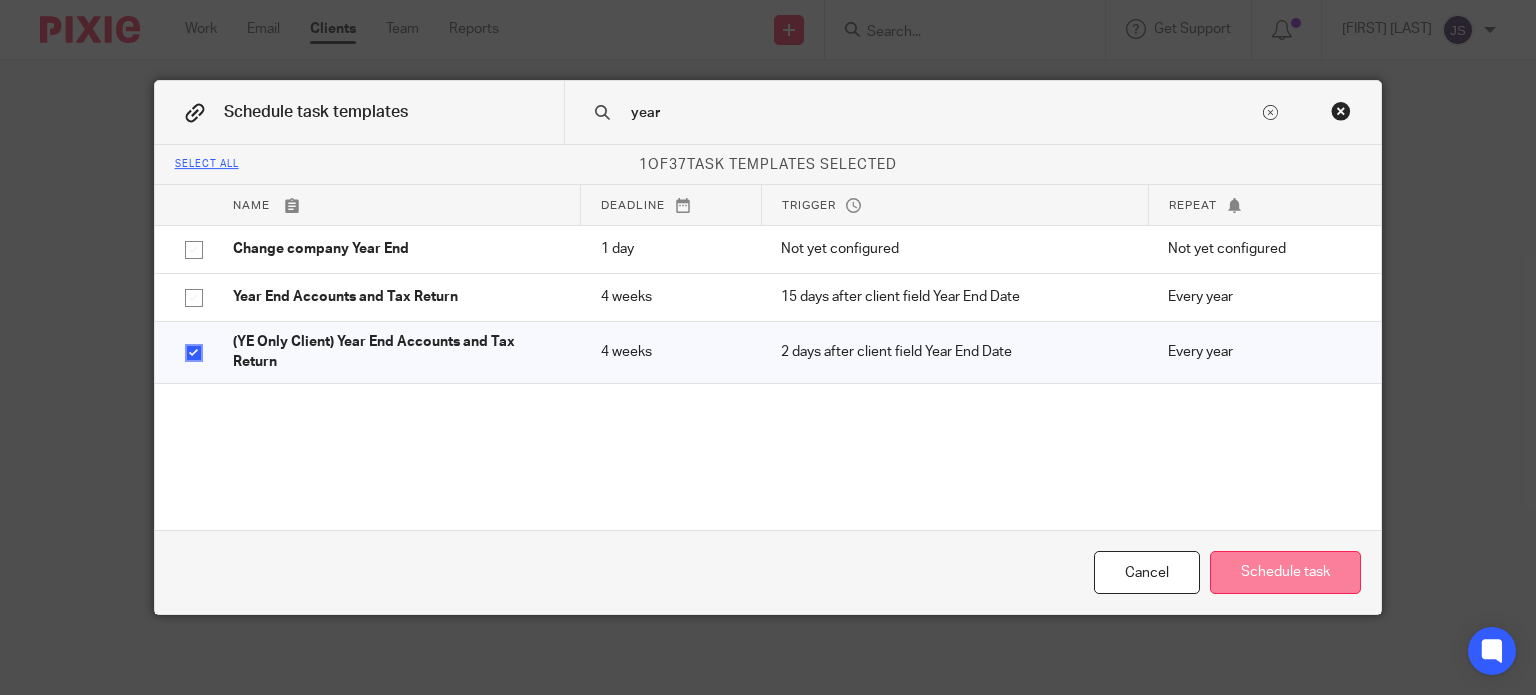 click on "Schedule task" at bounding box center (1285, 572) 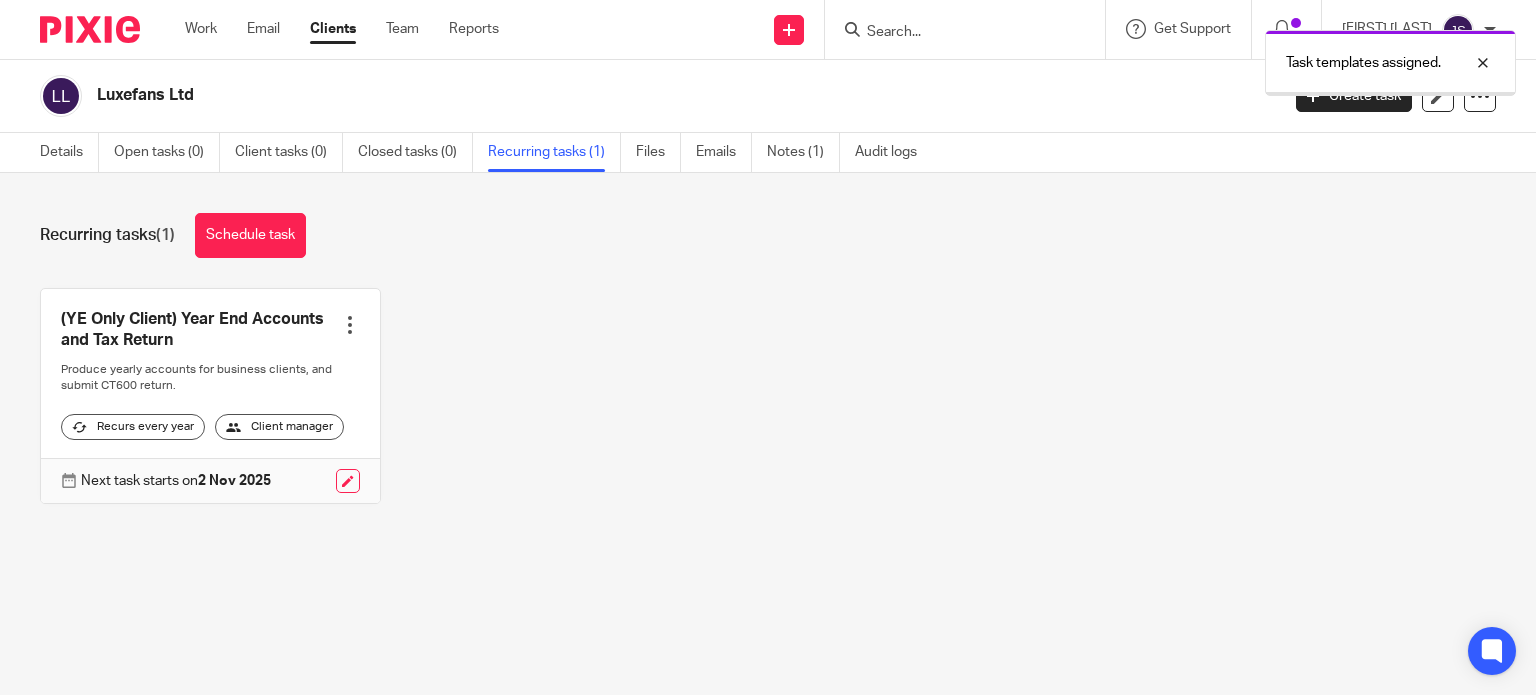 scroll, scrollTop: 0, scrollLeft: 0, axis: both 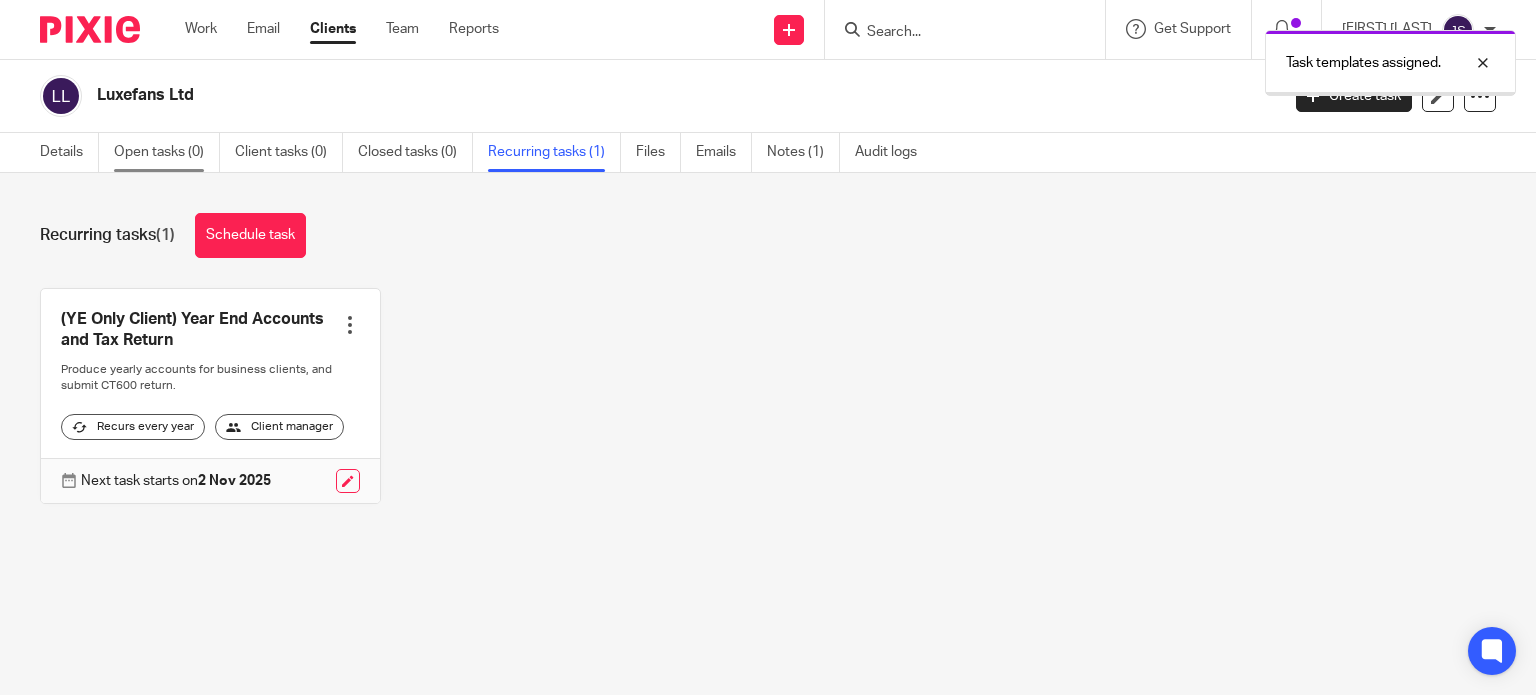 click on "Open tasks (0)" at bounding box center [167, 152] 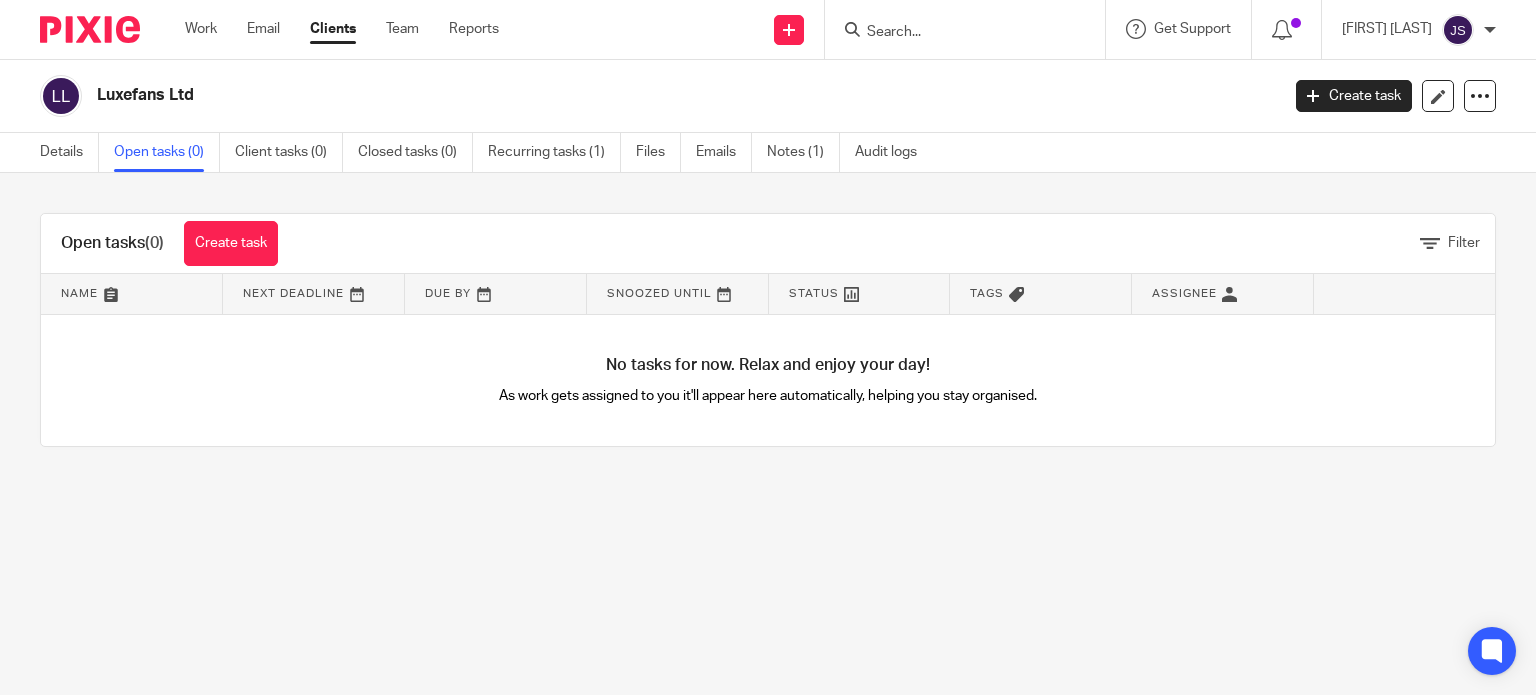 scroll, scrollTop: 0, scrollLeft: 0, axis: both 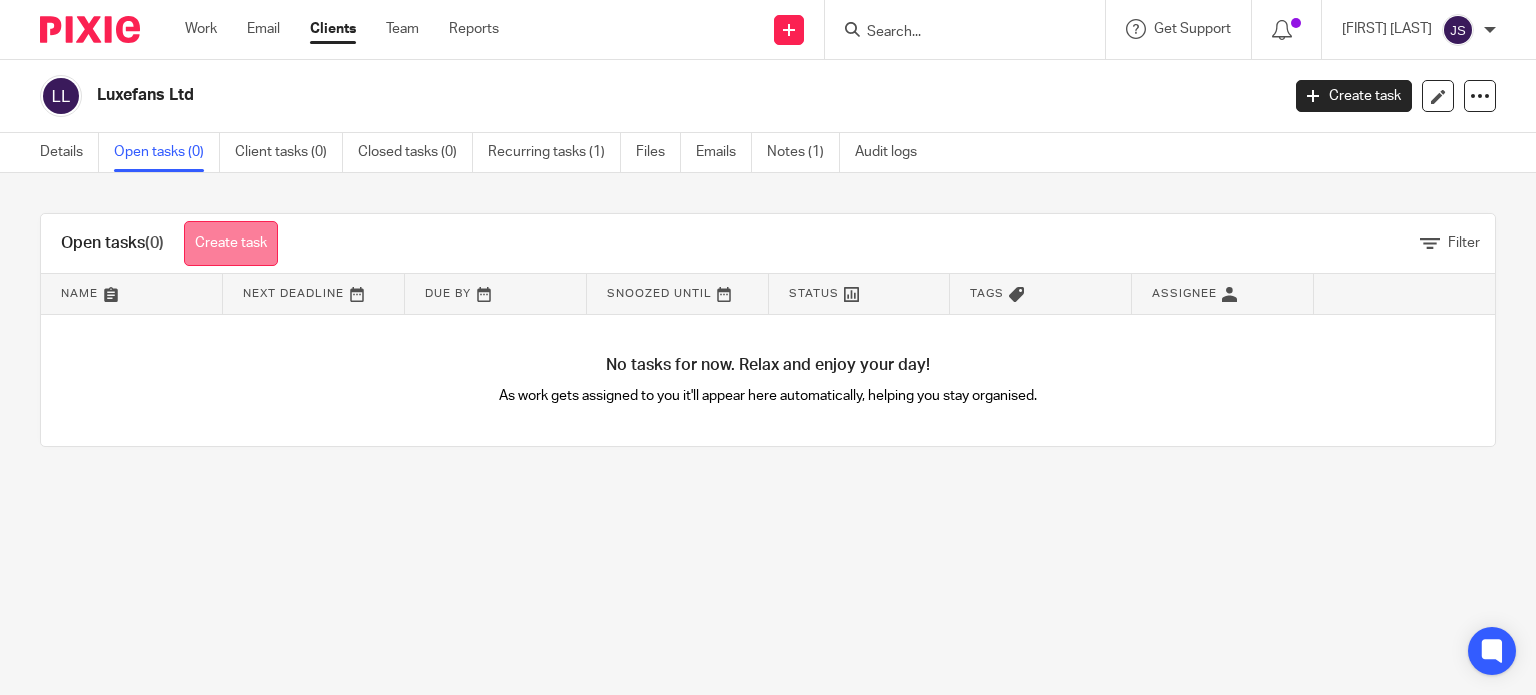 click on "Create task" at bounding box center (231, 243) 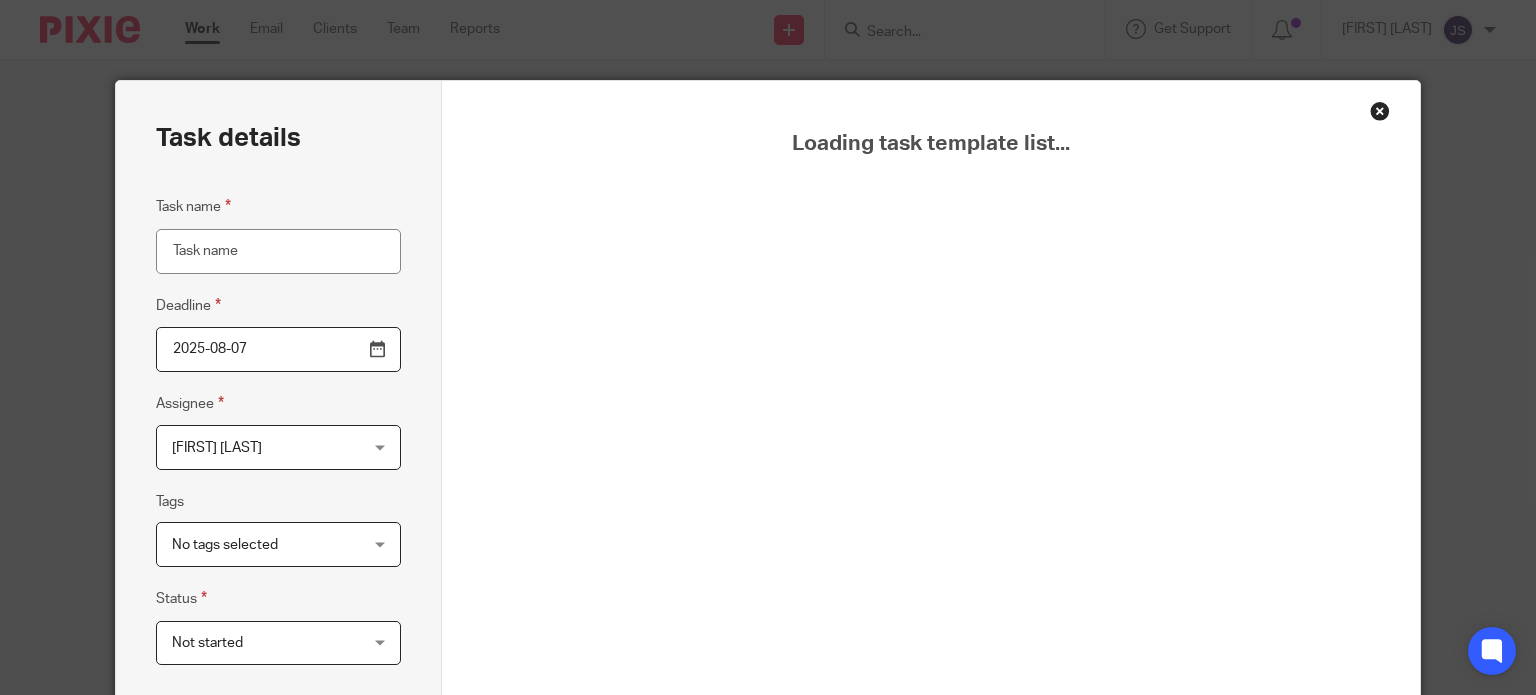 scroll, scrollTop: 0, scrollLeft: 0, axis: both 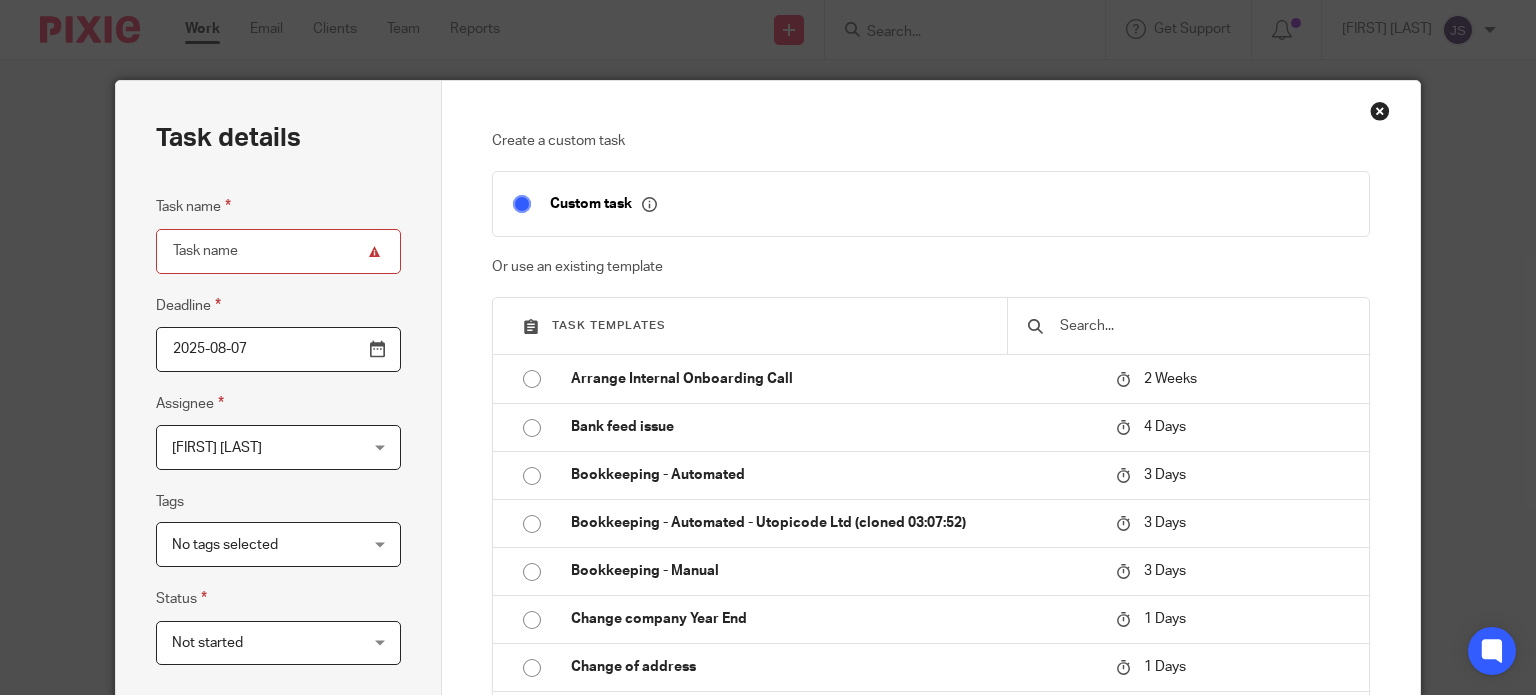 click at bounding box center (1203, 326) 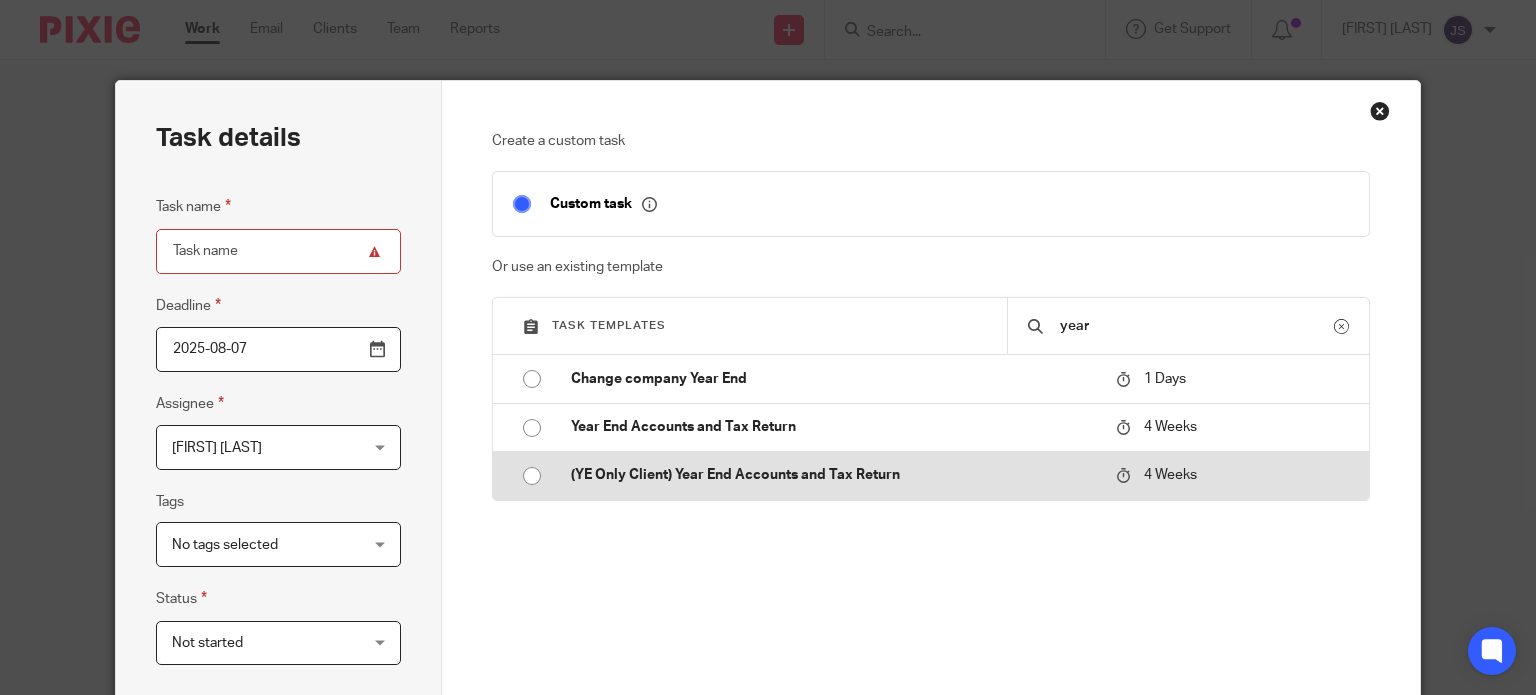 type on "year" 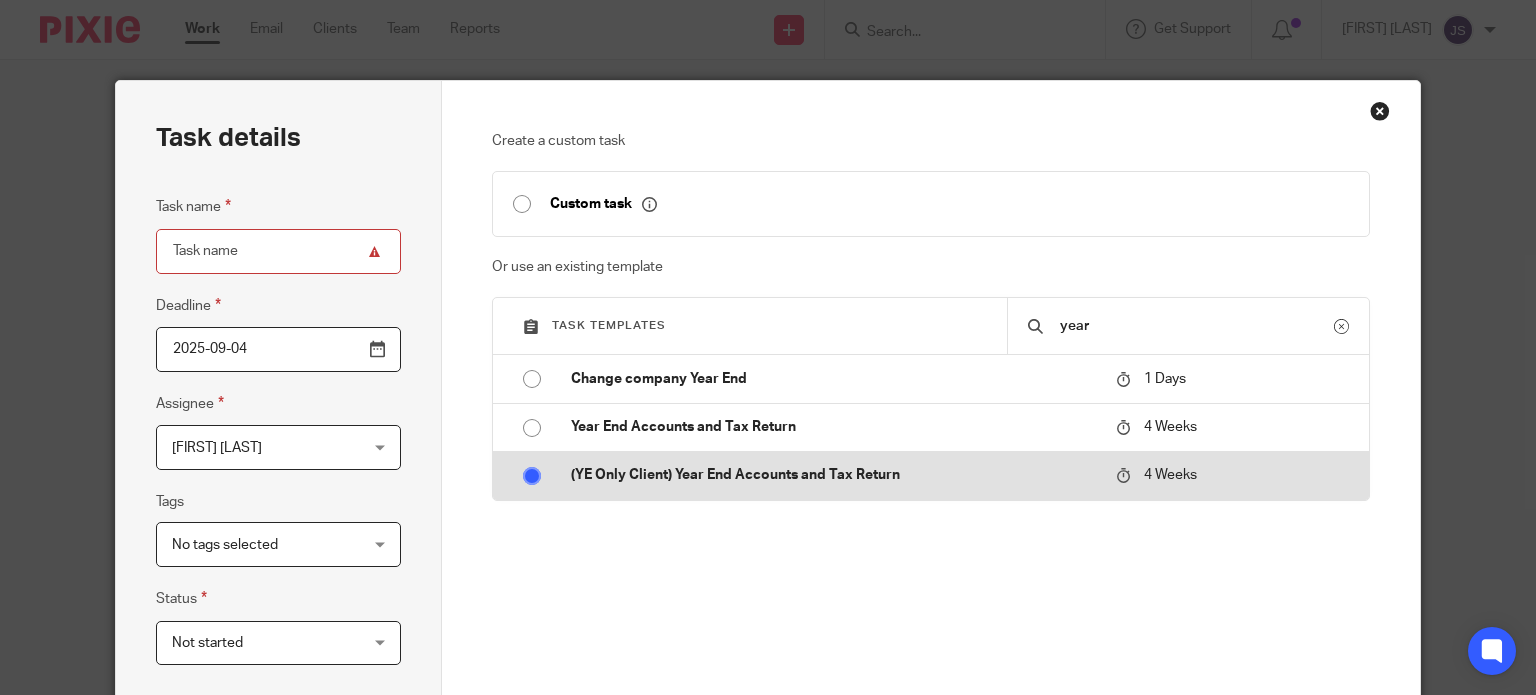 type on "(YE Only Client) Year End Accounts and Tax Return" 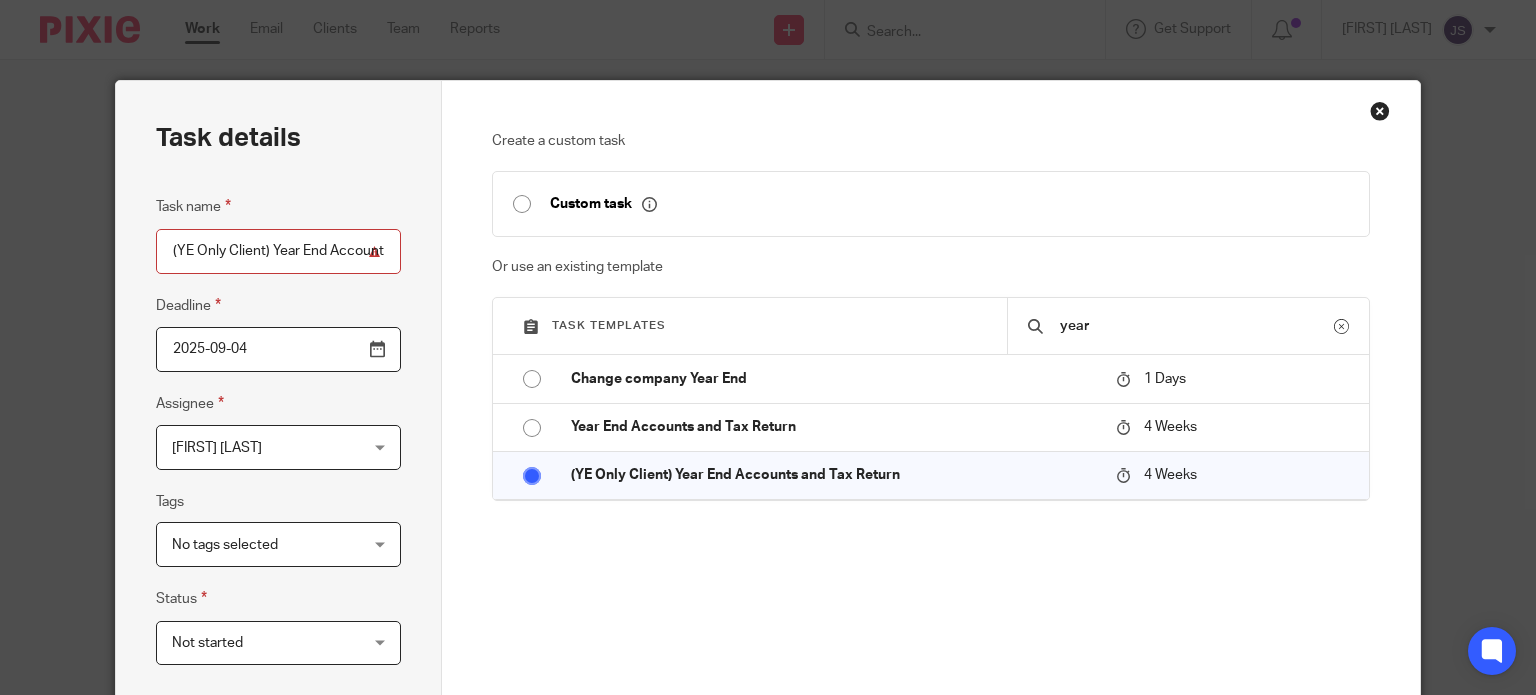 click on "(YE Only Client) Year End Accounts and Tax Return" at bounding box center (278, 251) 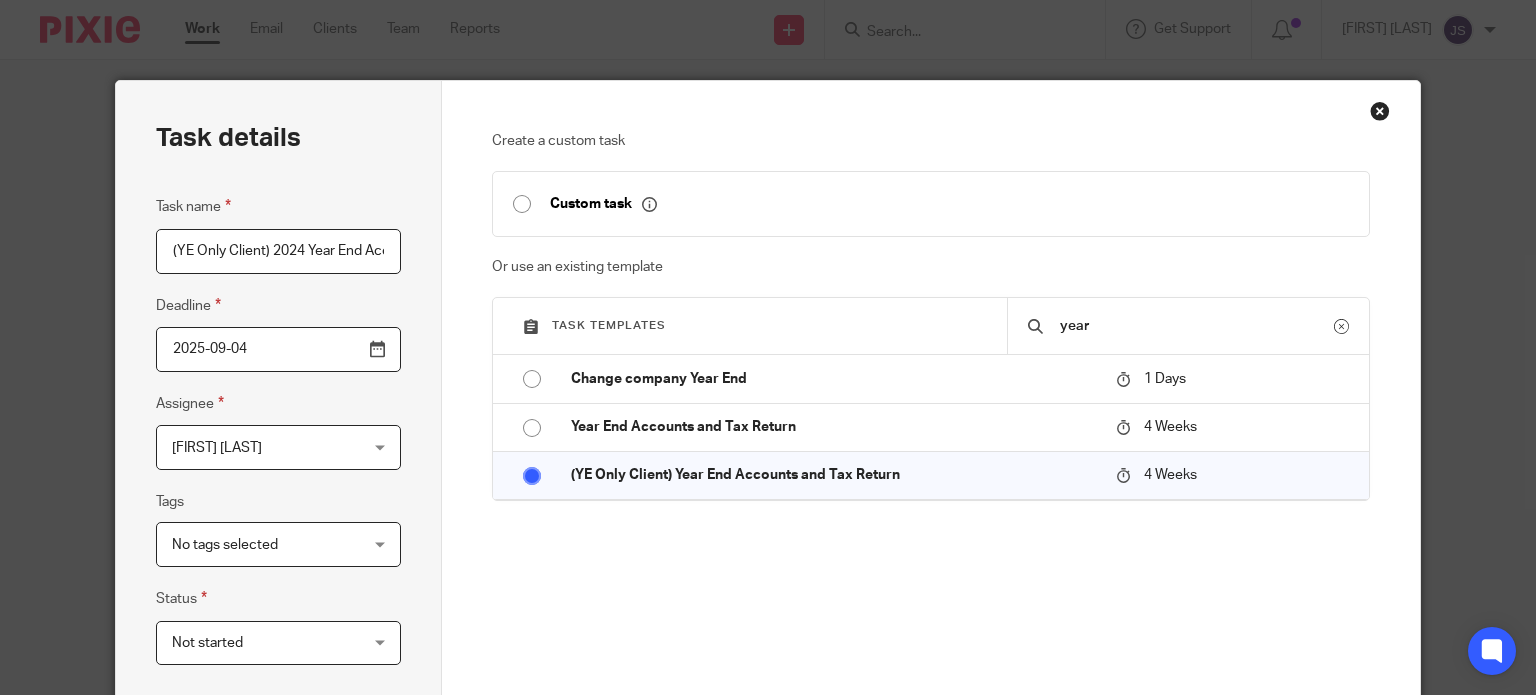 type on "(YE Only Client) 2024 Year End Accounts and Tax Return" 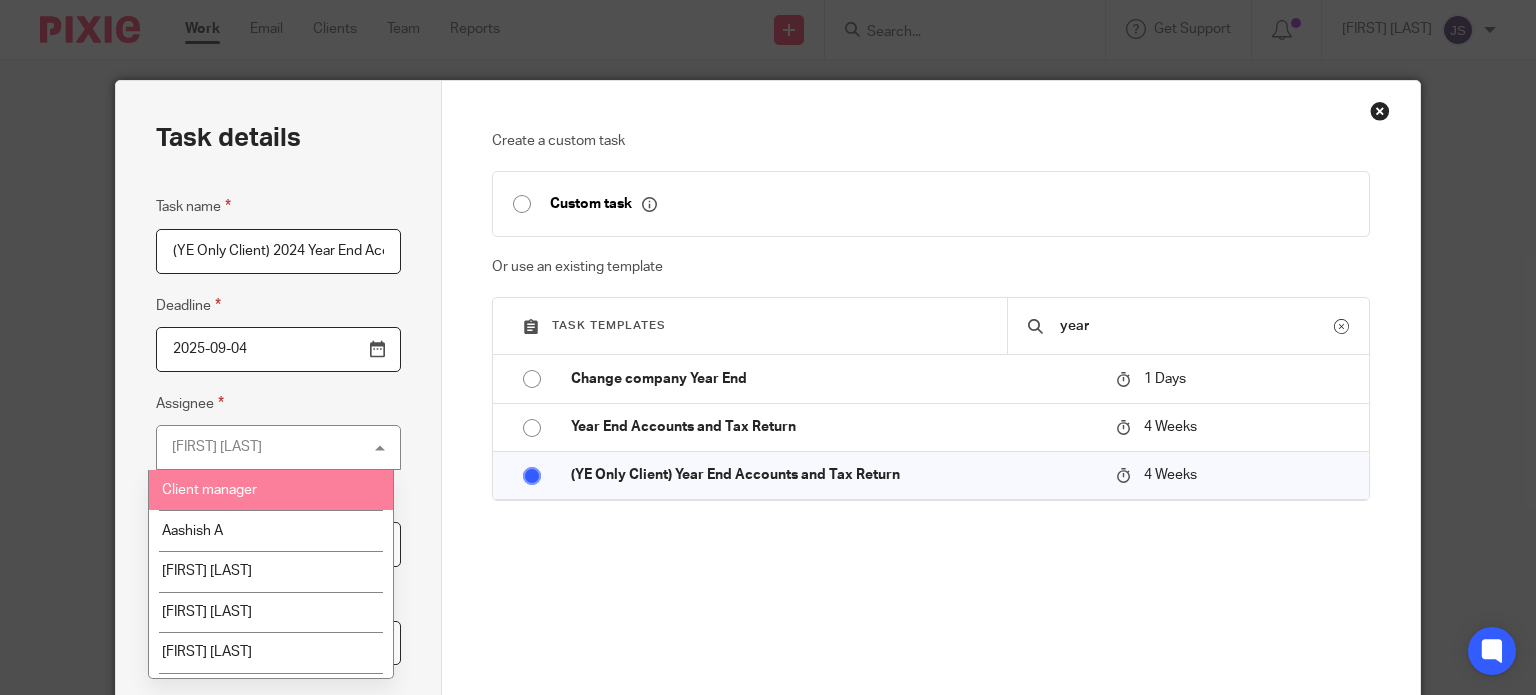 click on "Create a custom task
Custom task
Or use an existing template
Task templates
year
Arrange Internal Onboarding Call
2 Weeks
Bank feed issue
4 Days
Bookkeeping - Automated
3 Days
Bookkeeping - Automated - Utopicode Ltd (cloned 03:07:52)
3 Days
Bookkeeping - Manual
3 Days
Change company Year End
1 Days
Change of address
1 Days
Change of address to Jump Accounting Address
1 Days
Client Onboarding - New Client, No Previous Accountant
5 Days" at bounding box center (931, 601) 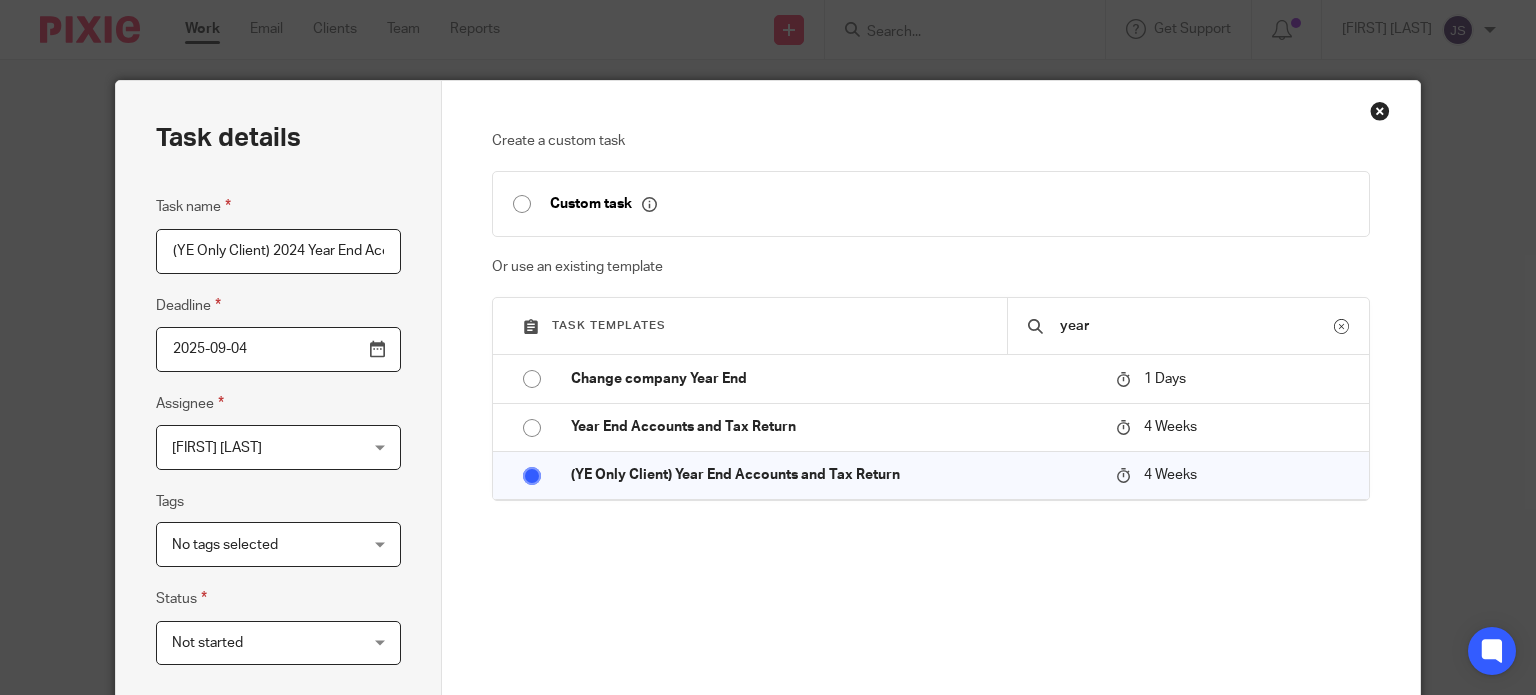 click at bounding box center (1380, 111) 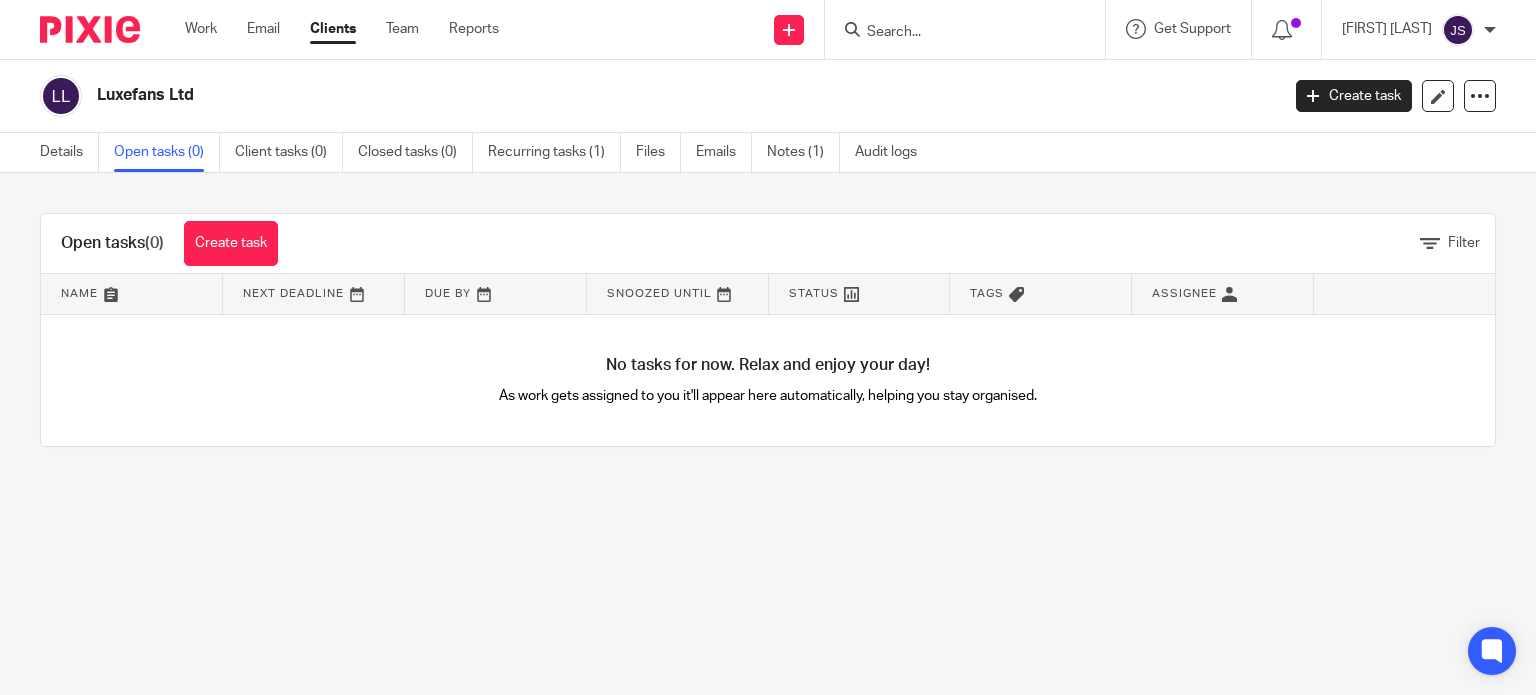 click on "Details" at bounding box center (69, 152) 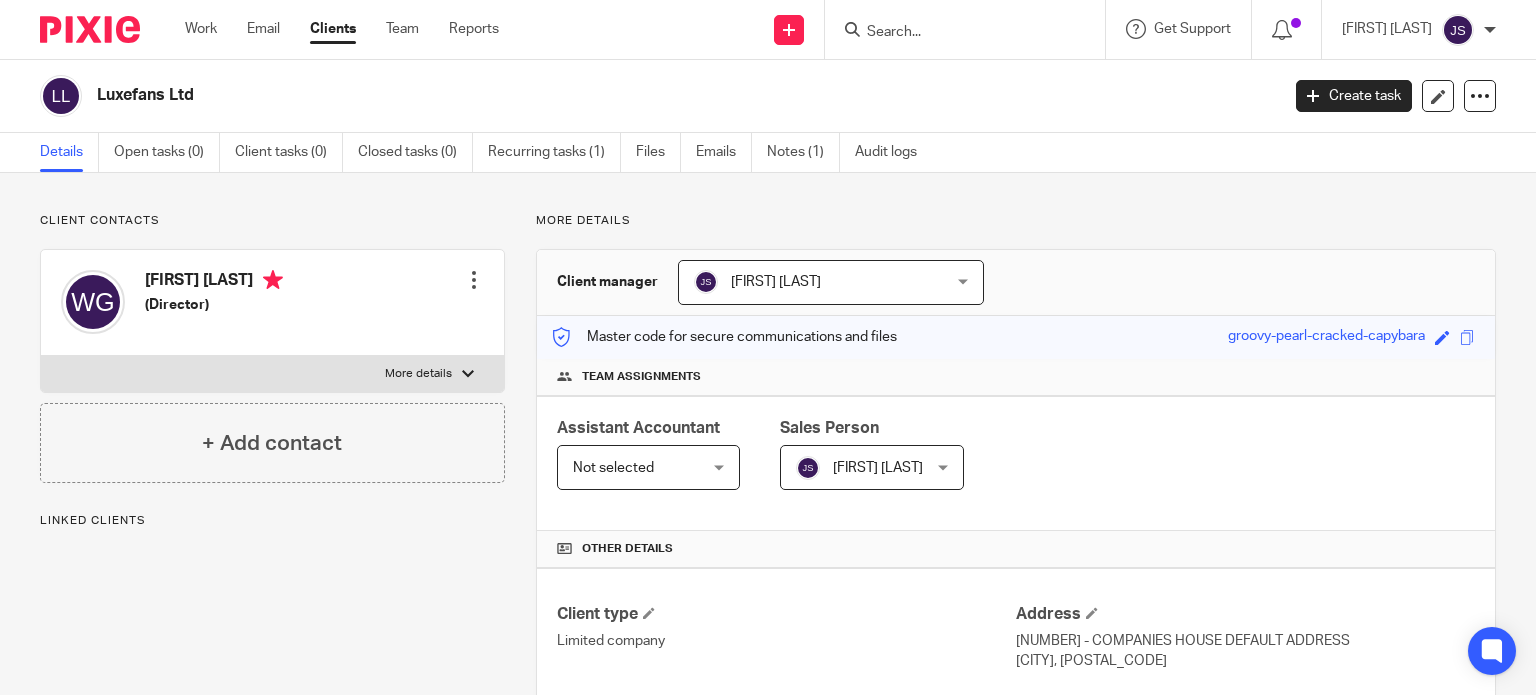 scroll, scrollTop: 0, scrollLeft: 0, axis: both 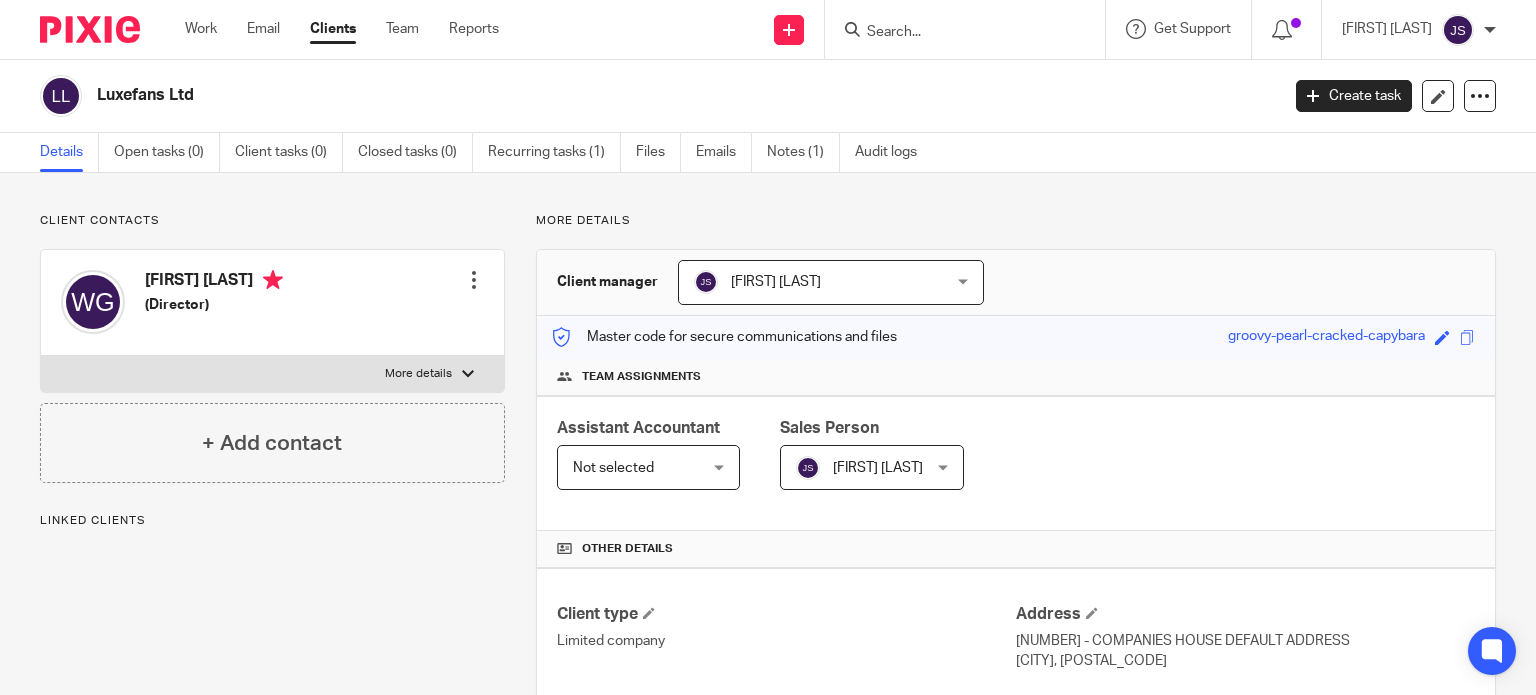 click on "[FIRST] [LAST]" at bounding box center (776, 282) 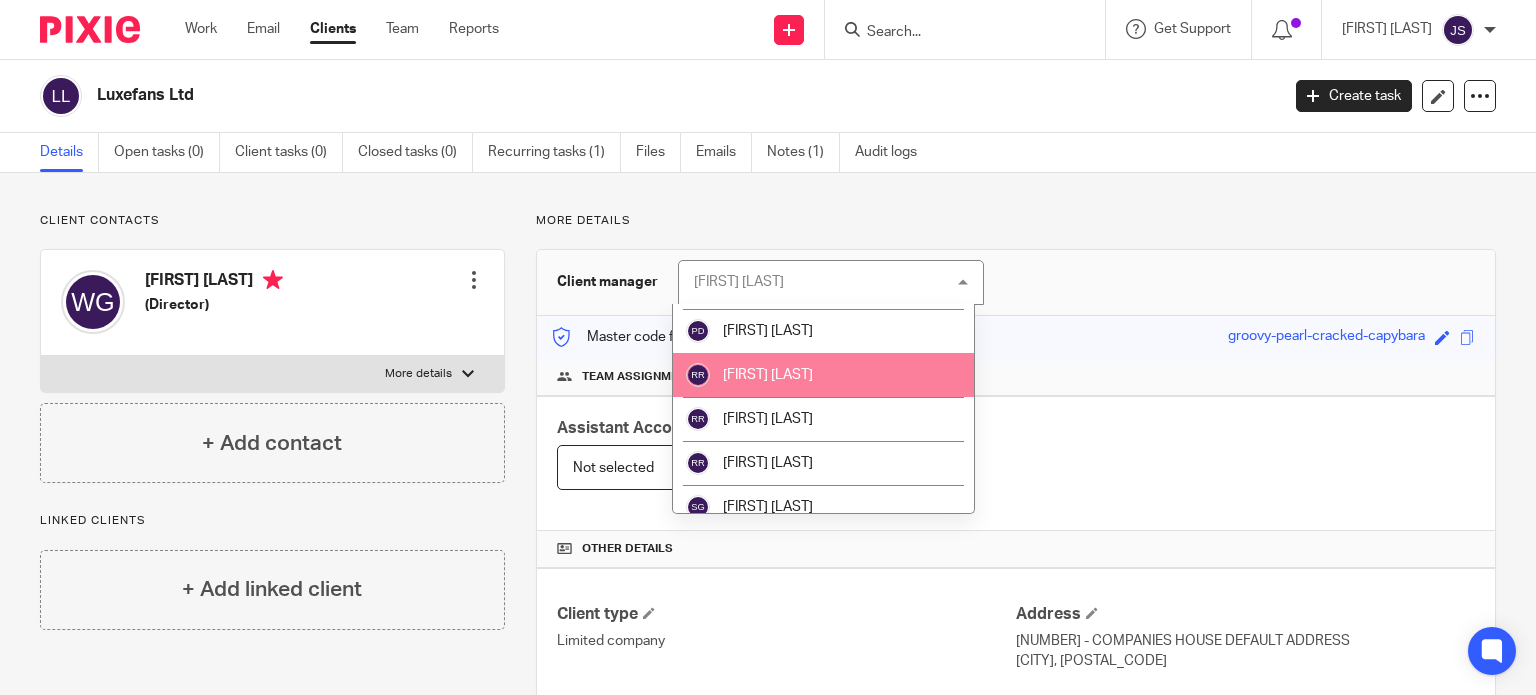 scroll, scrollTop: 2600, scrollLeft: 0, axis: vertical 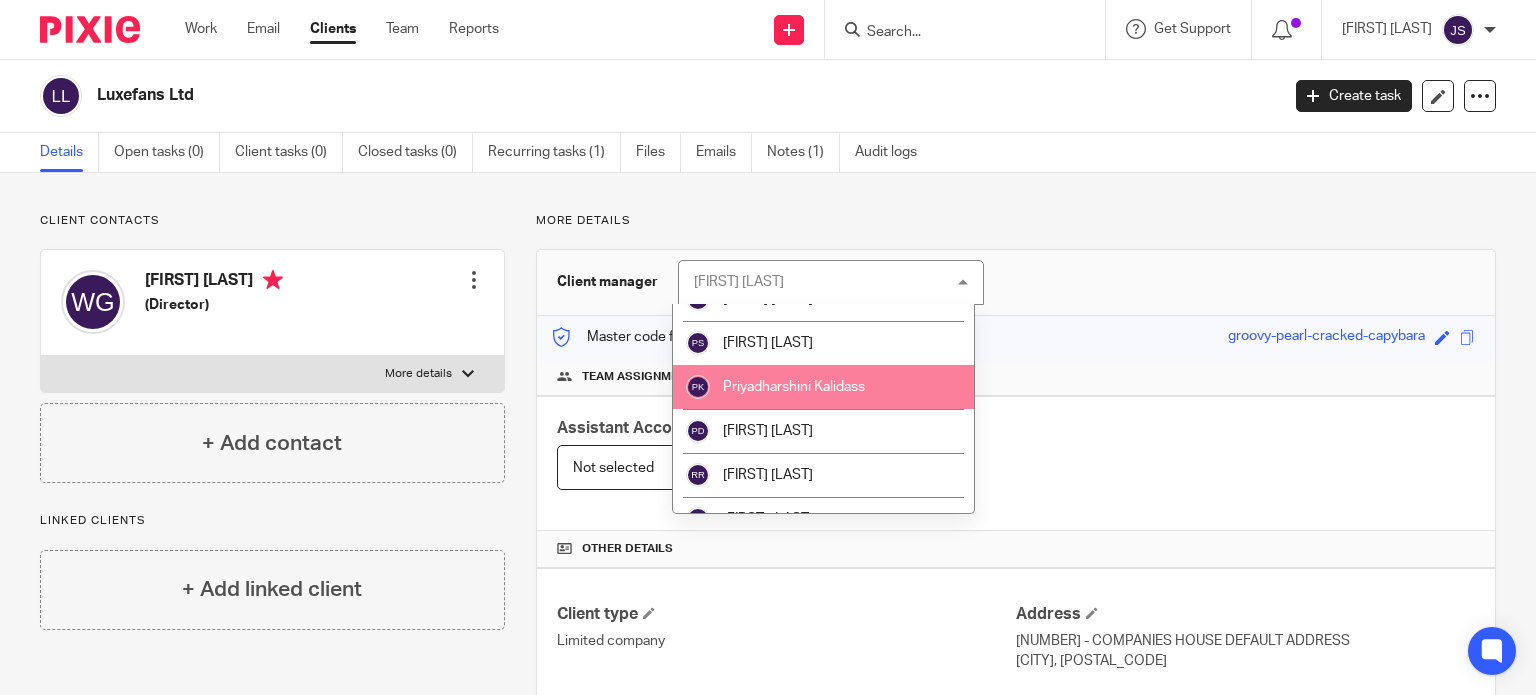 click on "Priyadharshini Kalidass" at bounding box center [823, 387] 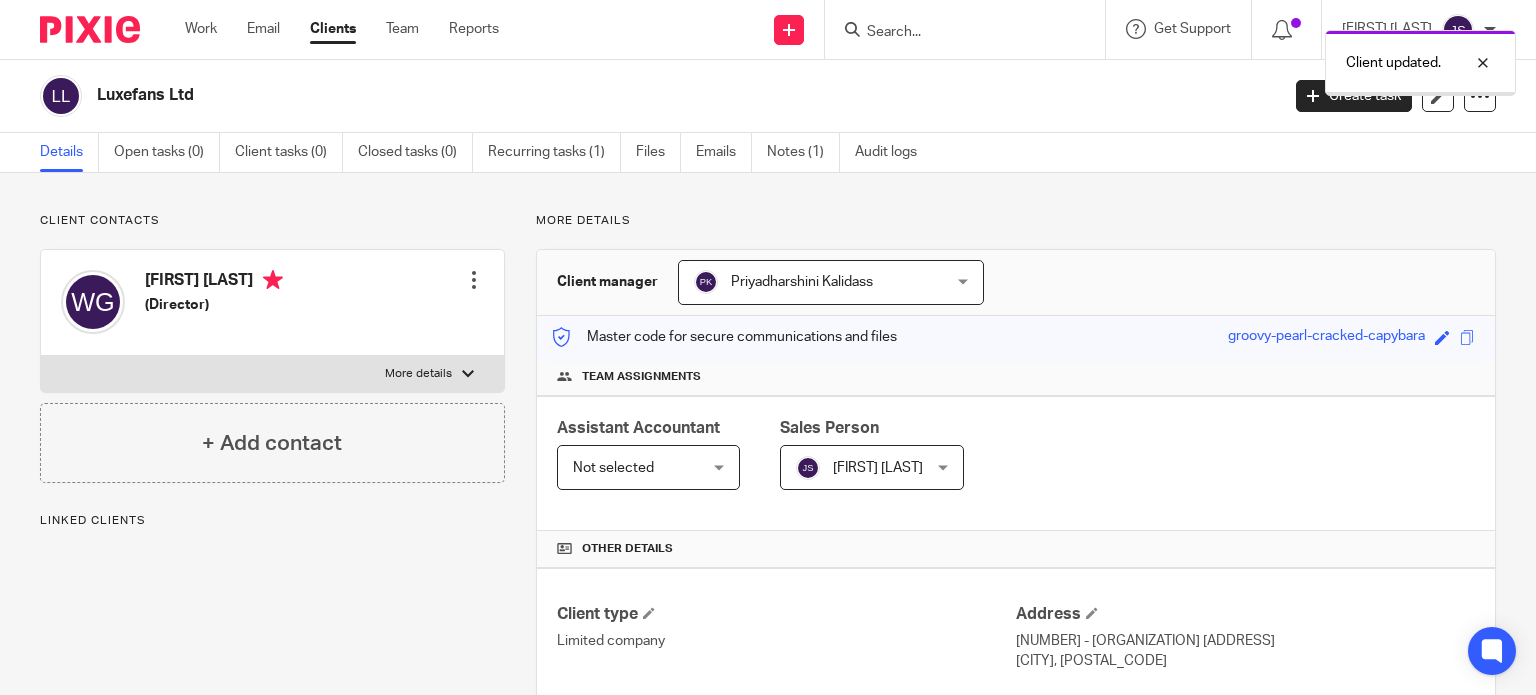 scroll, scrollTop: 0, scrollLeft: 0, axis: both 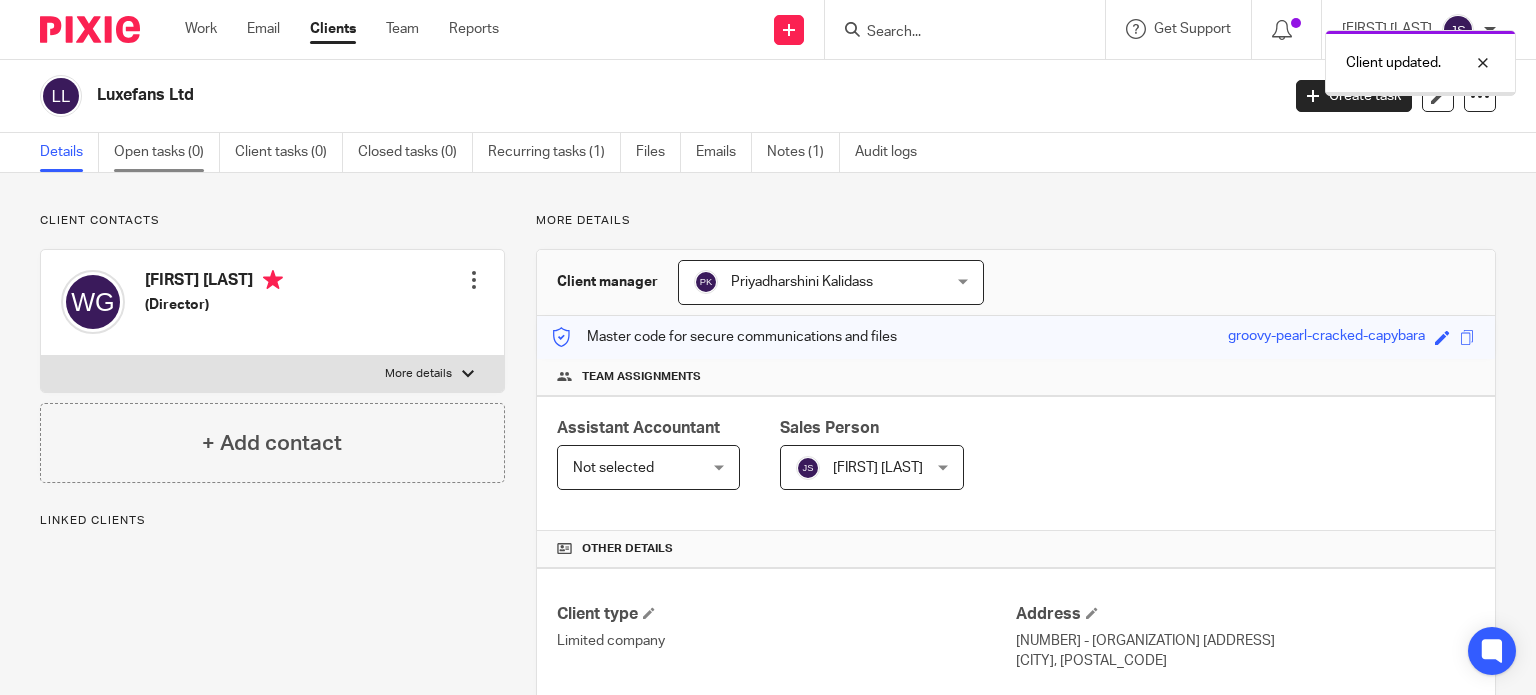 click on "Open tasks (0)" at bounding box center [167, 152] 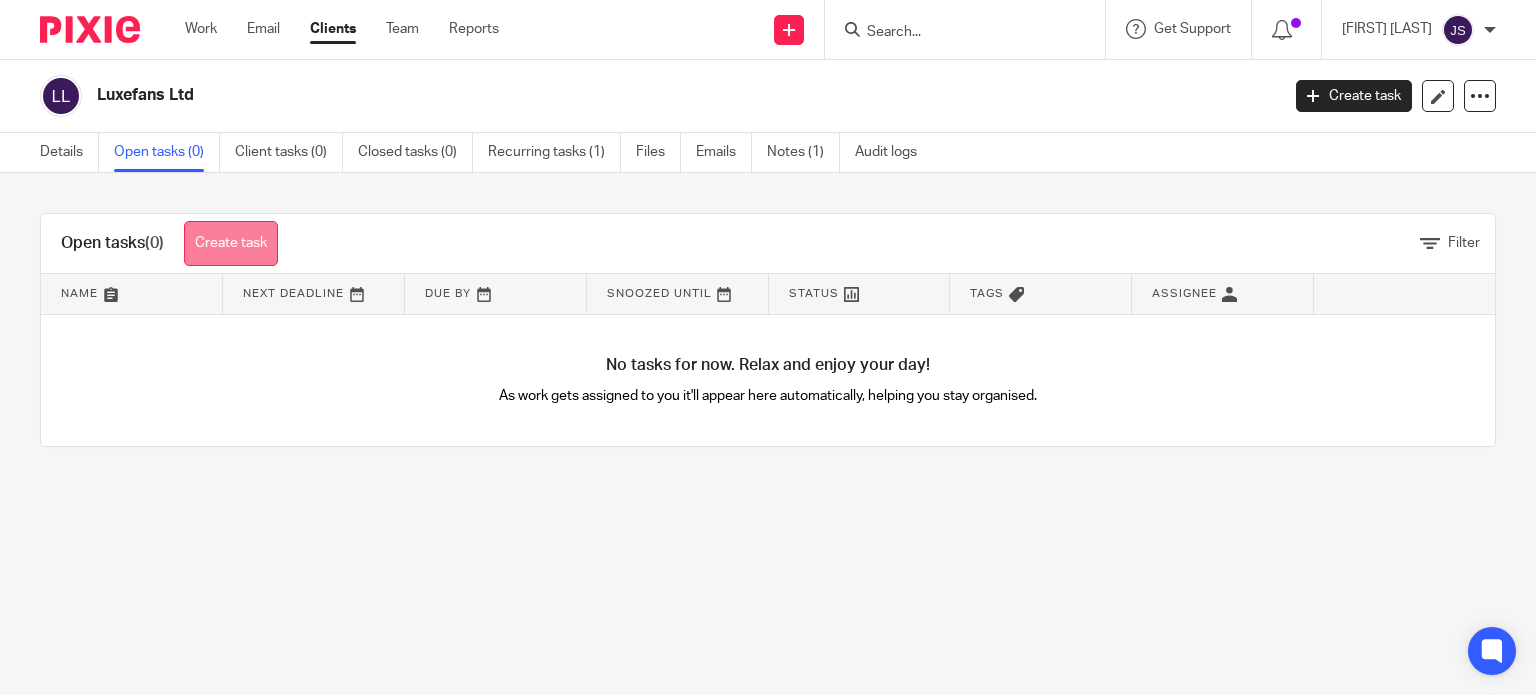 scroll, scrollTop: 0, scrollLeft: 0, axis: both 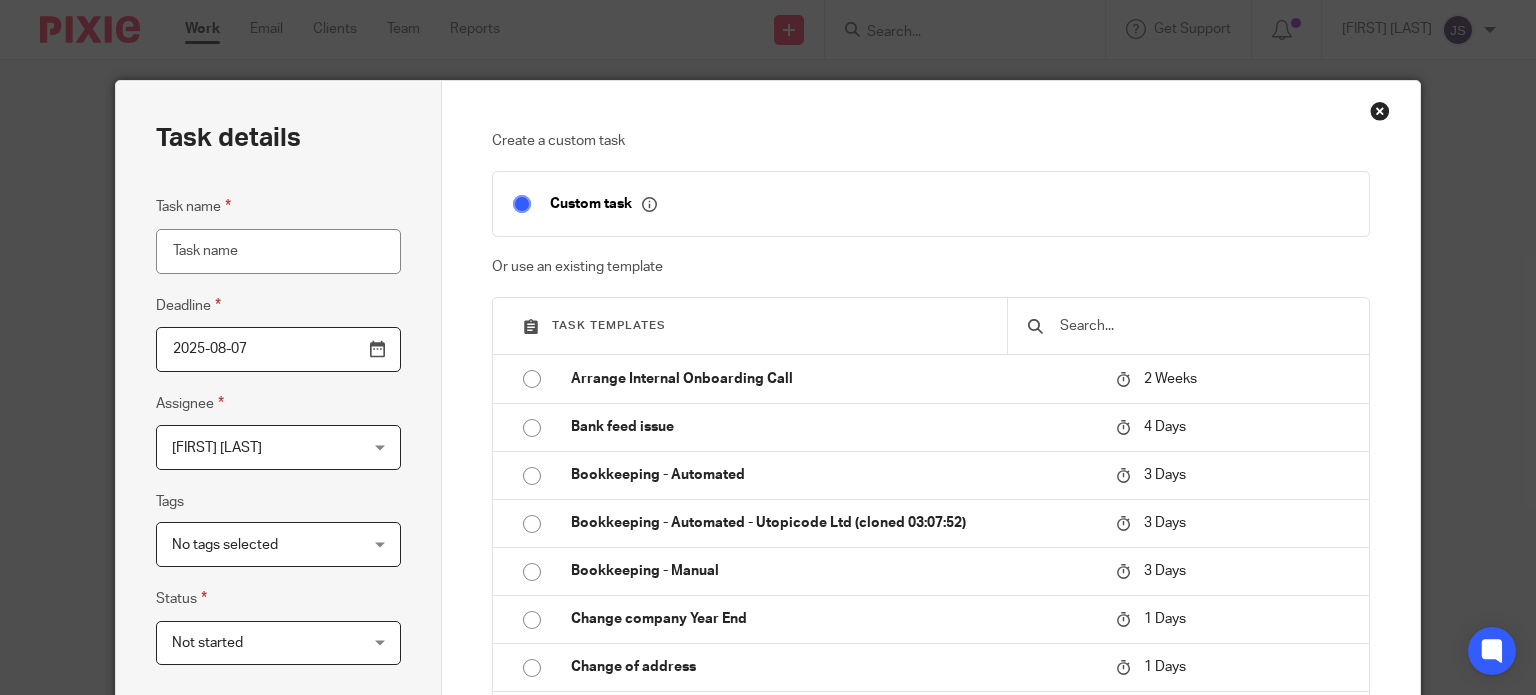 click at bounding box center (1188, 326) 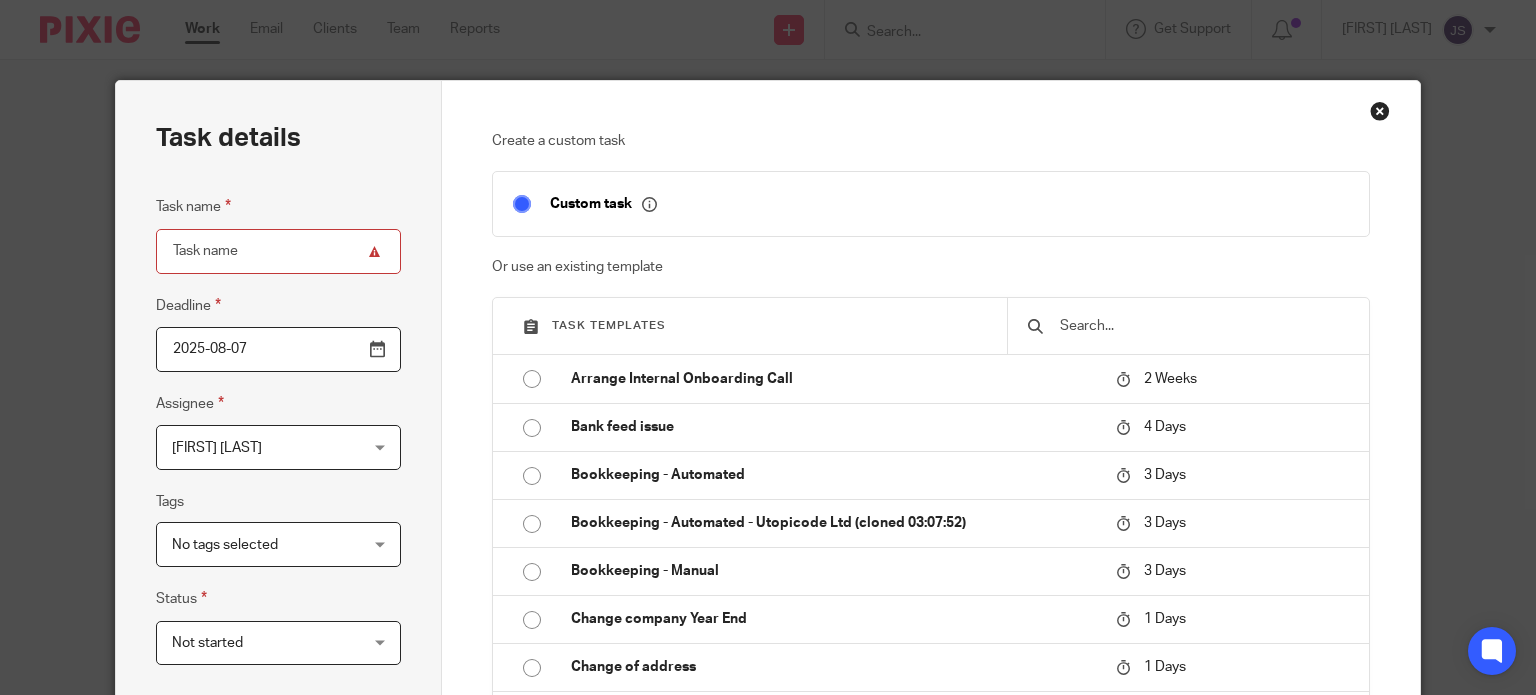 click at bounding box center (1188, 326) 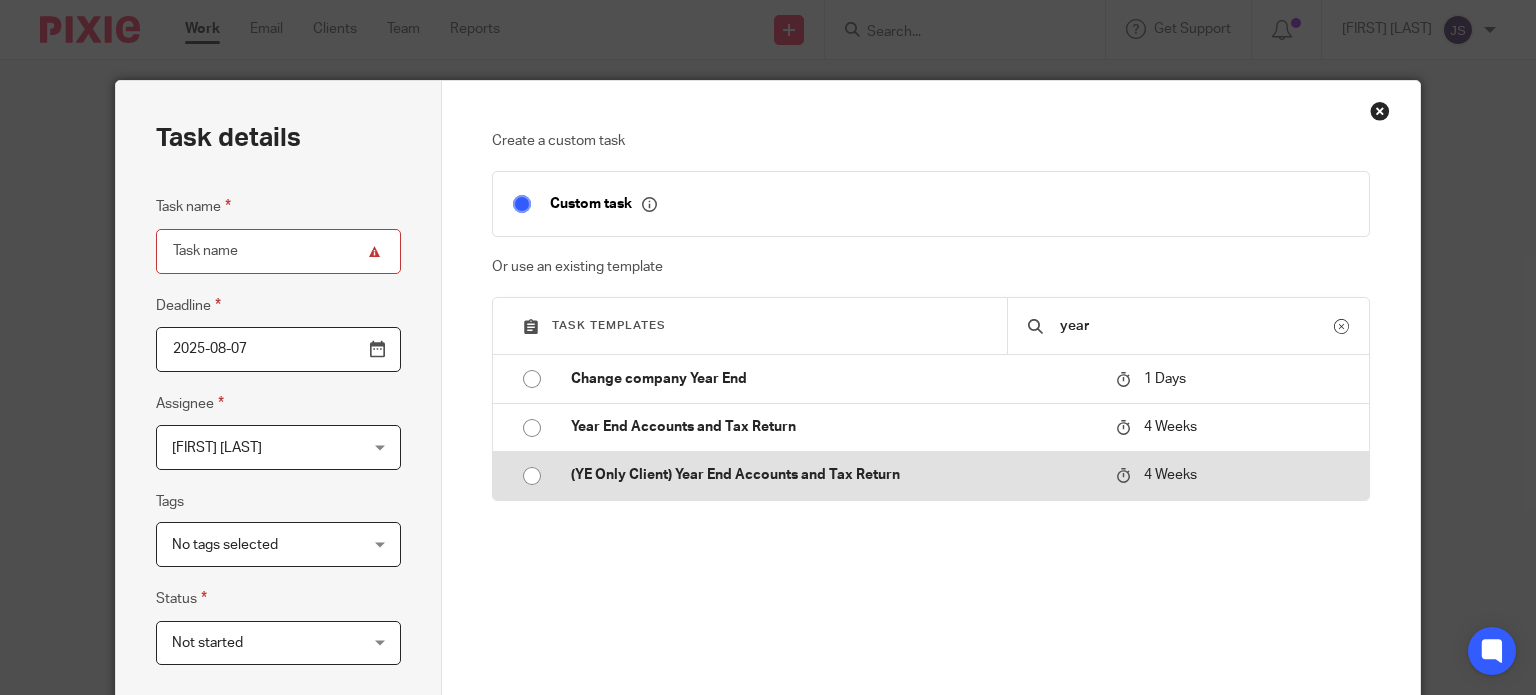 type on "year" 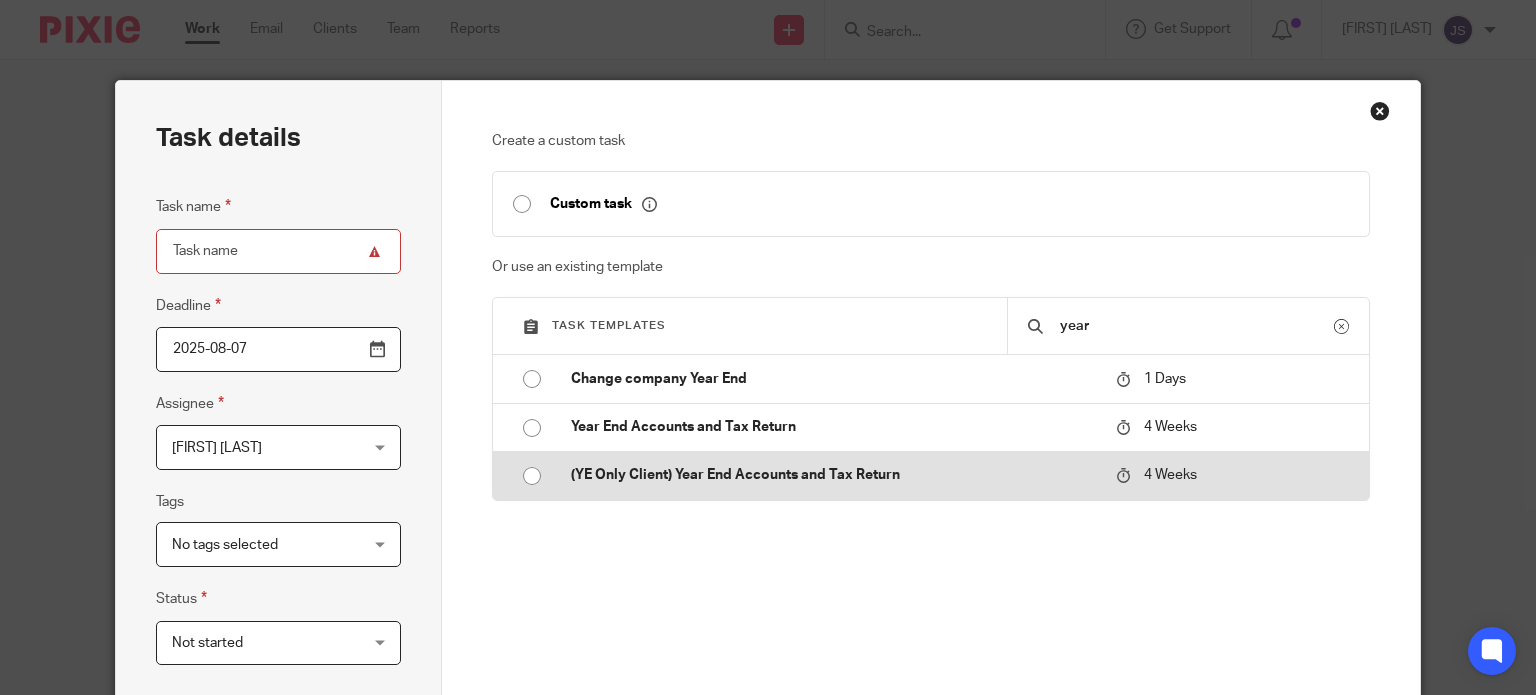 type on "2025-09-04" 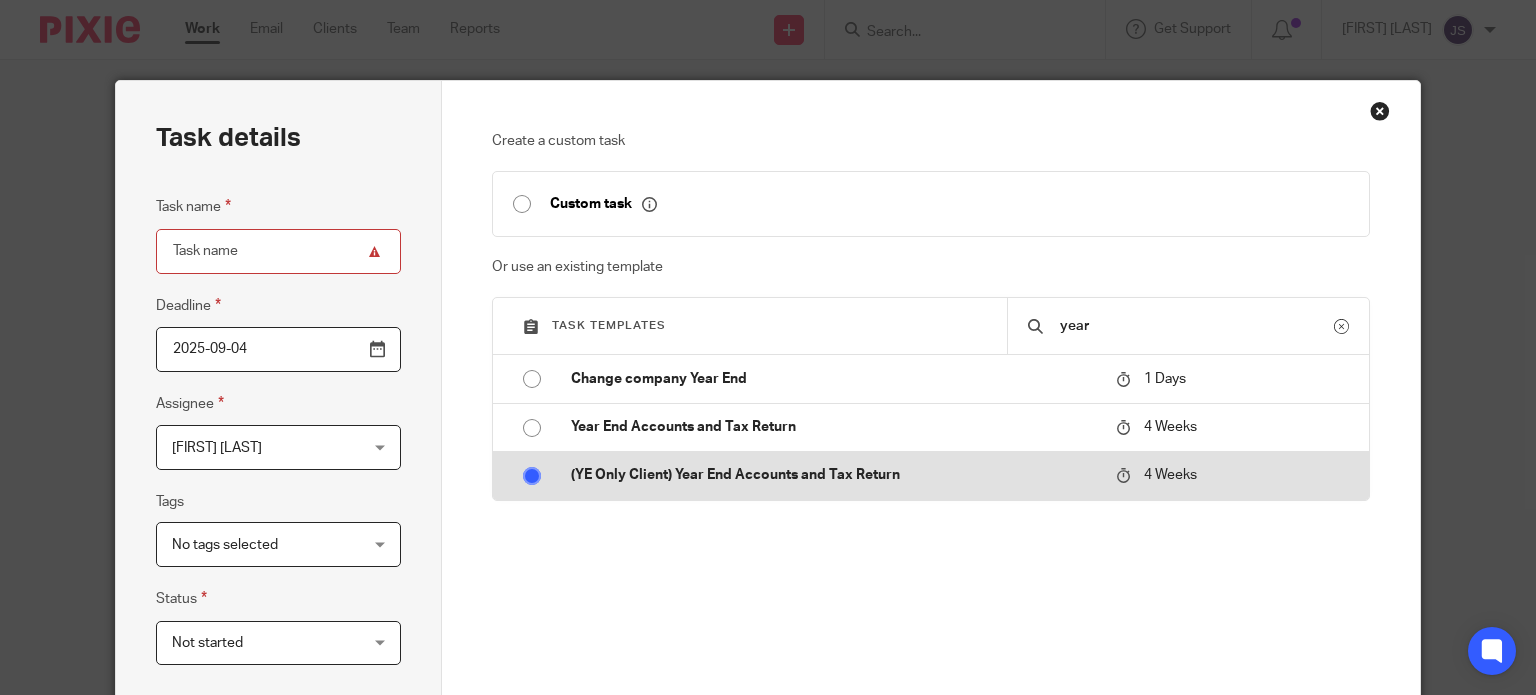 type on "(YE Only Client) Year End Accounts and Tax Return" 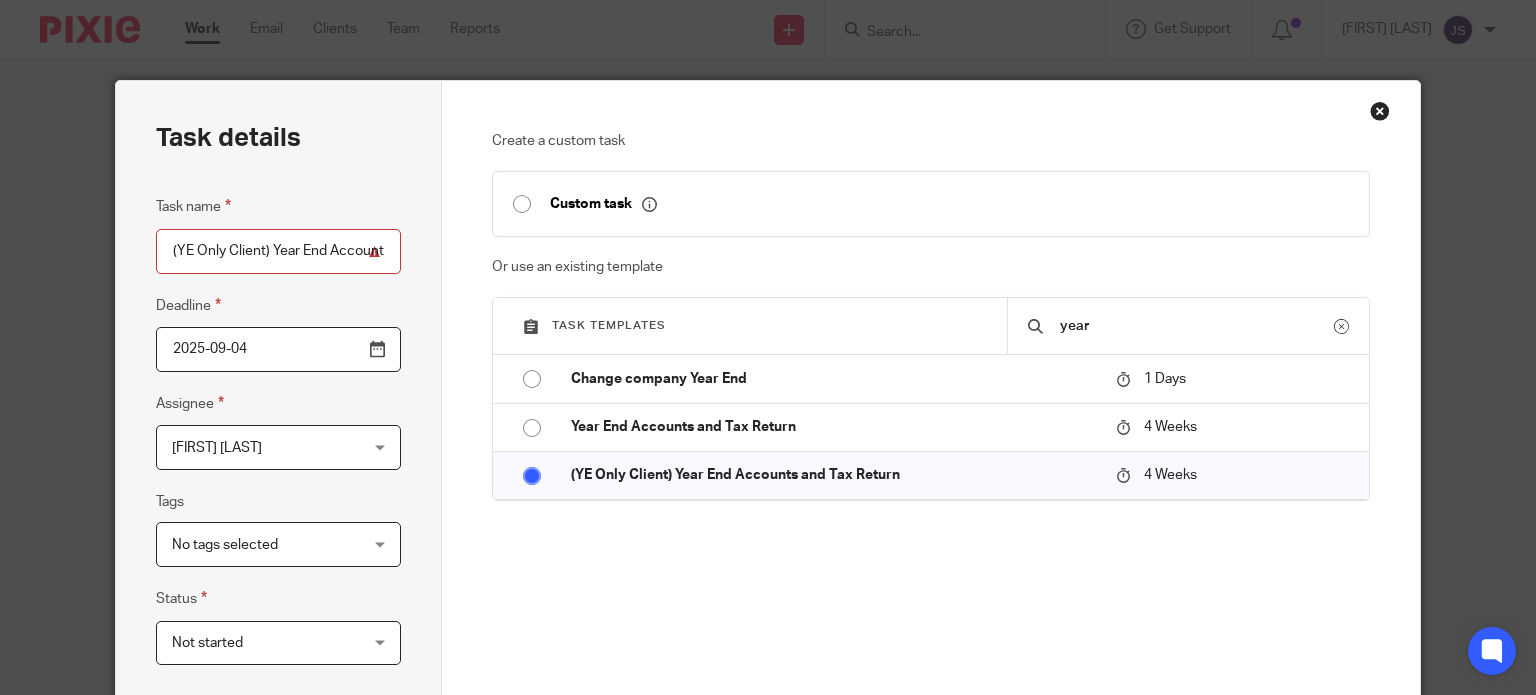 click on "(YE Only Client) Year End Accounts and Tax Return" at bounding box center [278, 251] 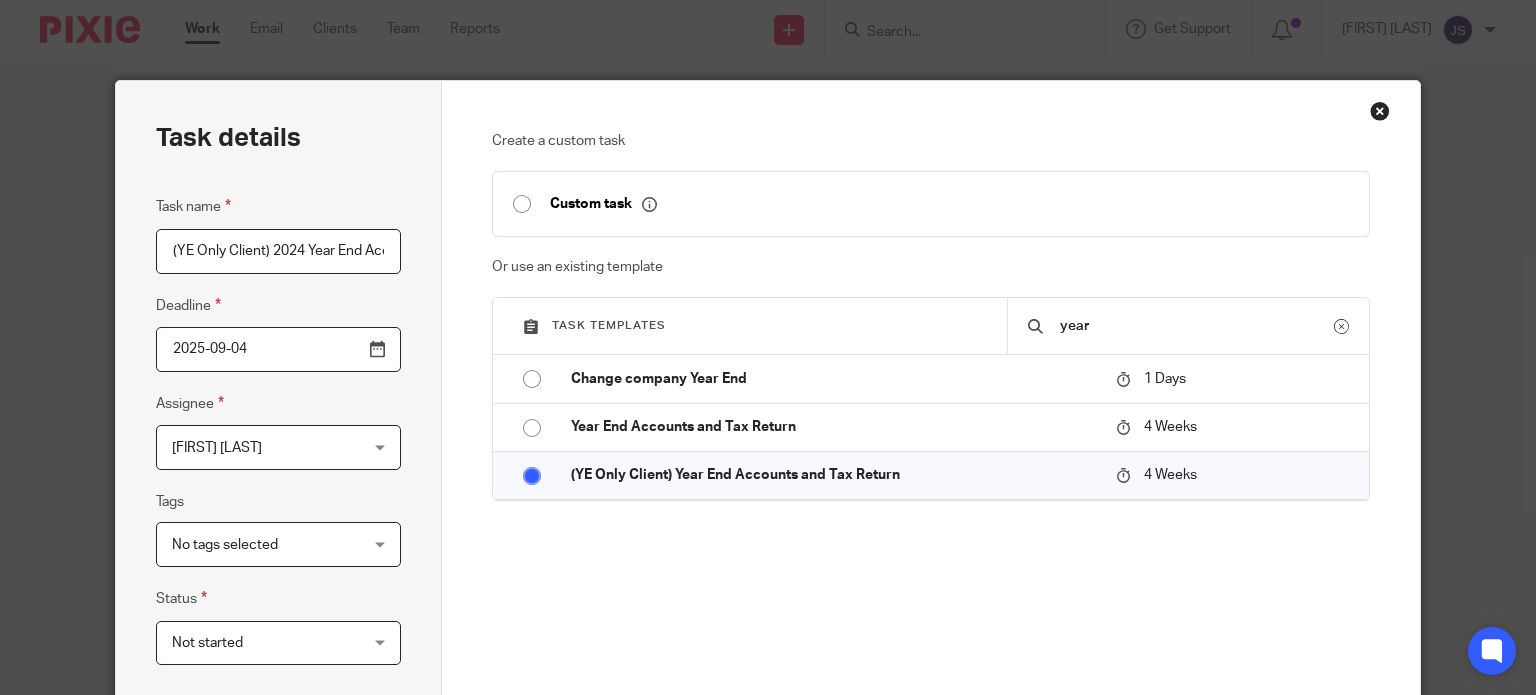 type on "(YE Only Client) 2024 Year End Accounts and Tax Return" 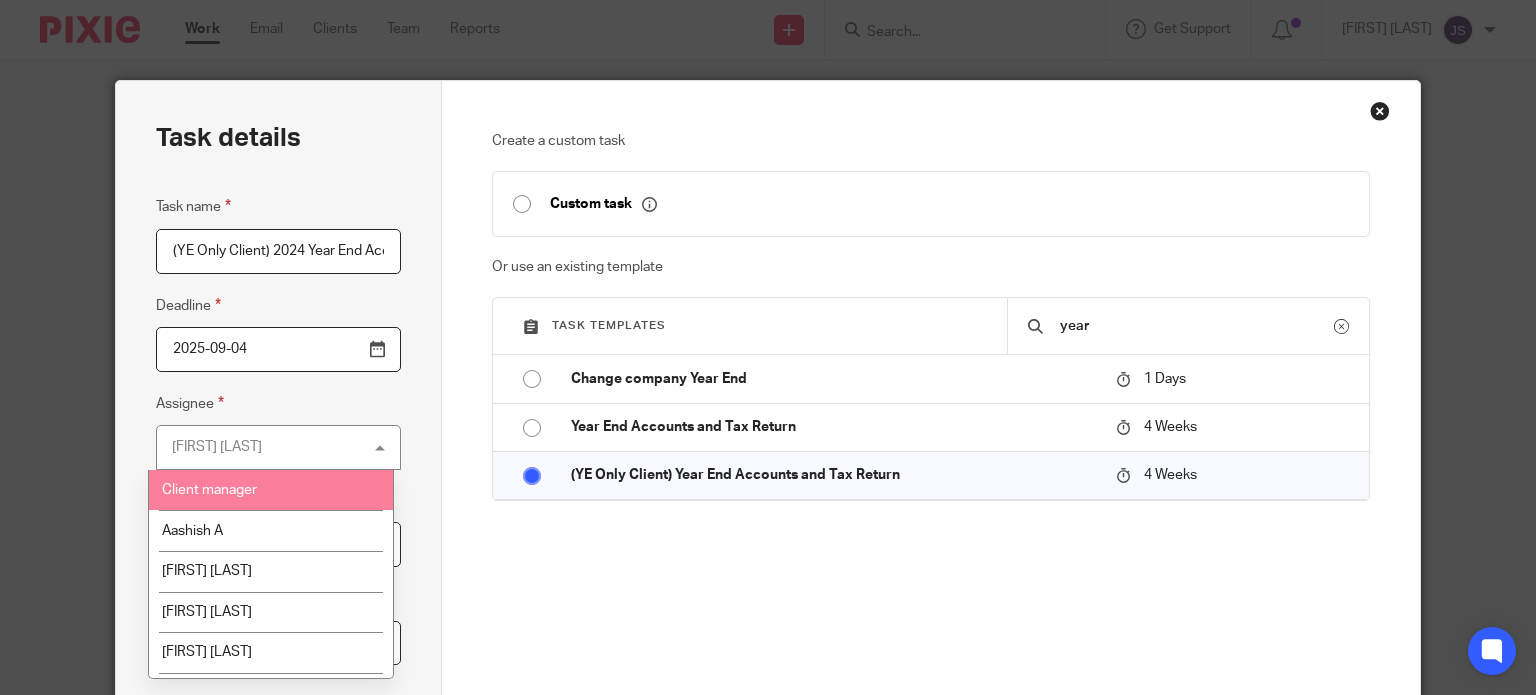 click on "Client manager" at bounding box center (270, 490) 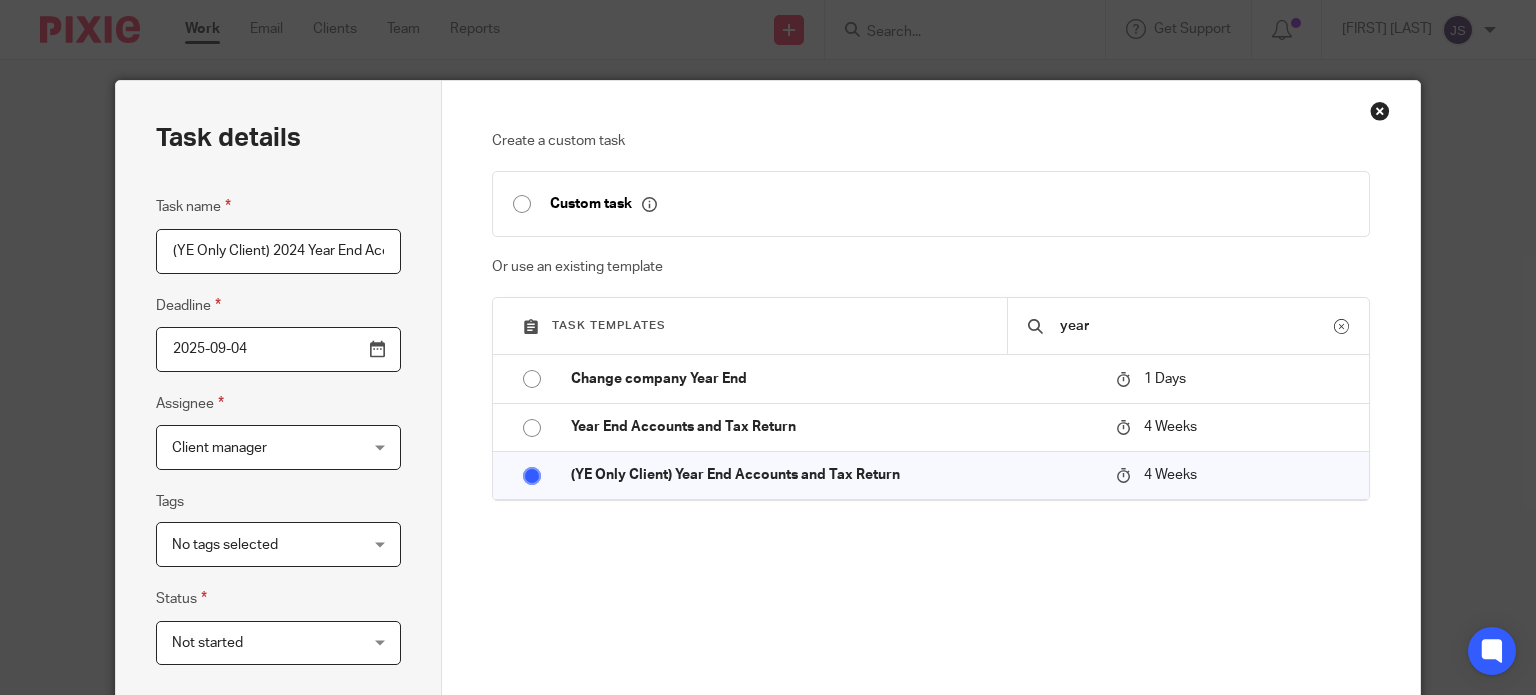 click on "2025-09-04" at bounding box center [278, 349] 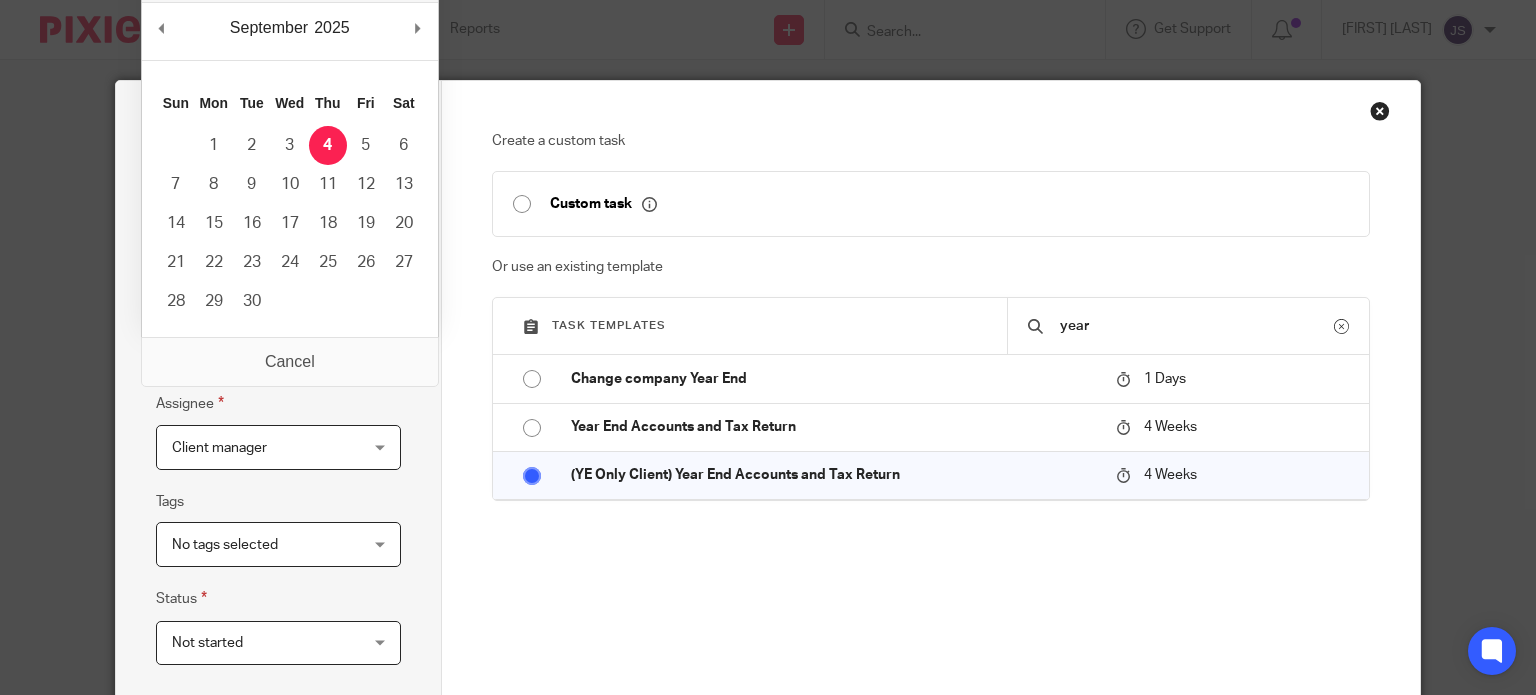 click on "Create a custom task
Custom task
Or use an existing template
Task templates
year
Arrange Internal Onboarding Call
2 Weeks
Bank feed issue
4 Days
Bookkeeping - Automated
3 Days
Bookkeeping - Automated - Utopicode Ltd (cloned 03:07:52)
3 Days
Bookkeeping - Manual
3 Days
Change company Year End
1 Days
Change of address
1 Days
Change of address to Jump Accounting Address
1 Days
Client Onboarding - New Client, No Previous Accountant
5 Days" at bounding box center (931, 601) 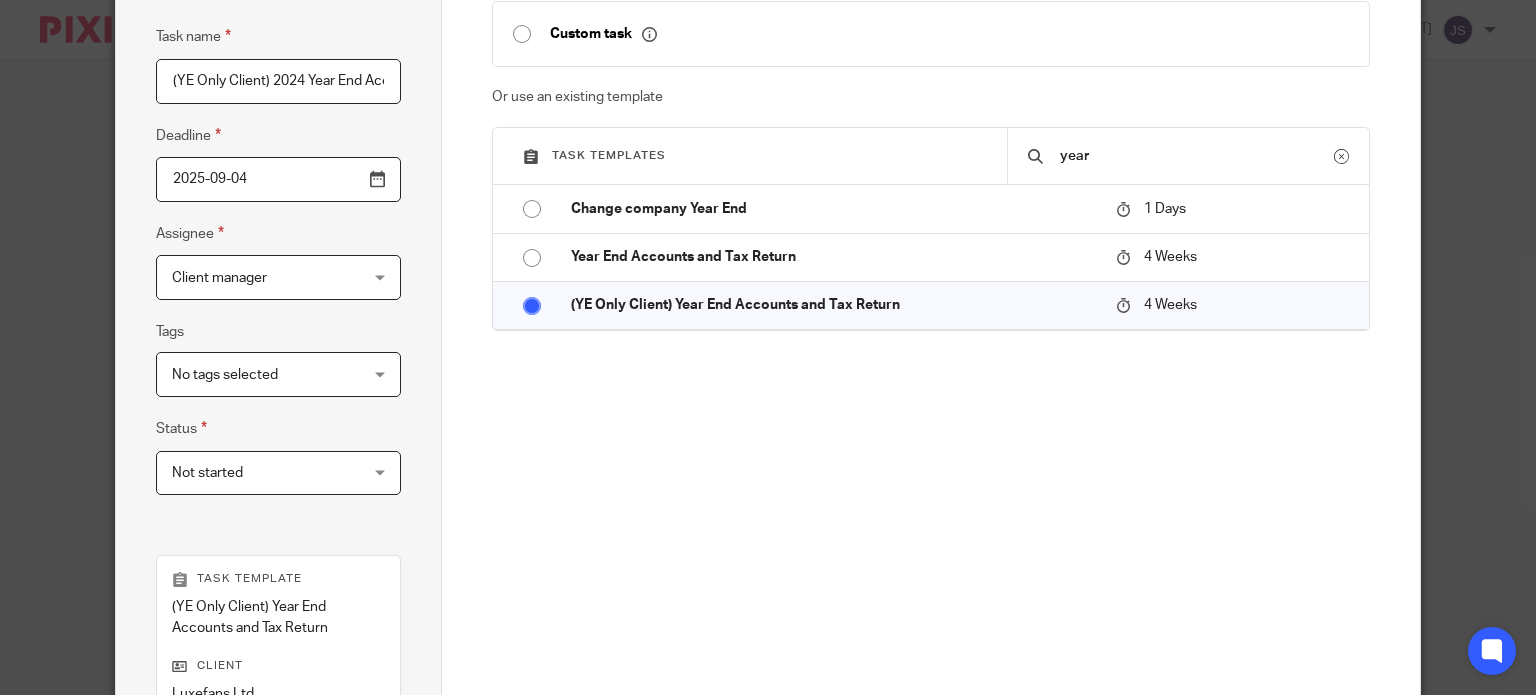scroll, scrollTop: 200, scrollLeft: 0, axis: vertical 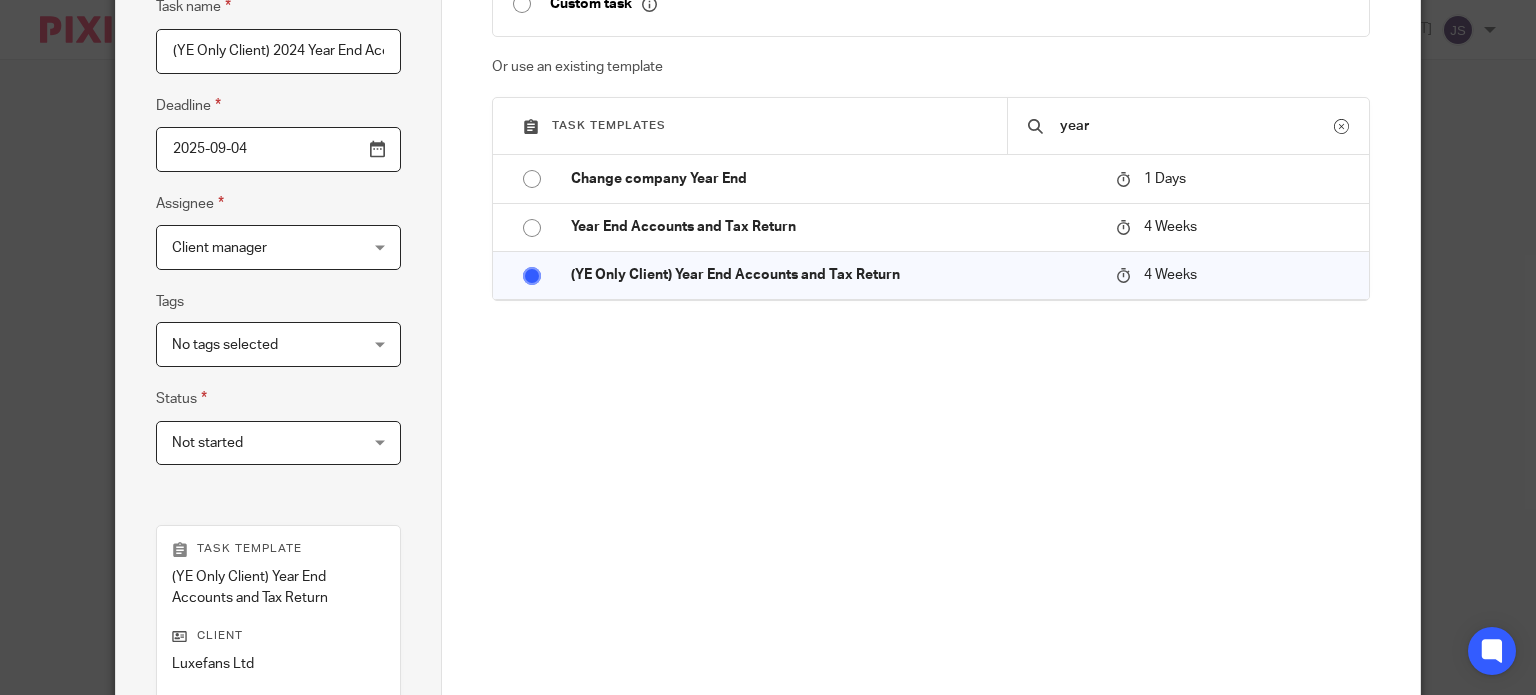click on "2025-09-04" at bounding box center [278, 149] 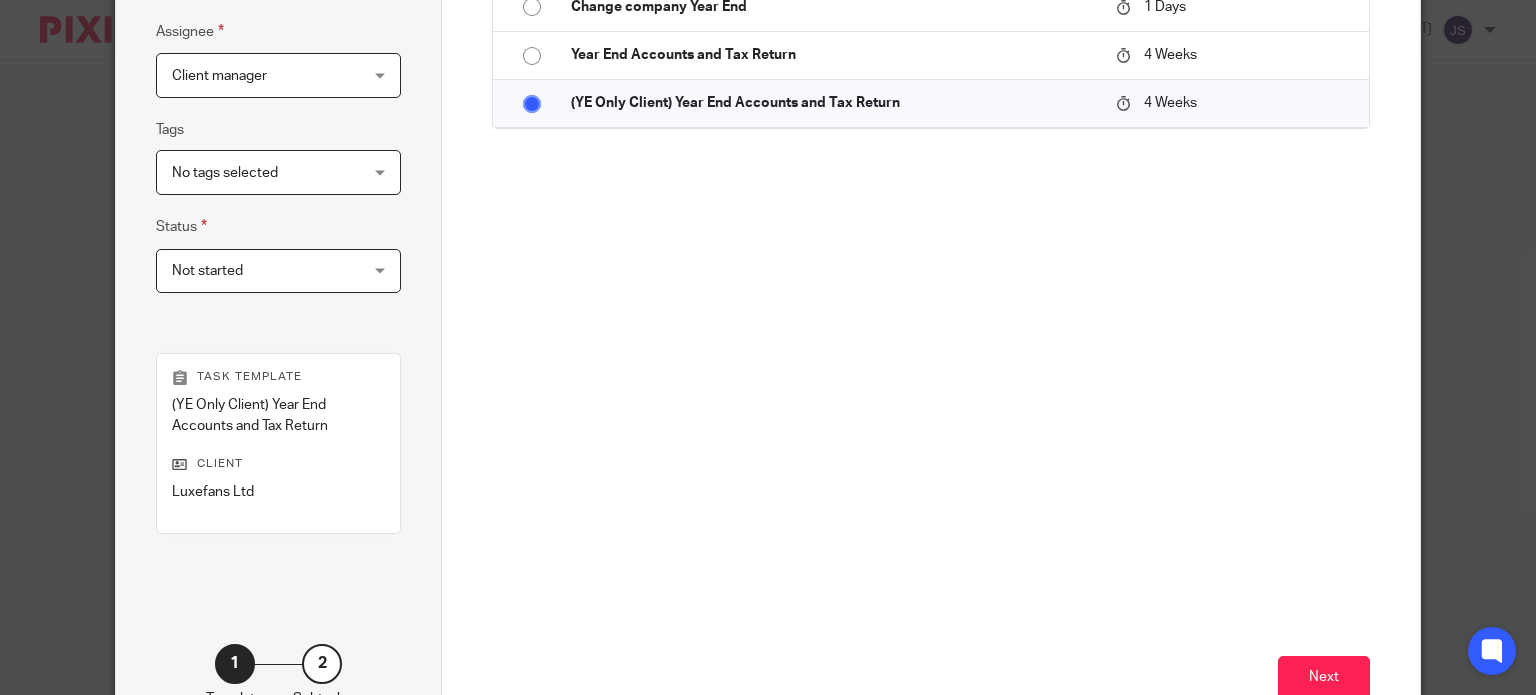 scroll, scrollTop: 500, scrollLeft: 0, axis: vertical 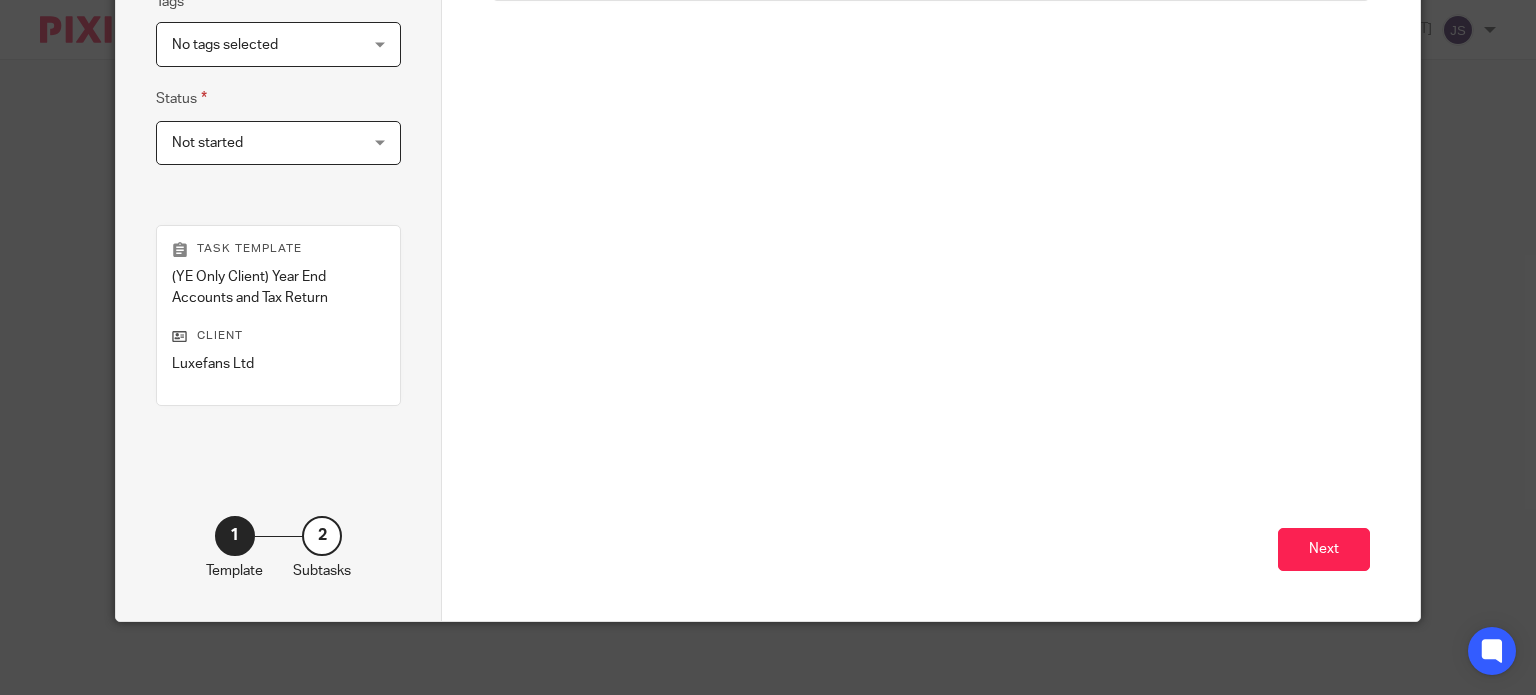 click on "Next" at bounding box center [931, 448] 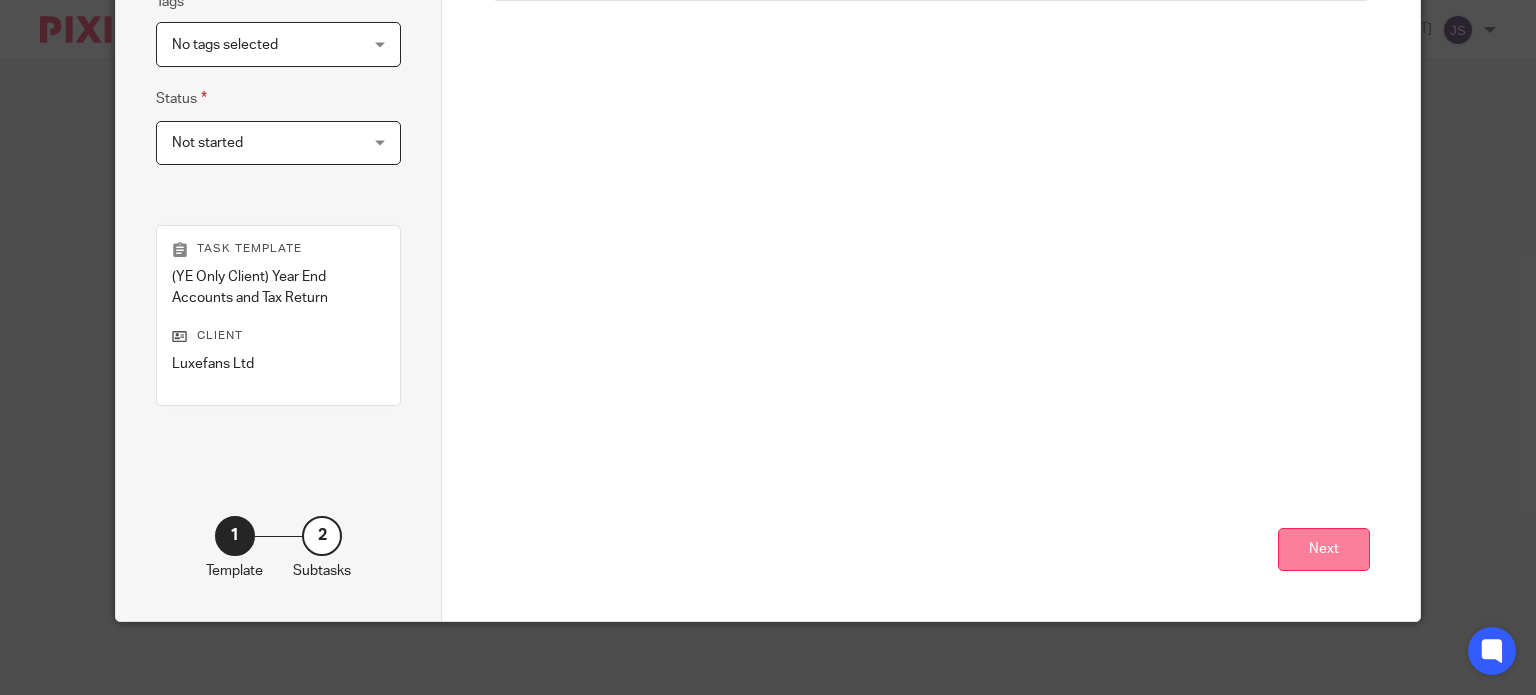 click on "Next" at bounding box center (1324, 549) 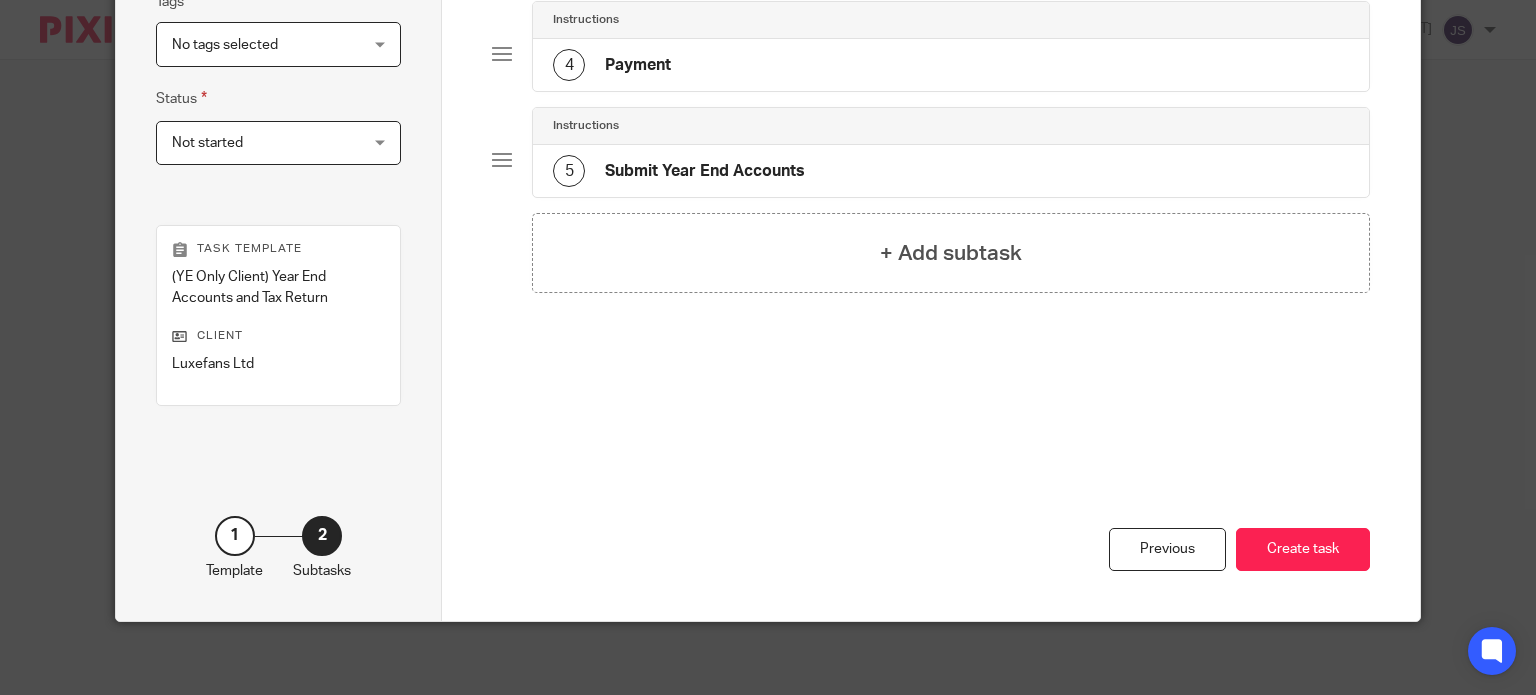 click on "Create task" at bounding box center (1303, 549) 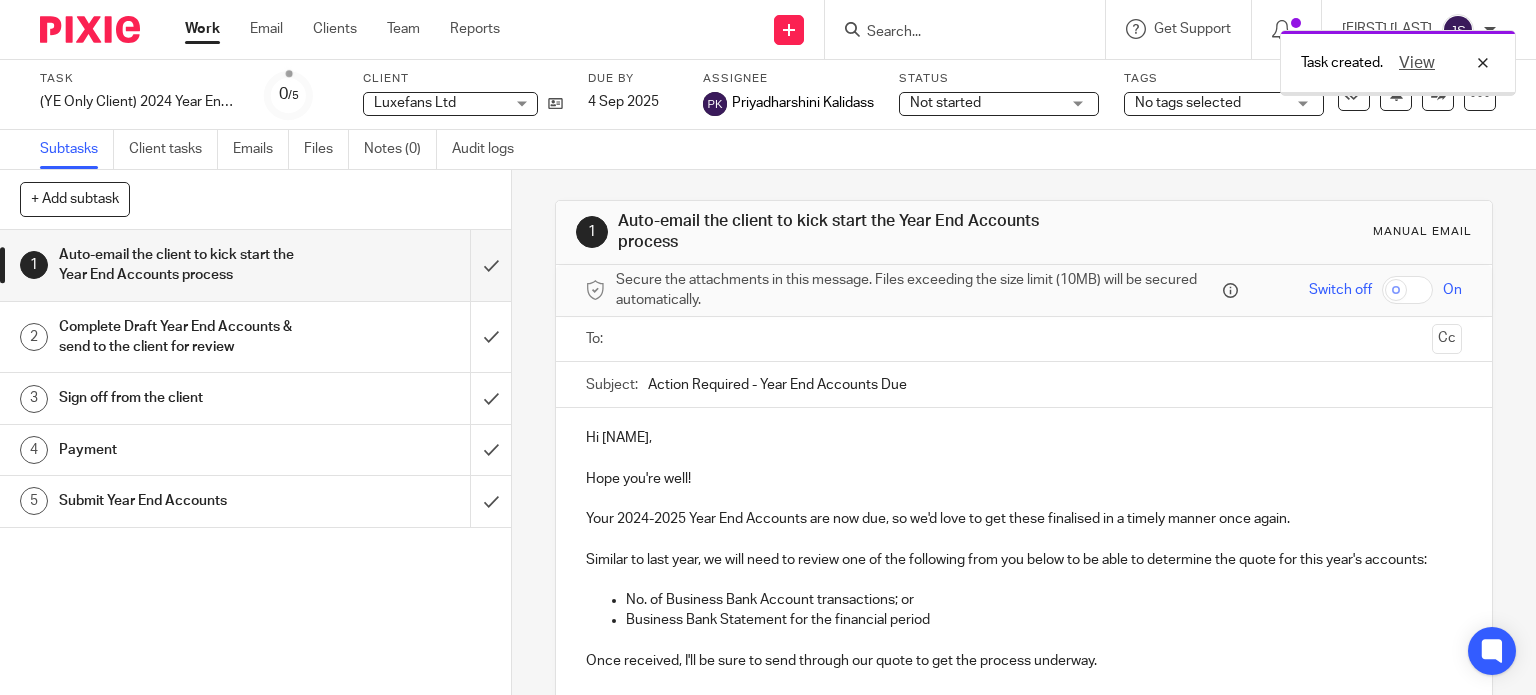 scroll, scrollTop: 0, scrollLeft: 0, axis: both 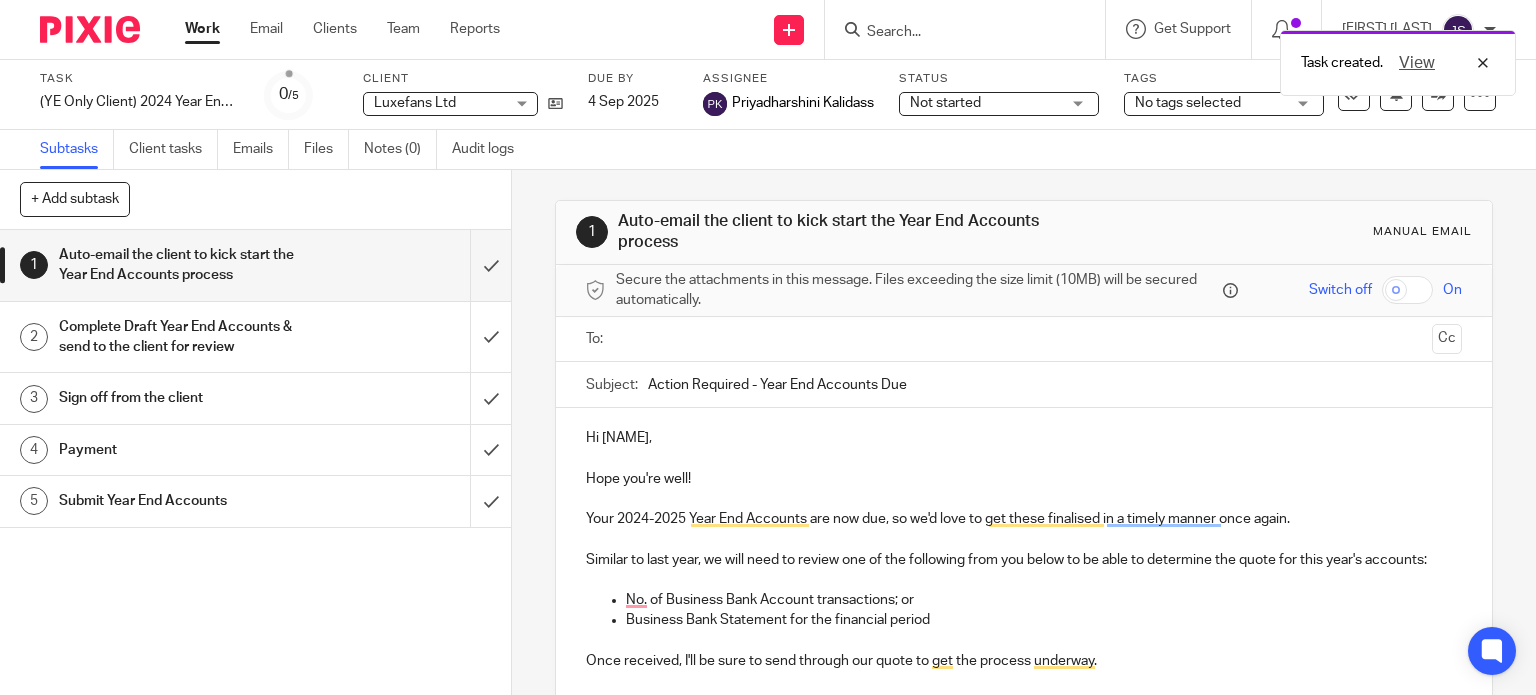click on "Task created. View" at bounding box center (1142, 58) 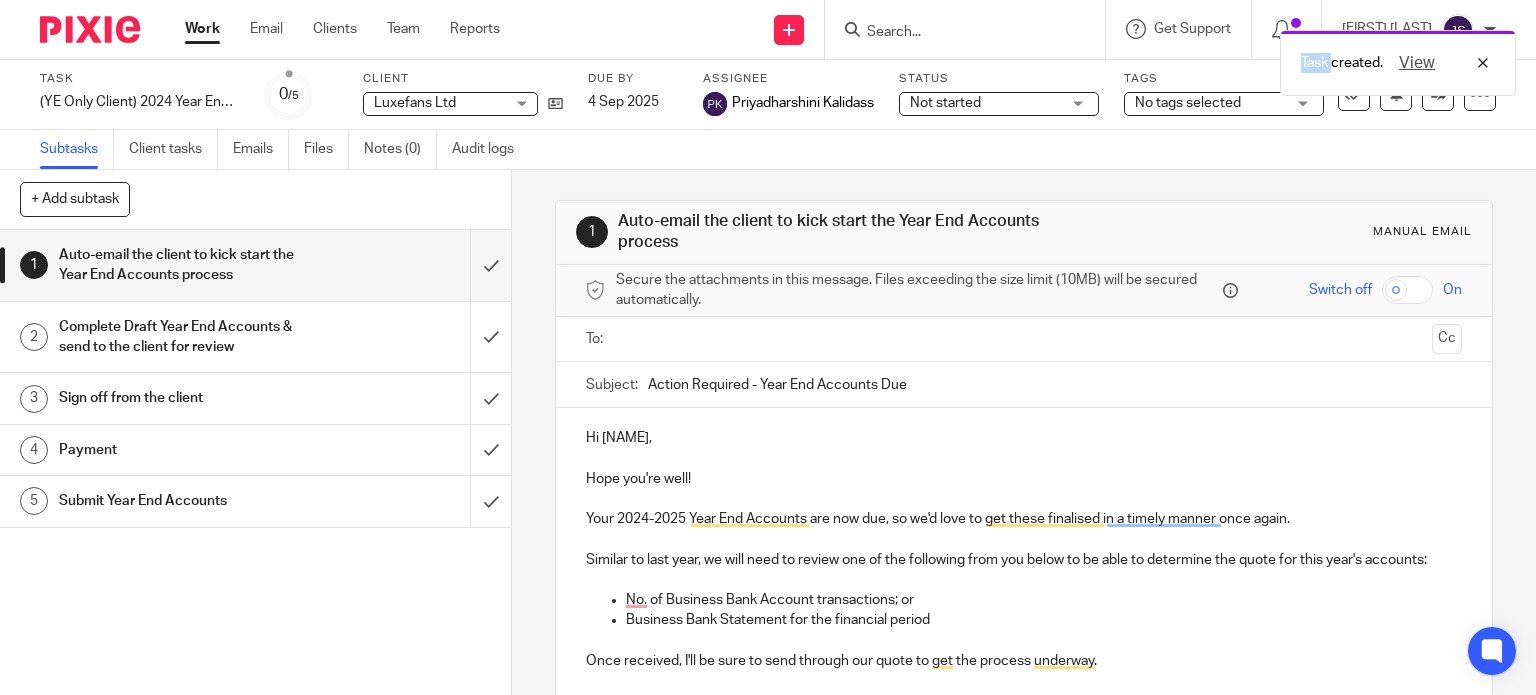 click on "Task created. View" at bounding box center (1142, 58) 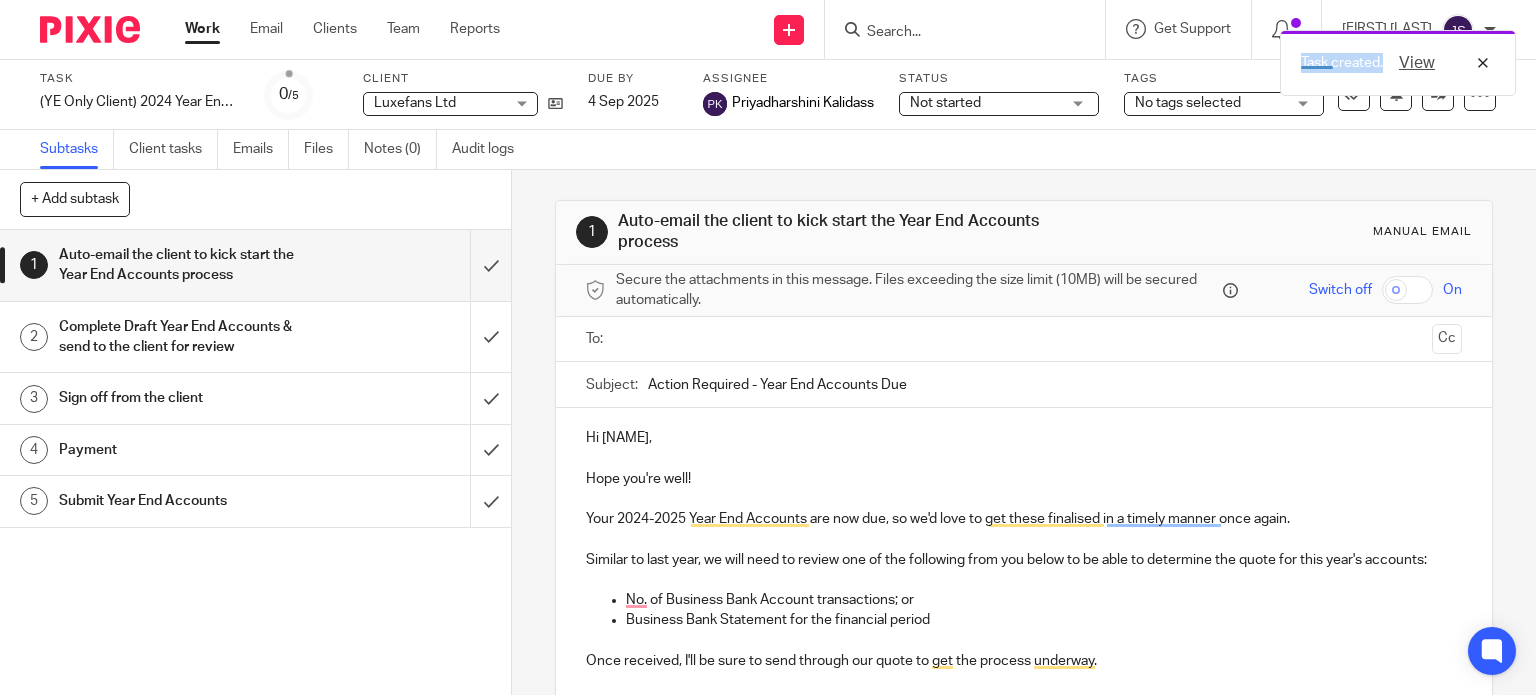 click on "Task created. View" at bounding box center [1142, 58] 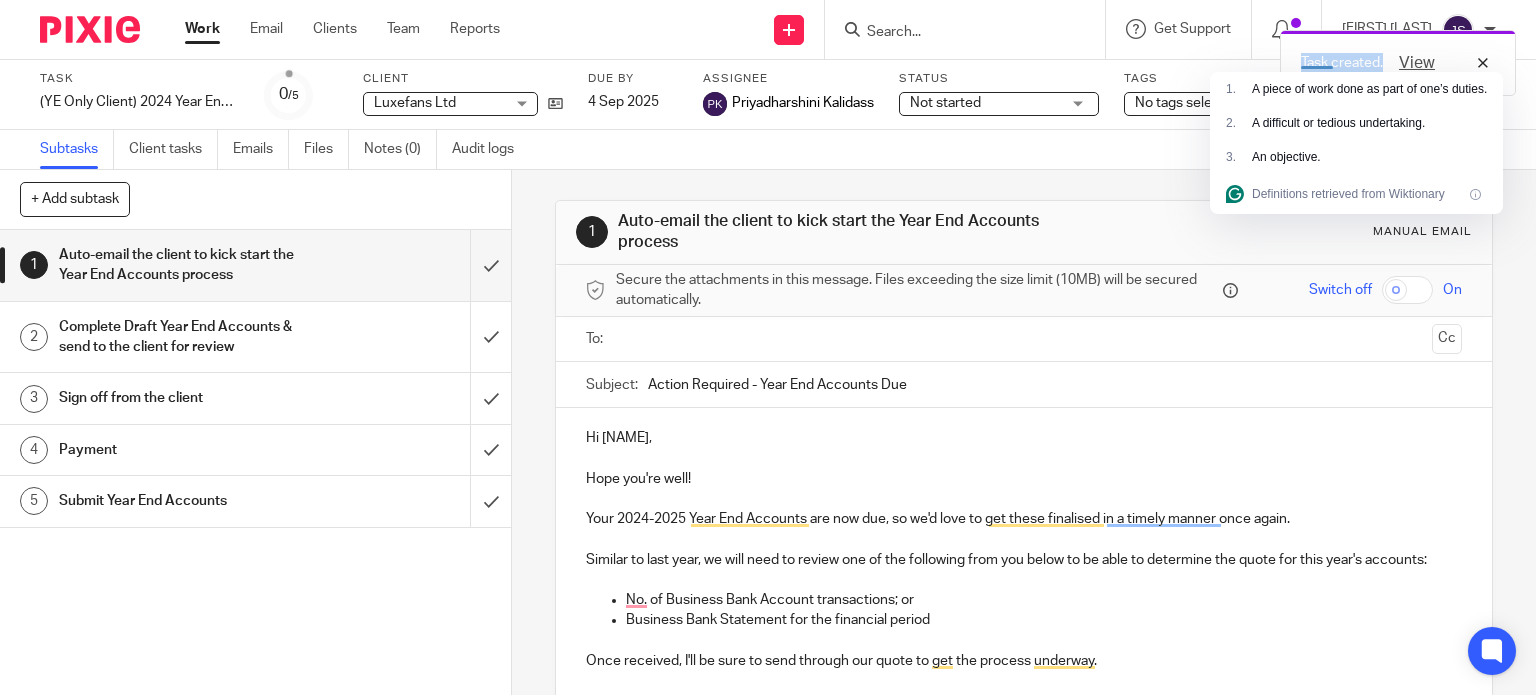 click on "Task created. View" at bounding box center [1142, 58] 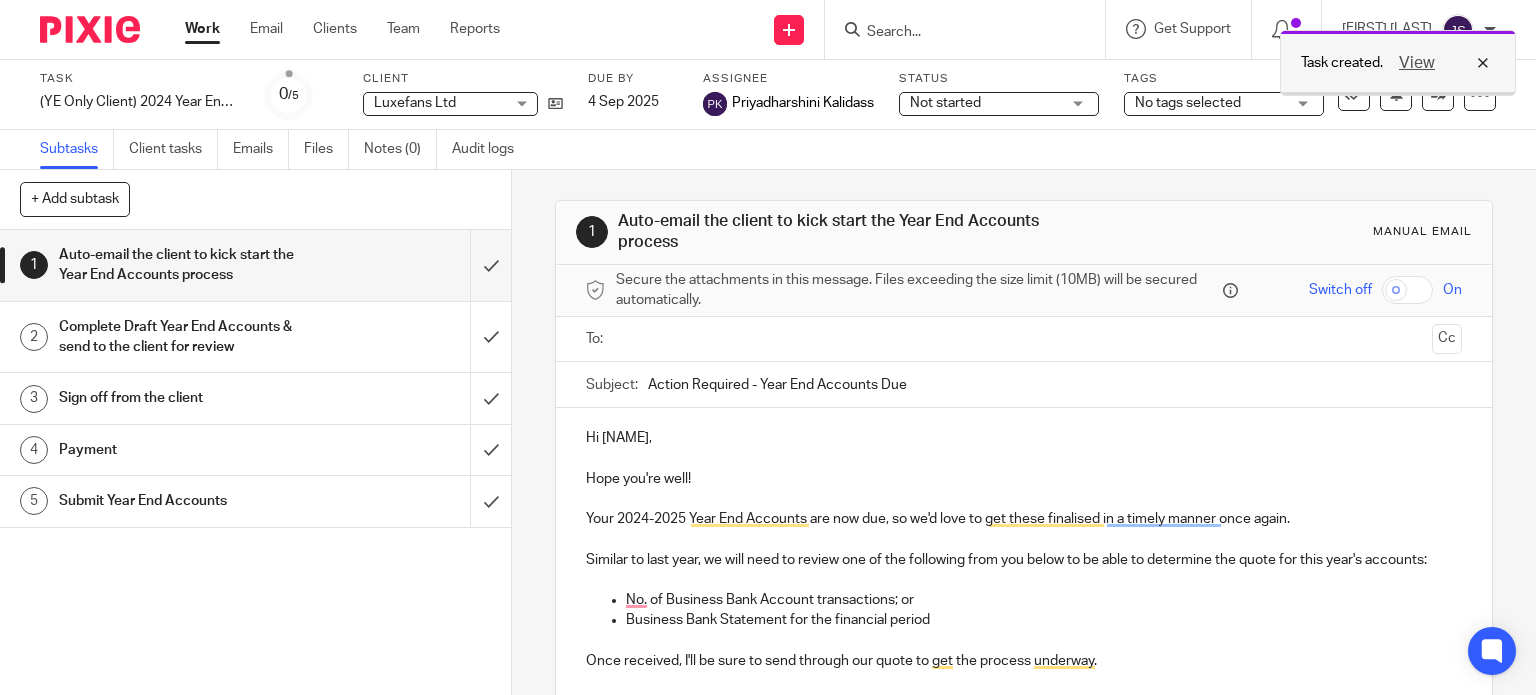 click on "View" at bounding box center (1439, 63) 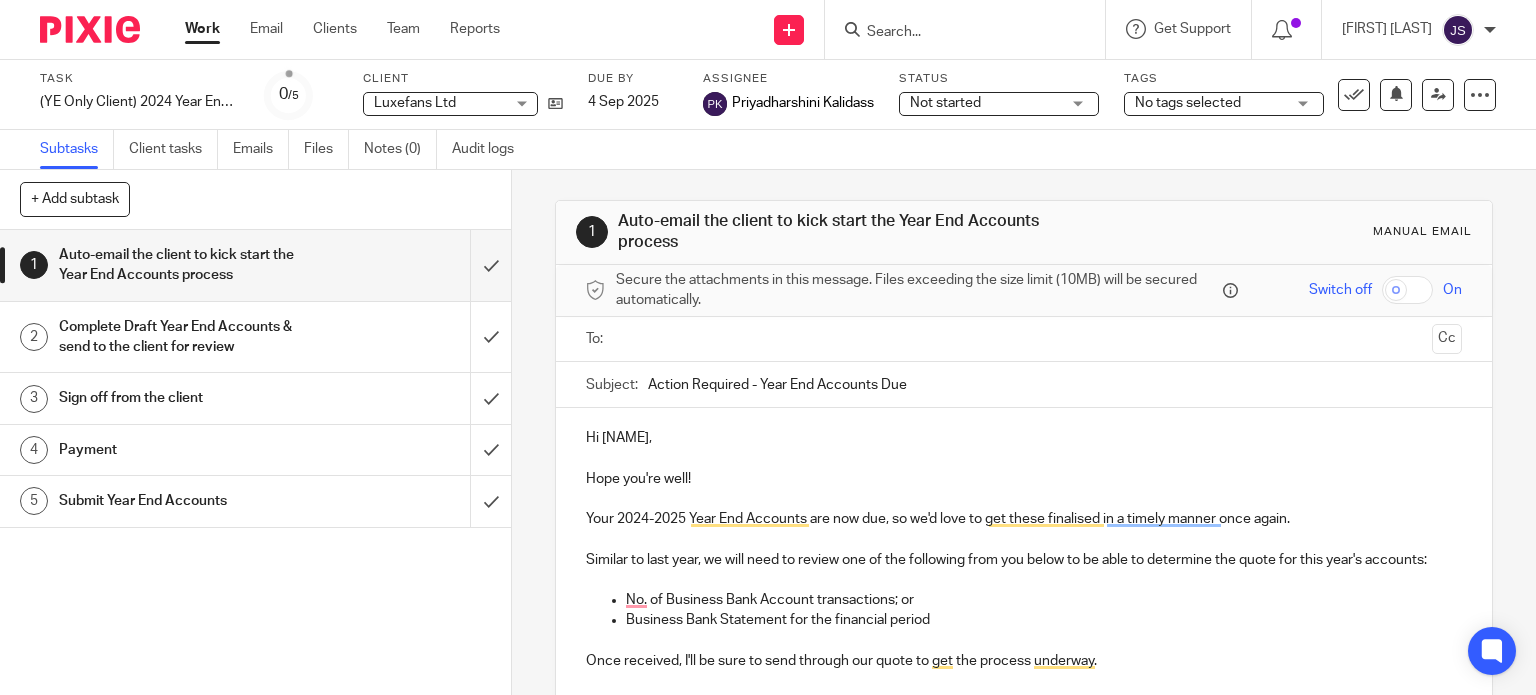 click at bounding box center (955, 33) 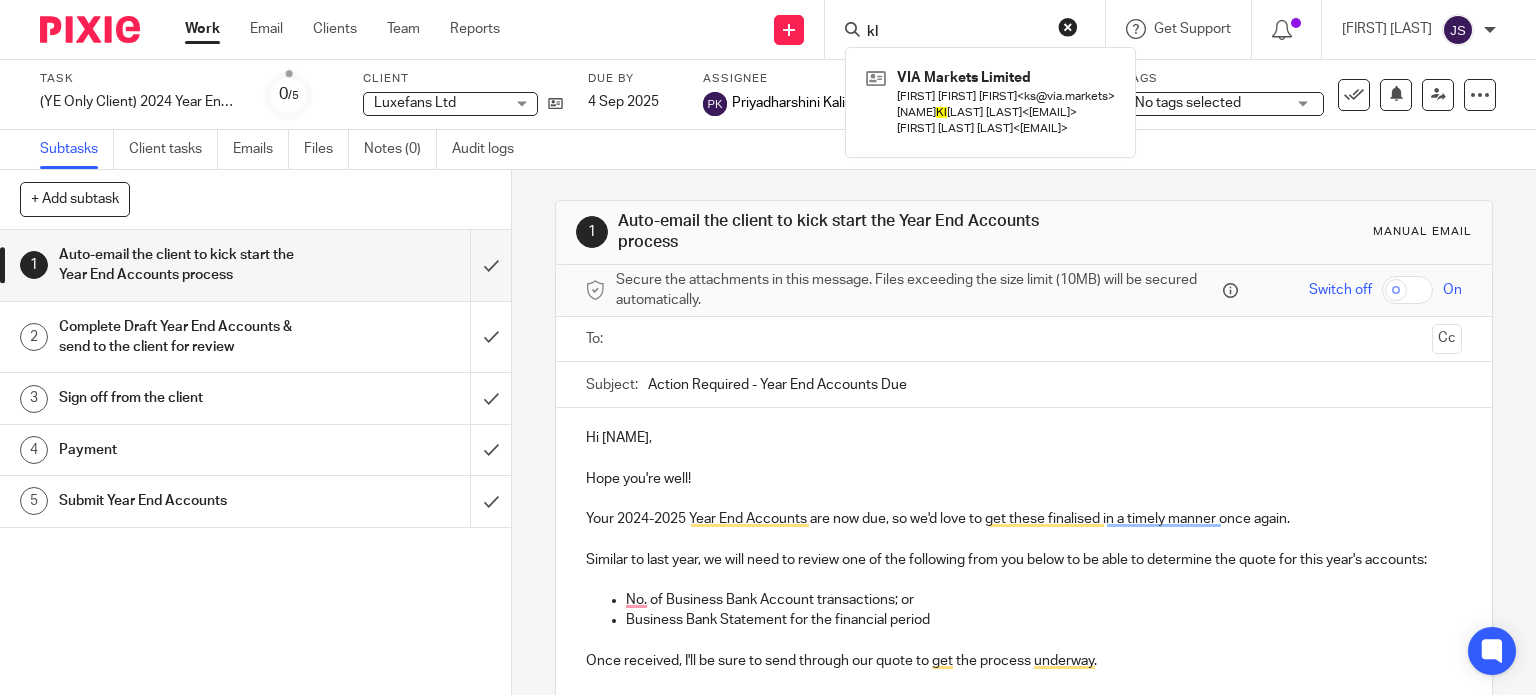 type on "k" 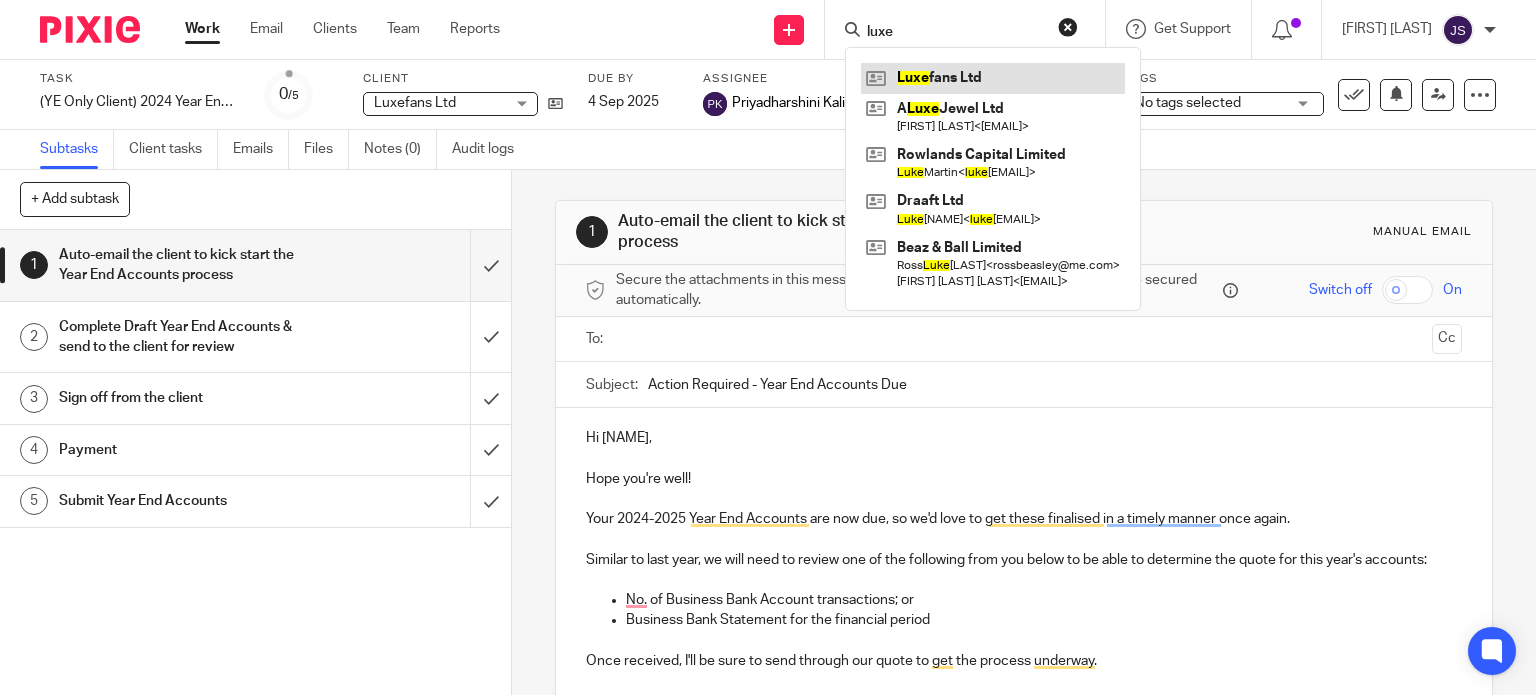 type on "luxe" 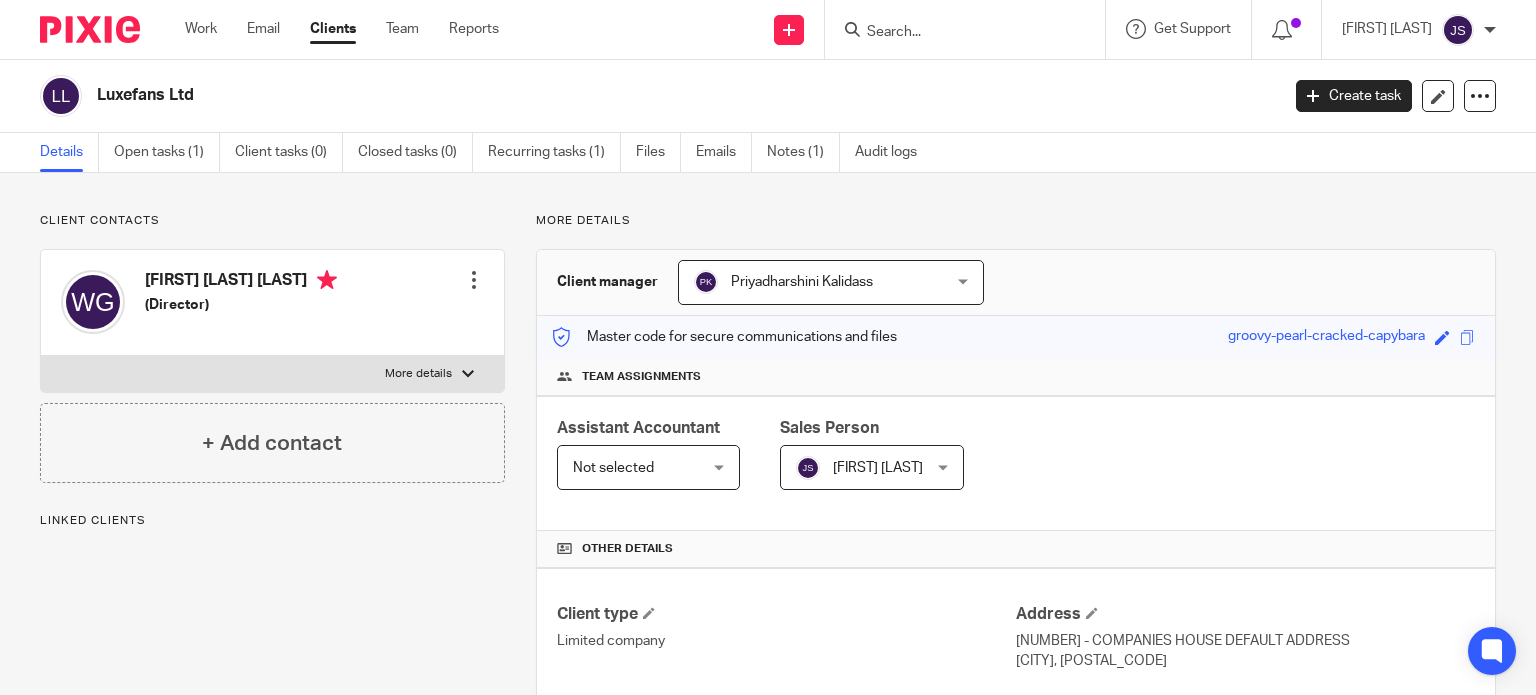 scroll, scrollTop: 0, scrollLeft: 0, axis: both 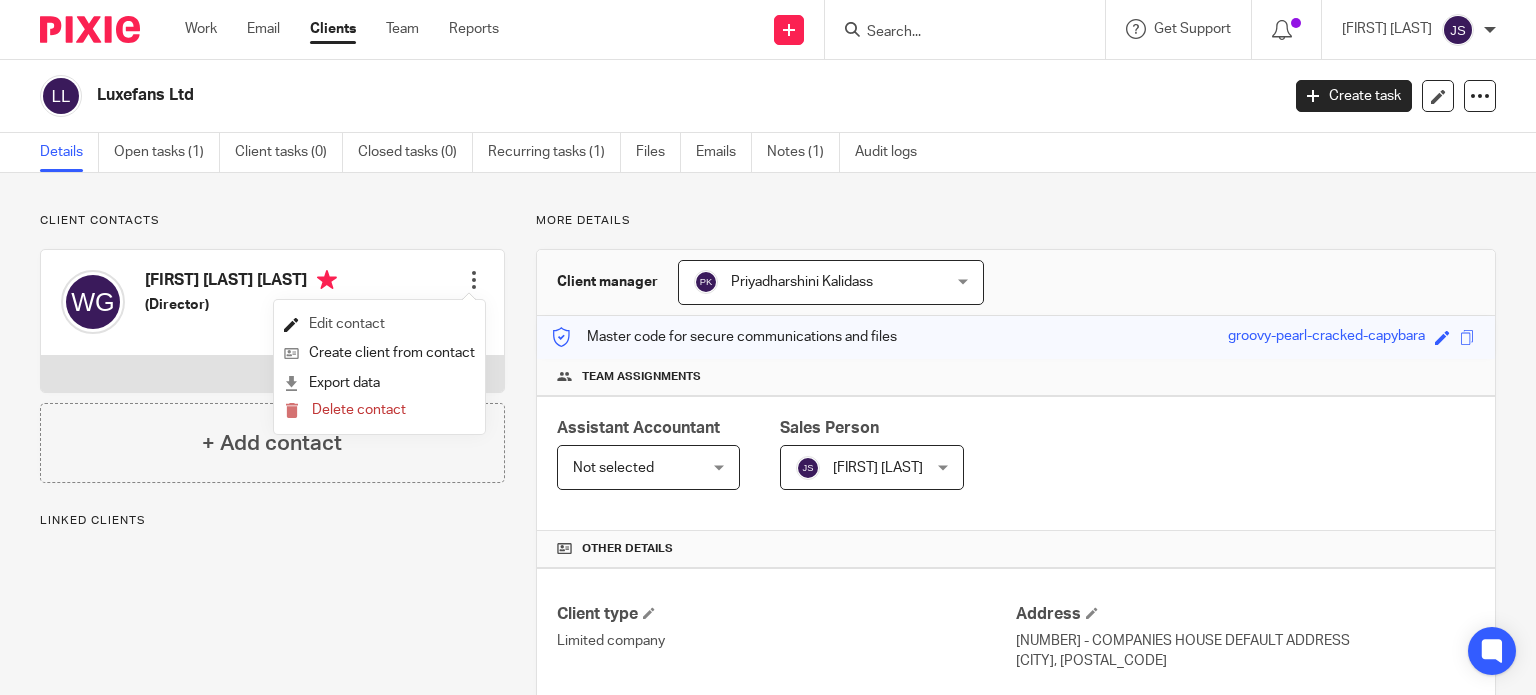 click on "Edit contact" at bounding box center [379, 324] 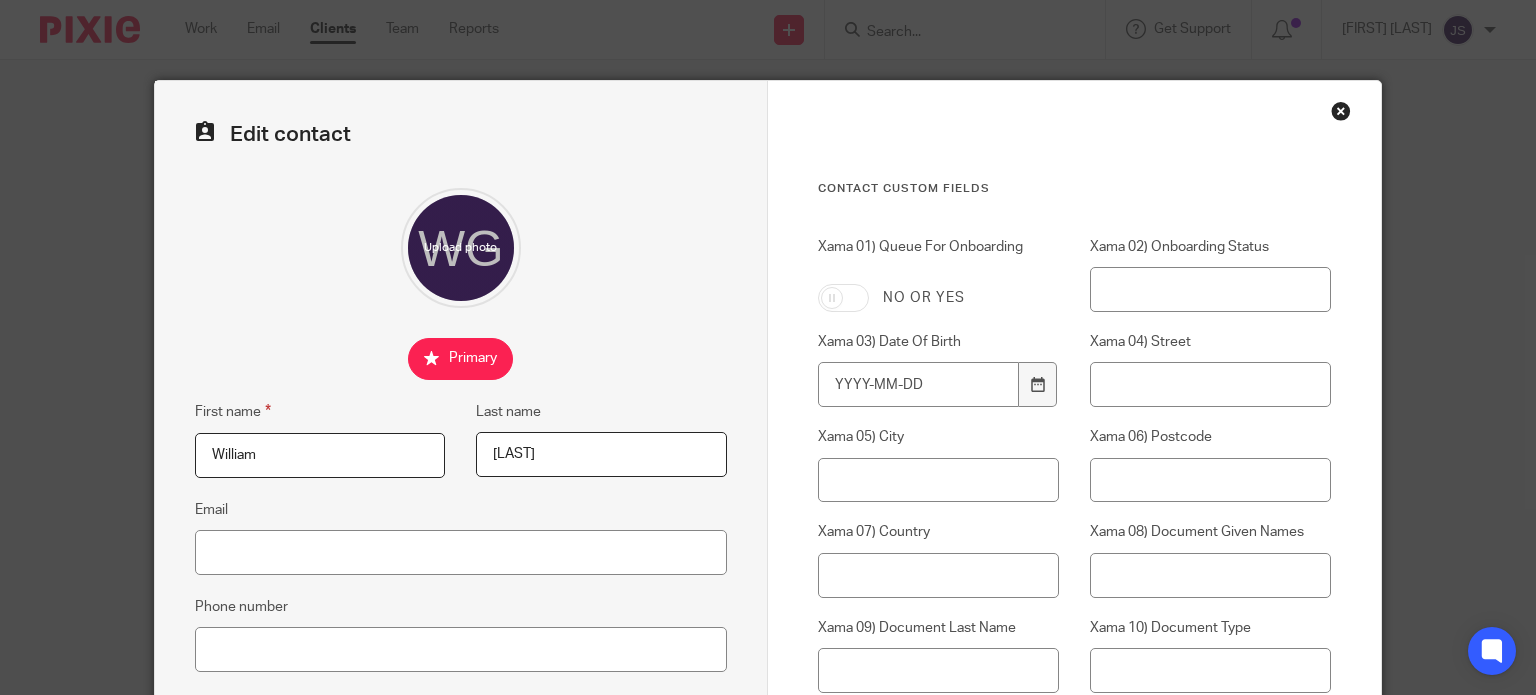 scroll, scrollTop: 0, scrollLeft: 0, axis: both 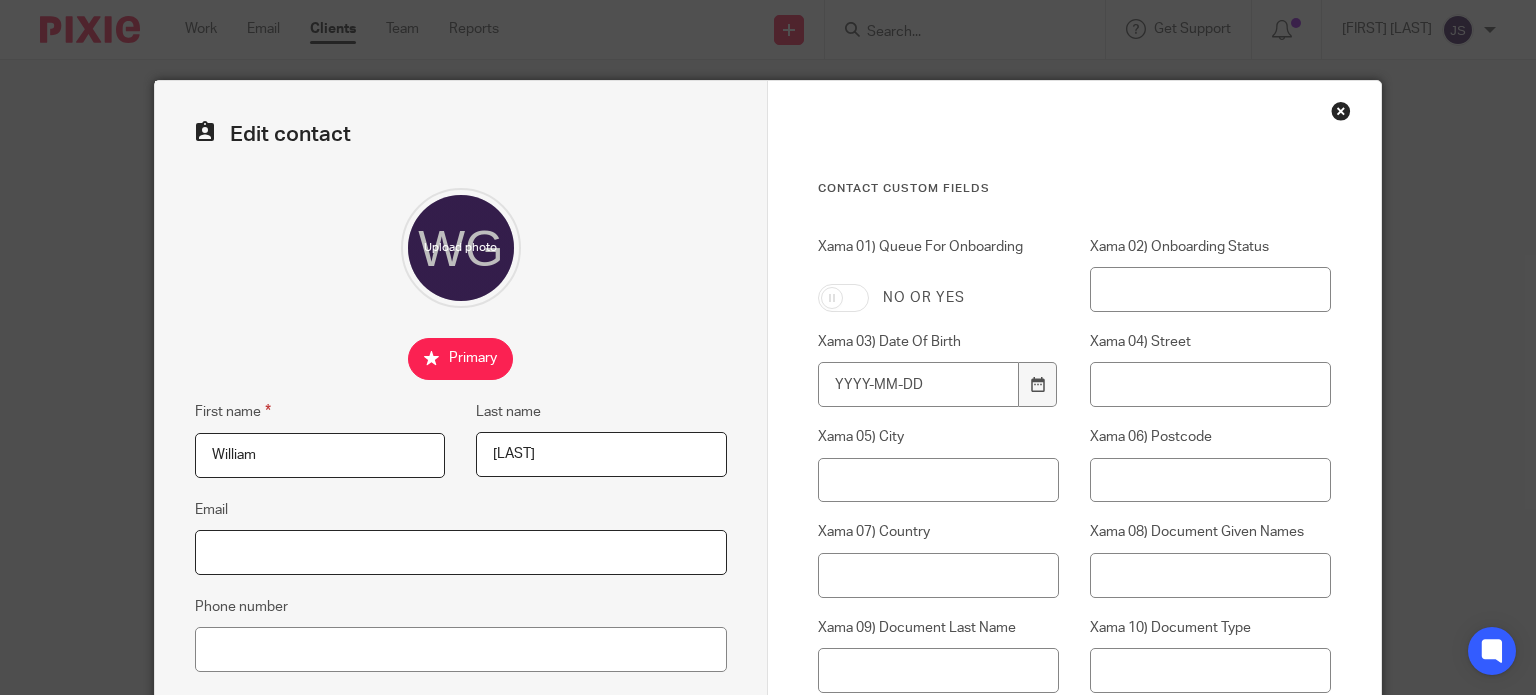 click on "Email" at bounding box center [461, 552] 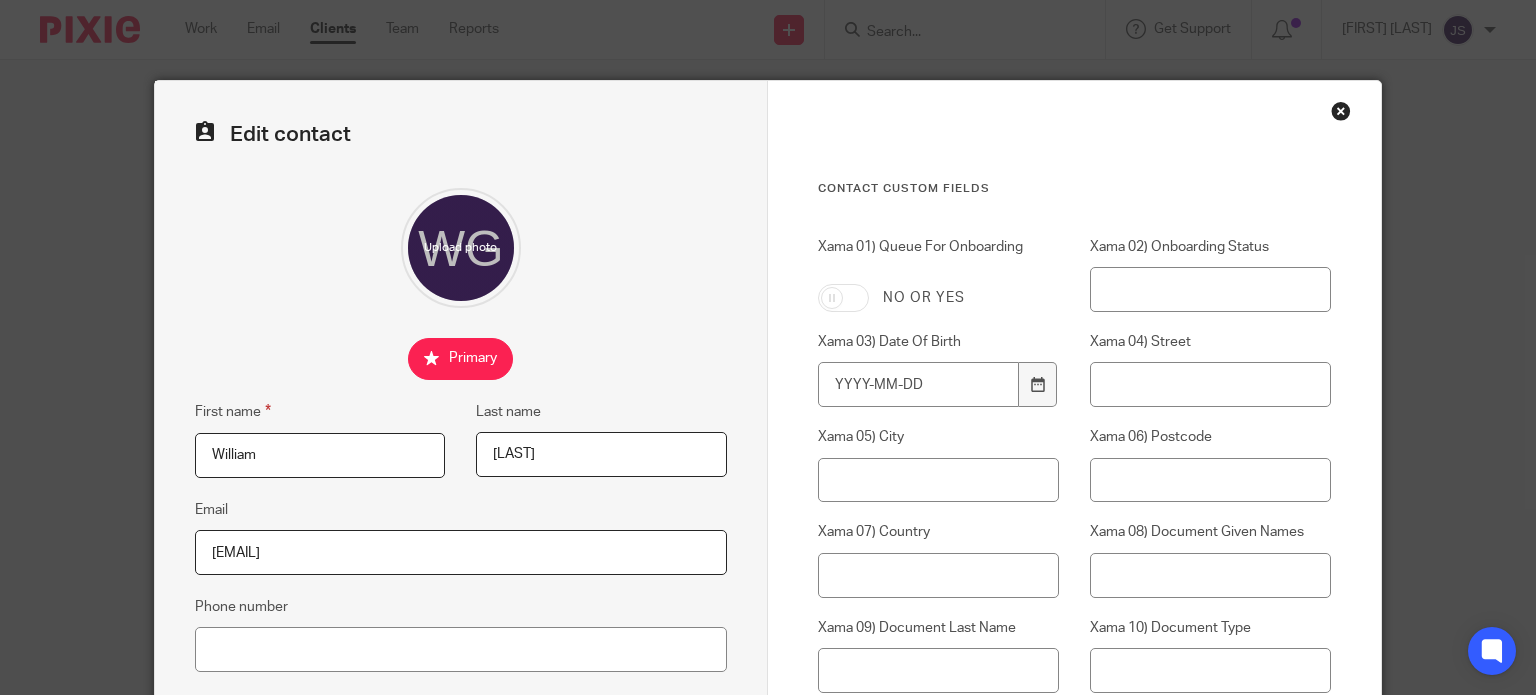 type on "[EMAIL]" 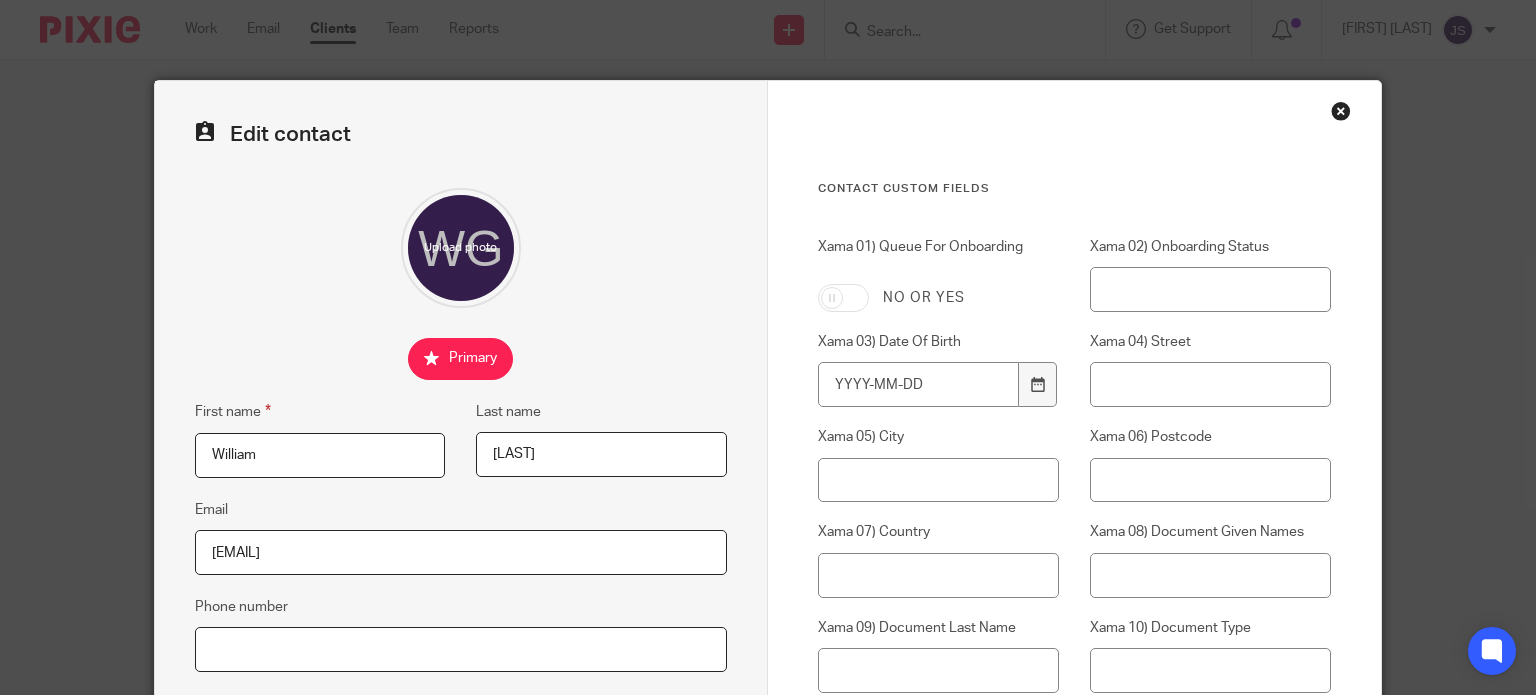 click on "Phone number" at bounding box center (461, 649) 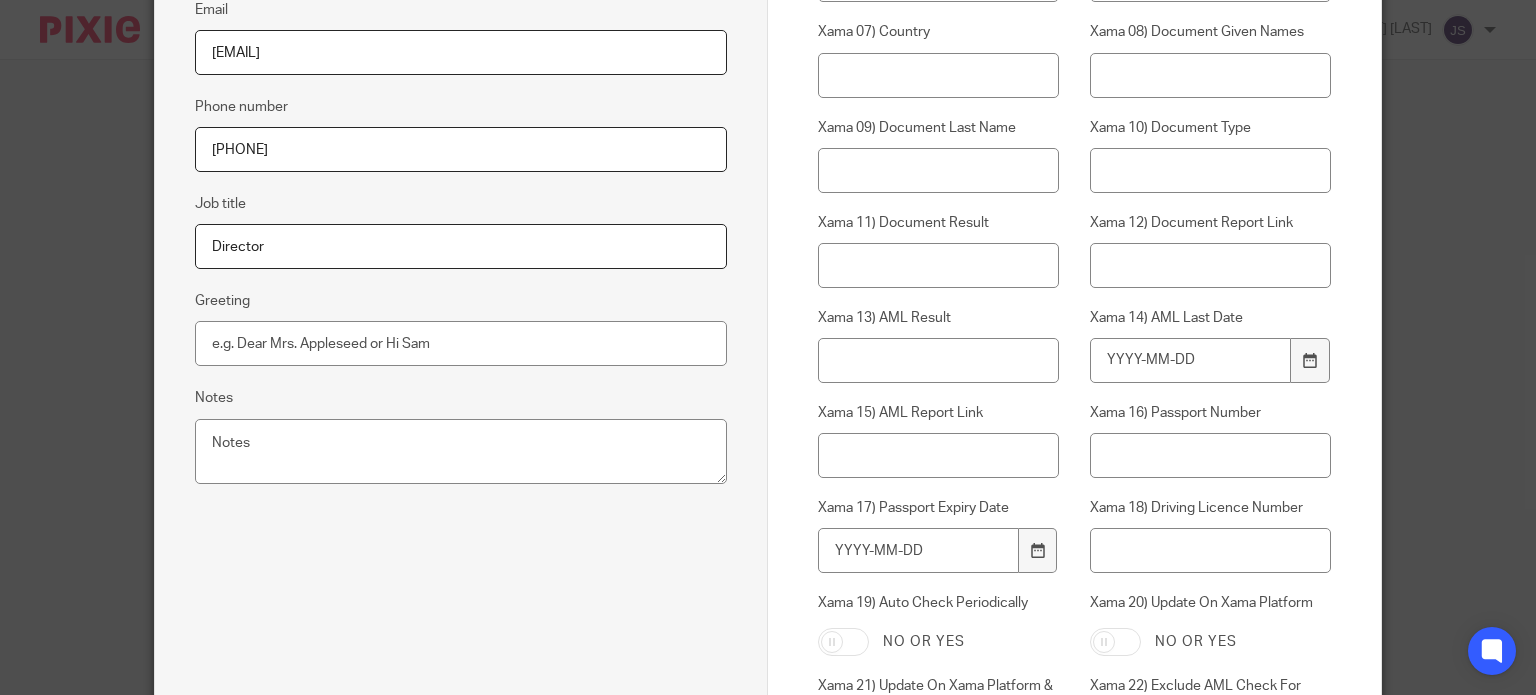 scroll, scrollTop: 800, scrollLeft: 0, axis: vertical 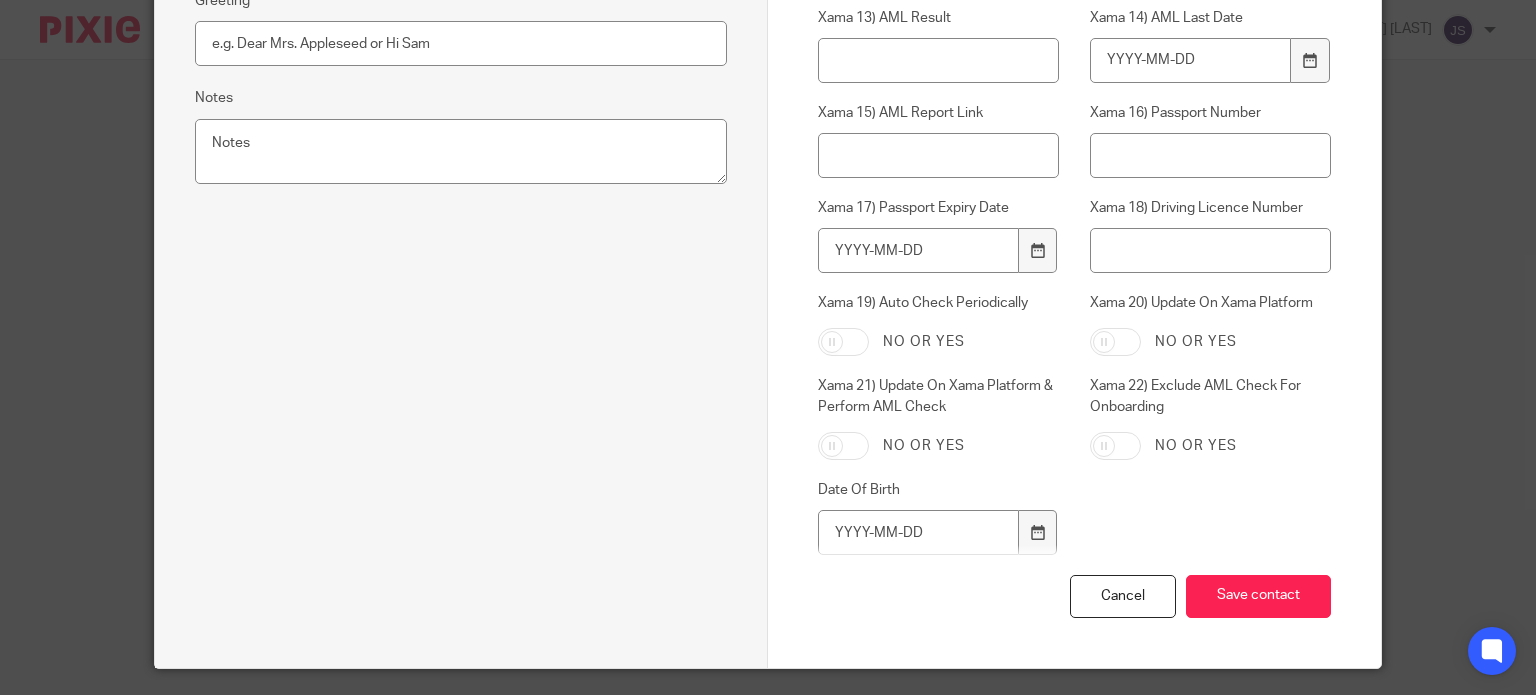 type on "[PHONE]" 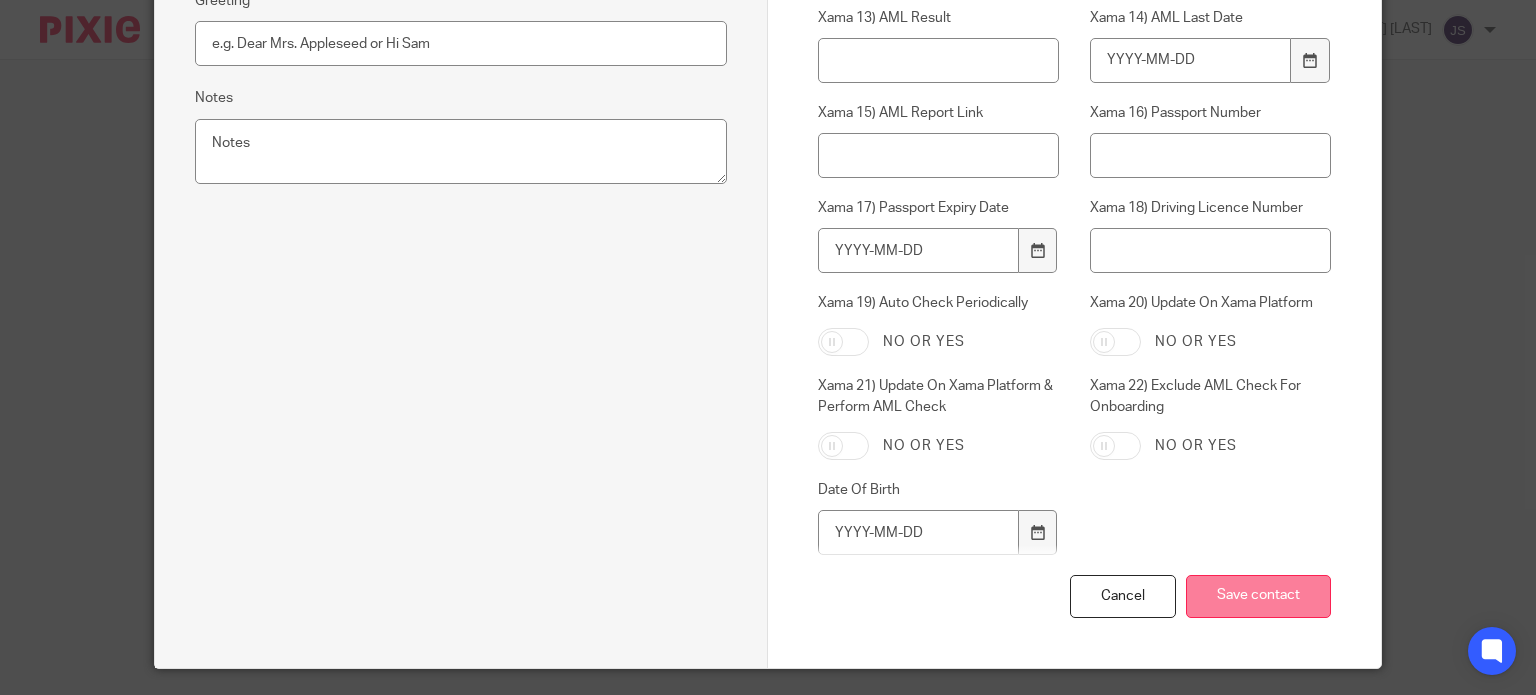 click on "Save contact" at bounding box center (1258, 596) 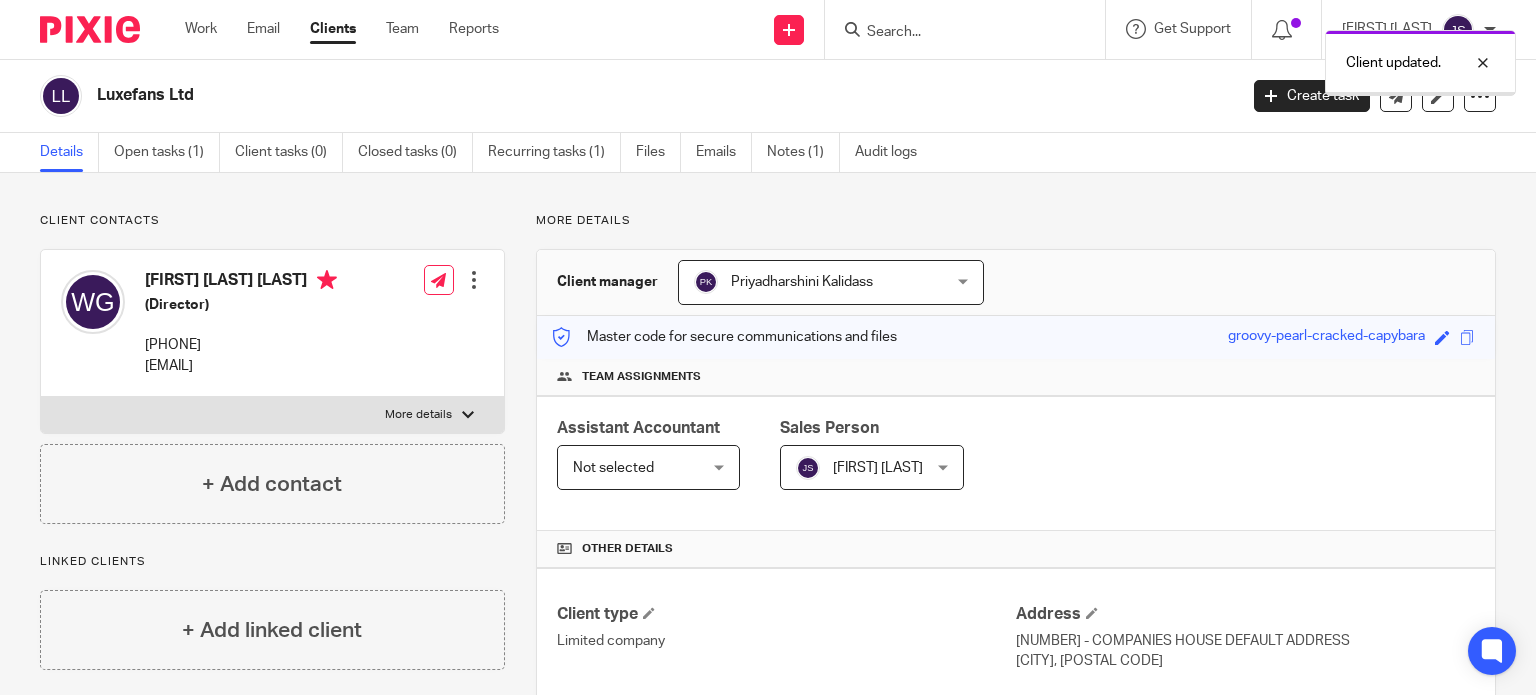 scroll, scrollTop: 0, scrollLeft: 0, axis: both 